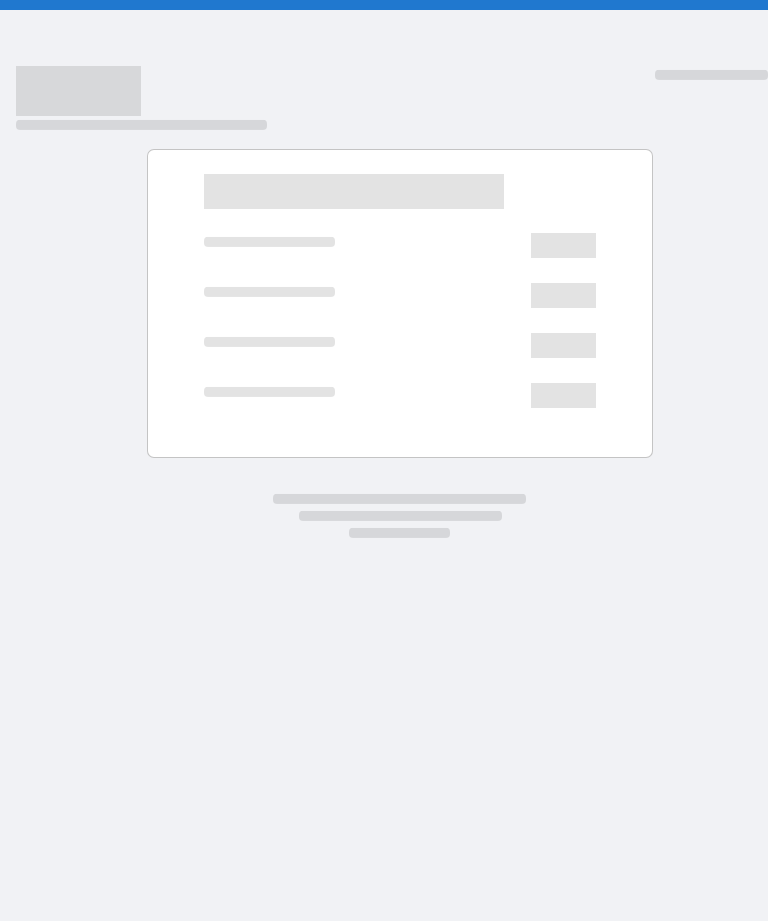 scroll, scrollTop: 0, scrollLeft: 0, axis: both 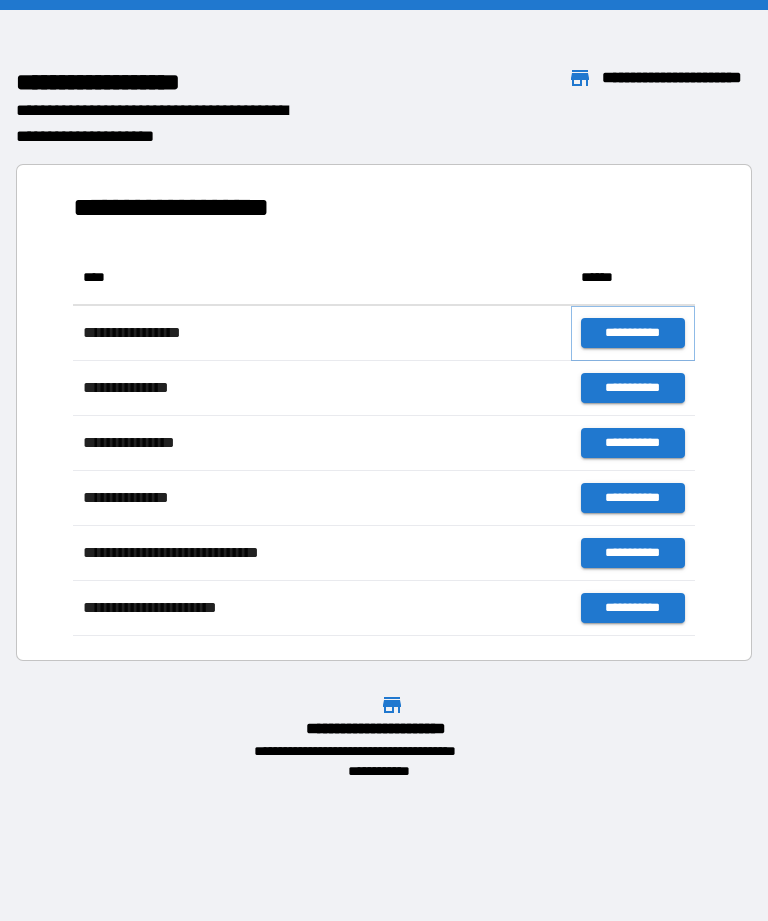 click on "**********" at bounding box center (633, 333) 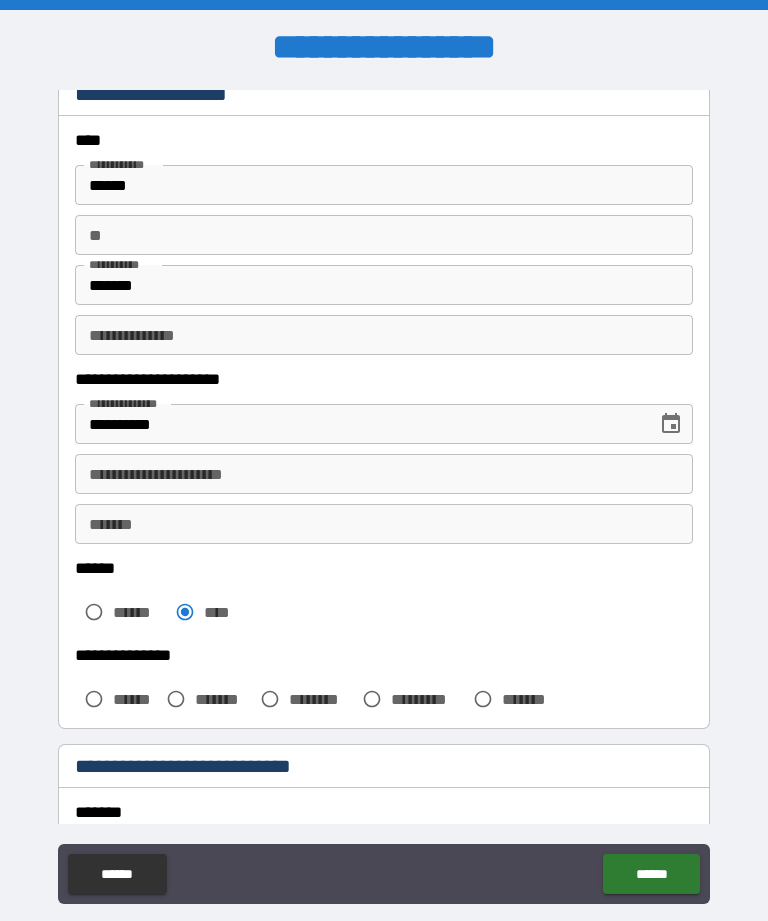 scroll, scrollTop: 71, scrollLeft: 0, axis: vertical 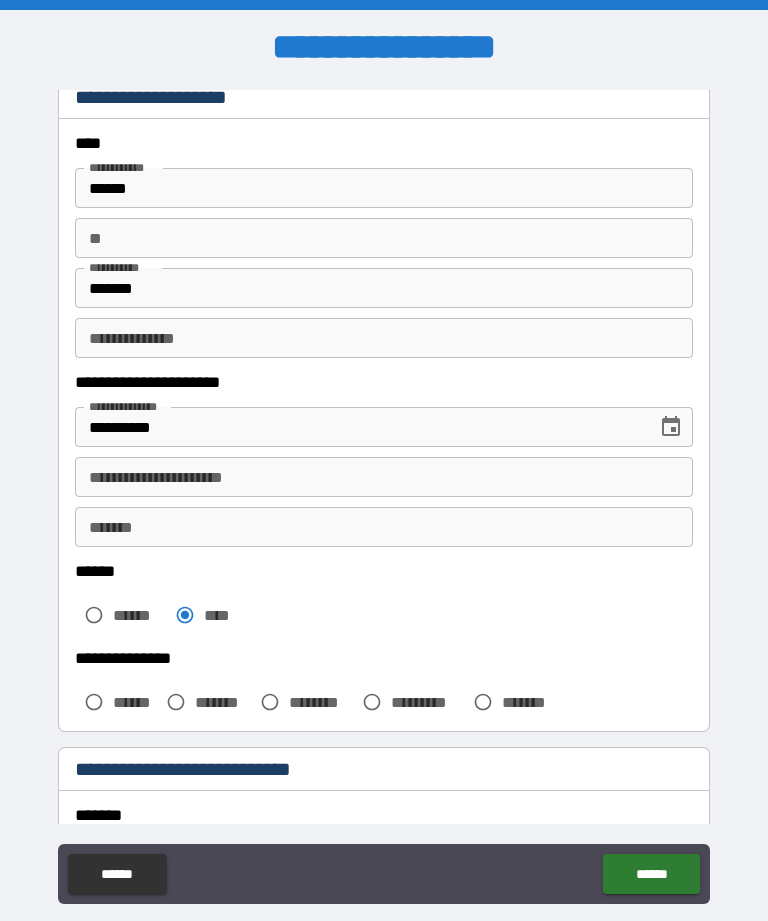 click on "**" at bounding box center (384, 238) 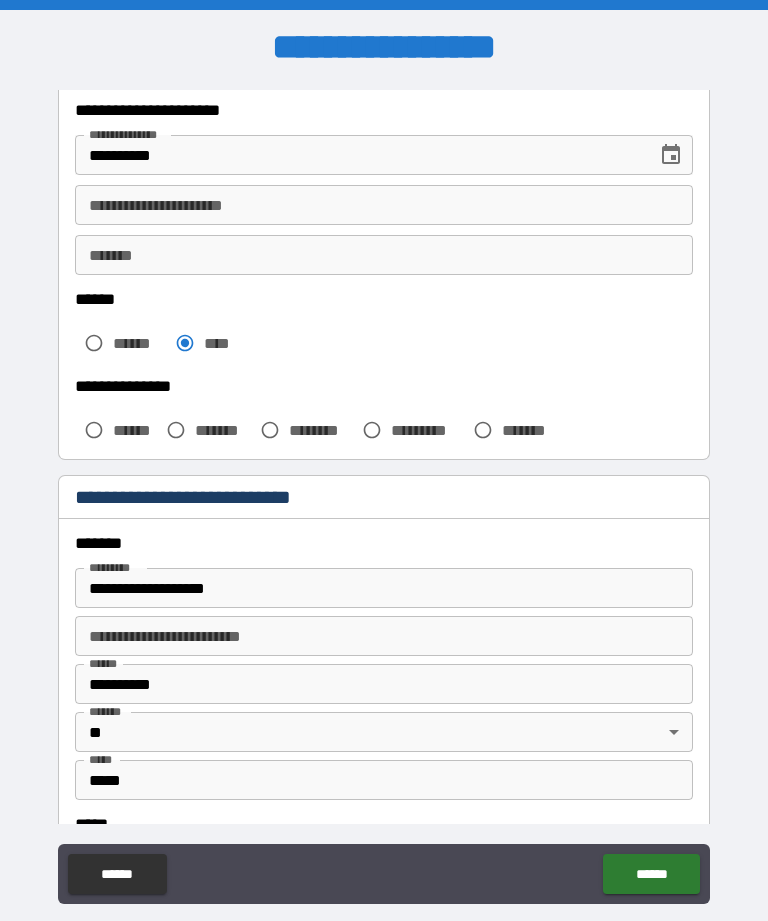 scroll, scrollTop: 390, scrollLeft: 0, axis: vertical 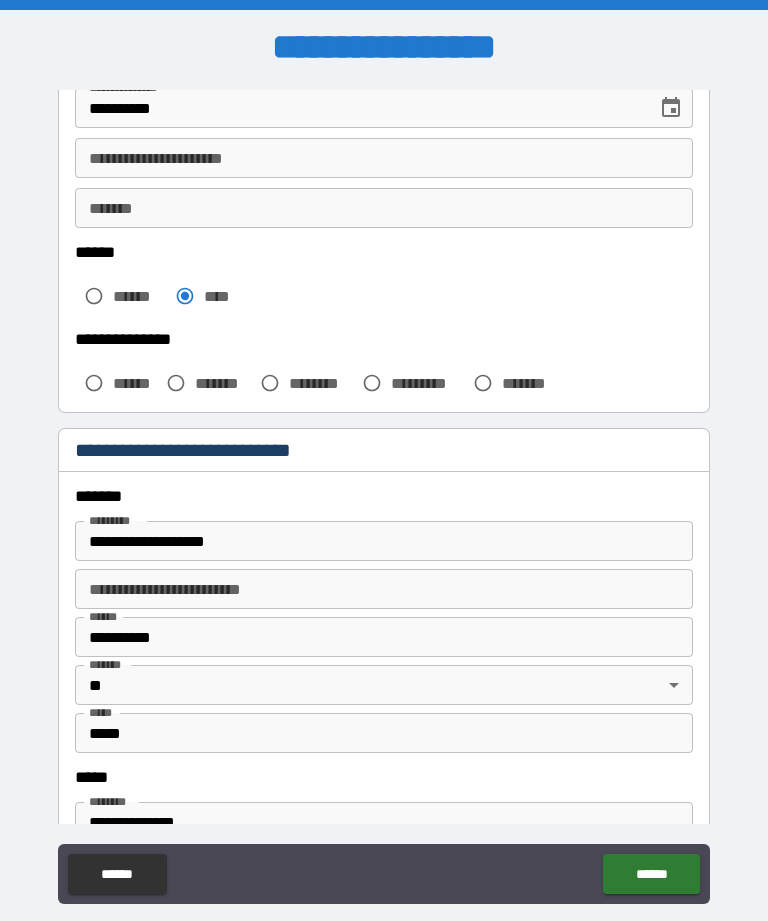 type on "*" 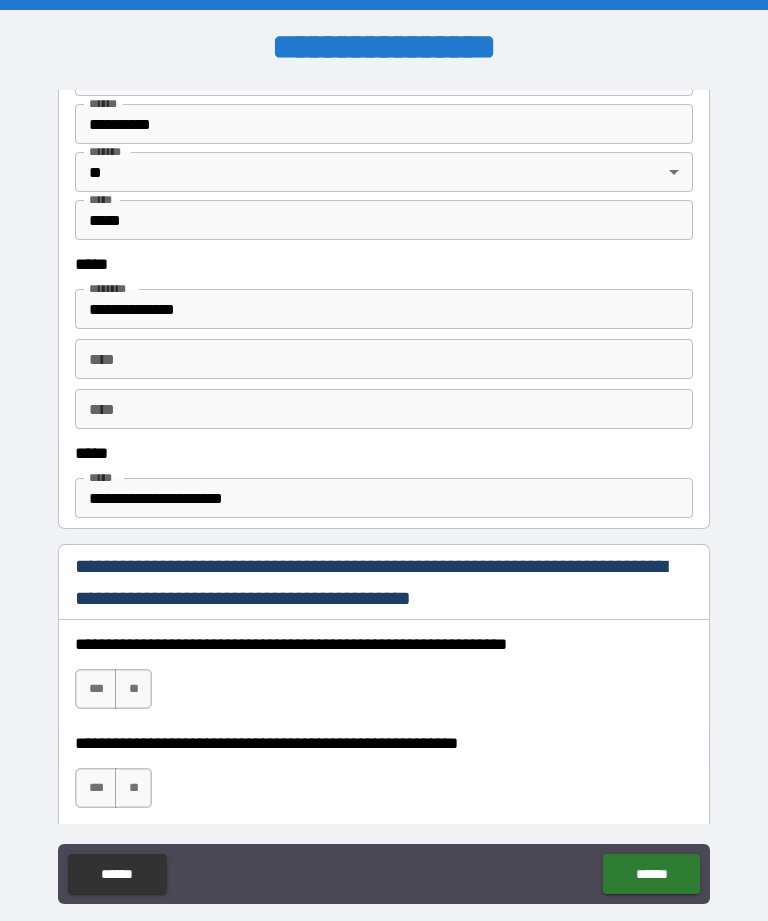 scroll, scrollTop: 907, scrollLeft: 0, axis: vertical 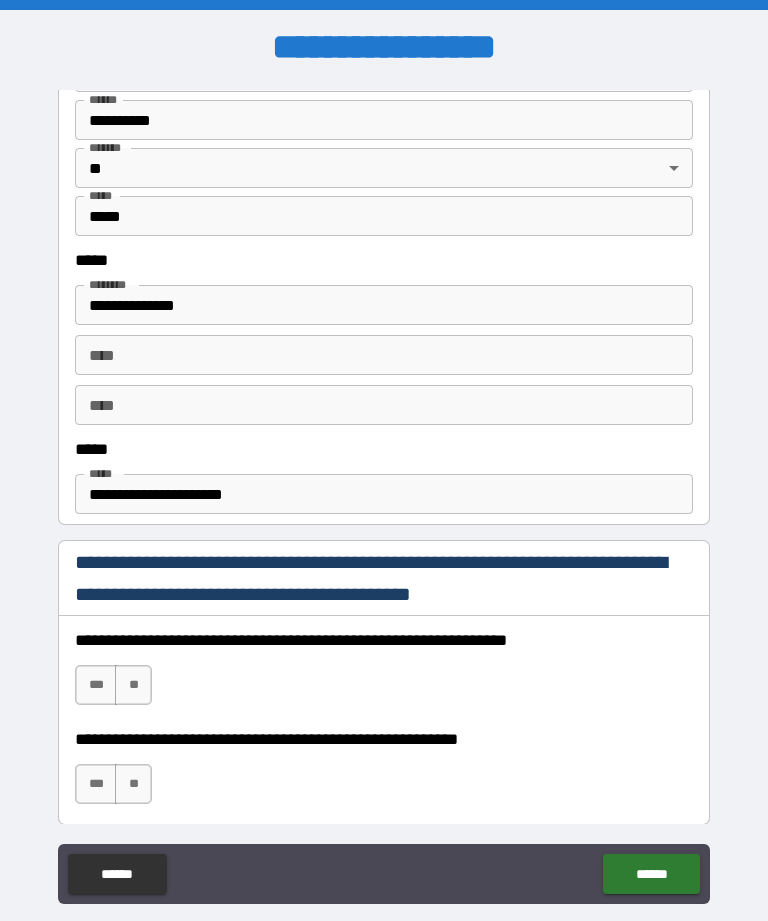 click on "****" at bounding box center (384, 355) 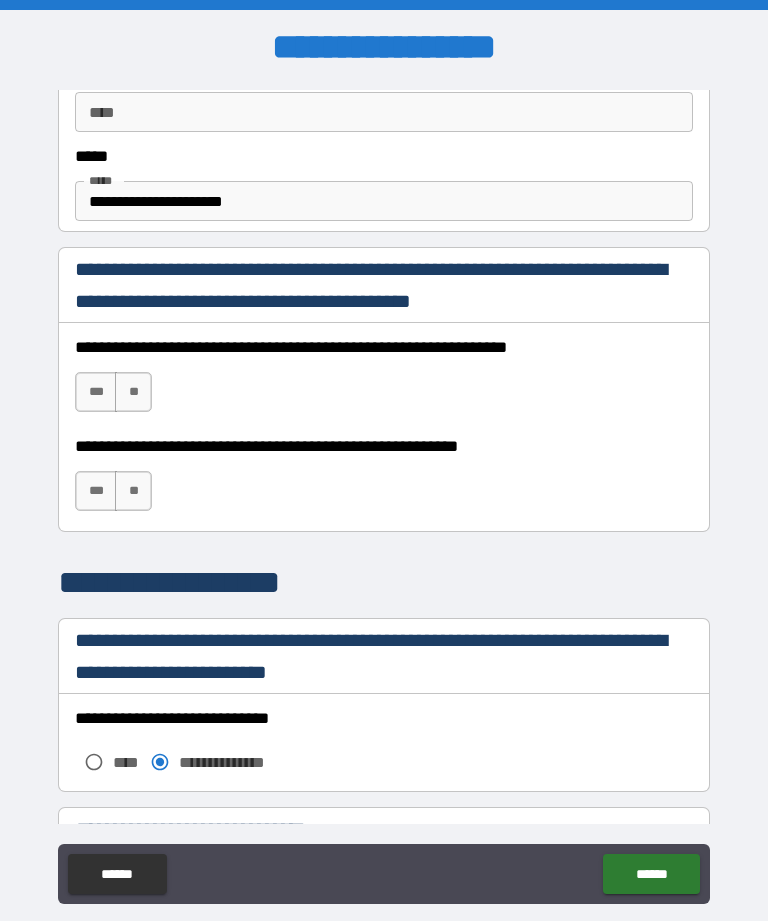 scroll, scrollTop: 1201, scrollLeft: 0, axis: vertical 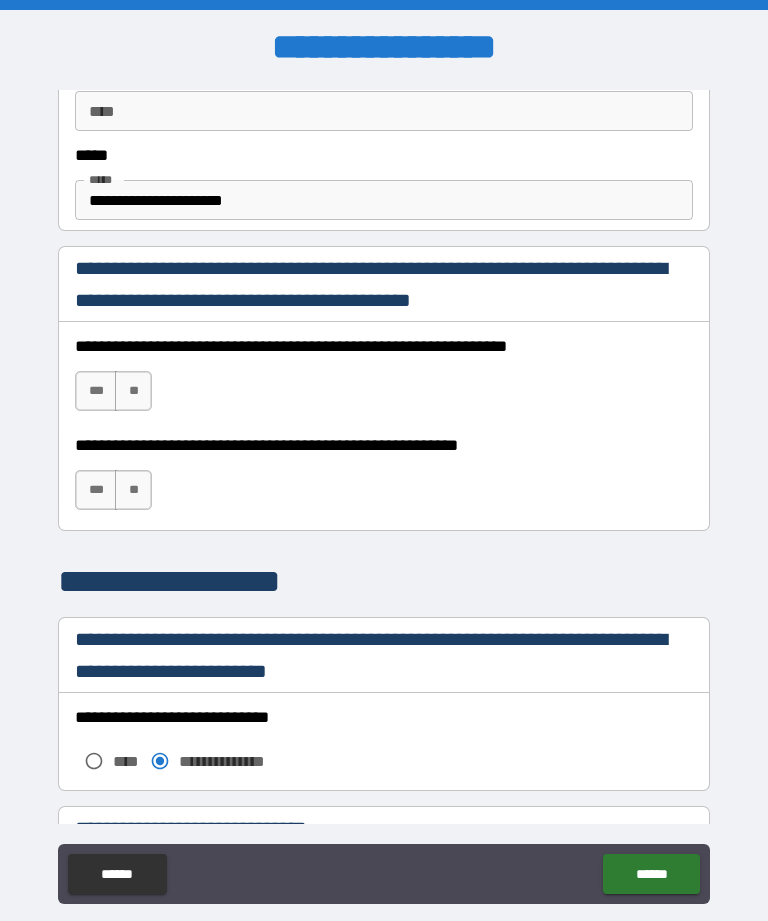 type on "**********" 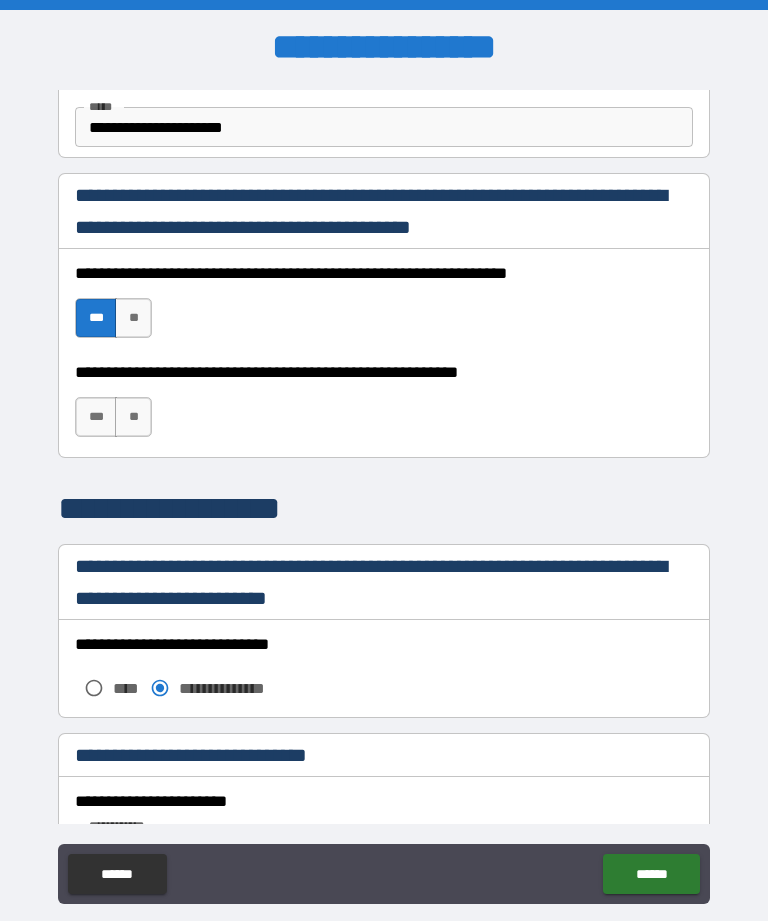 scroll, scrollTop: 1280, scrollLeft: 0, axis: vertical 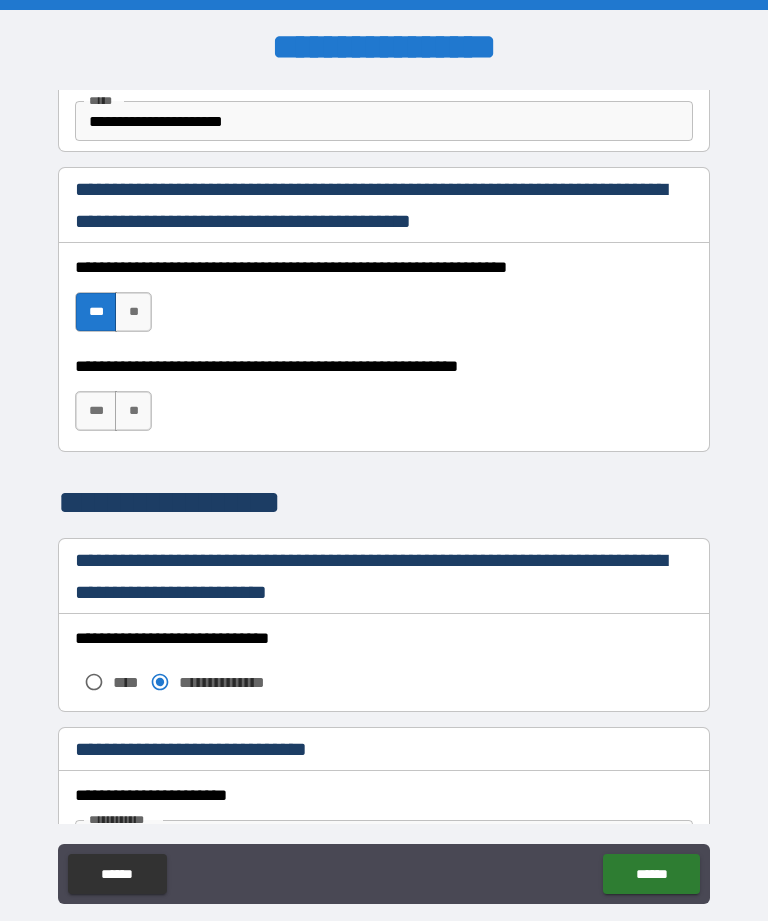 click on "***" at bounding box center [96, 411] 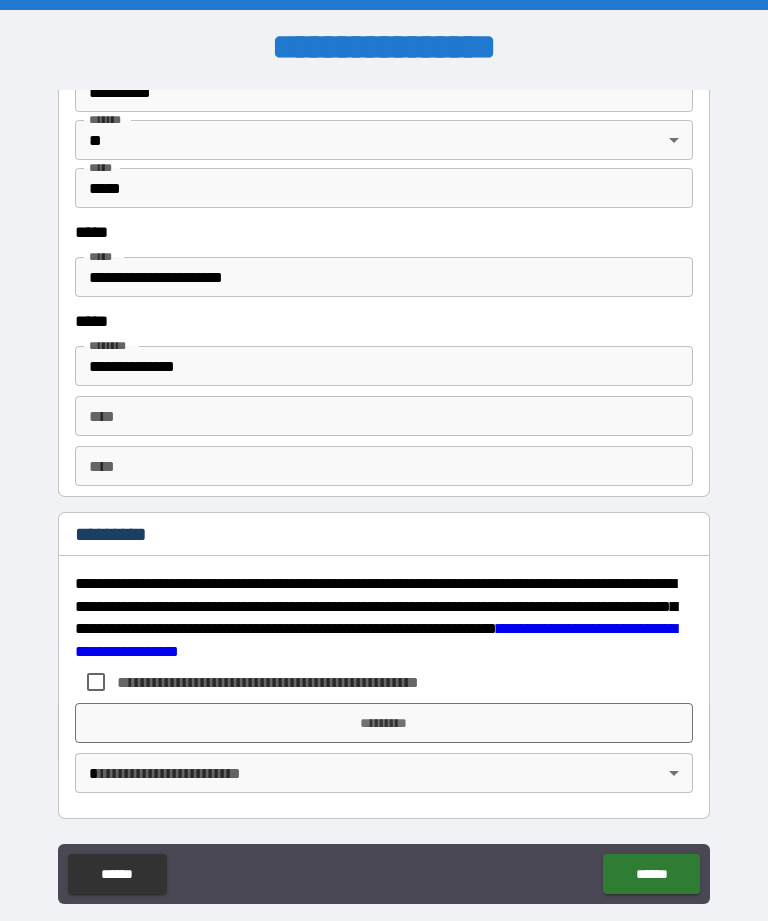 scroll, scrollTop: 2572, scrollLeft: 0, axis: vertical 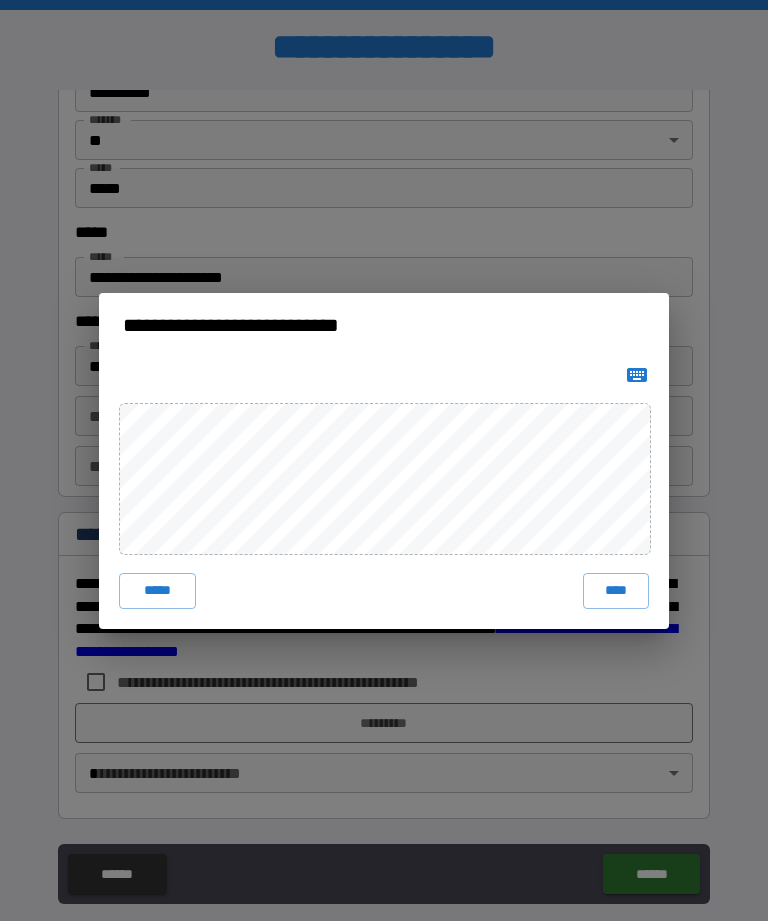 click on "****" at bounding box center (616, 591) 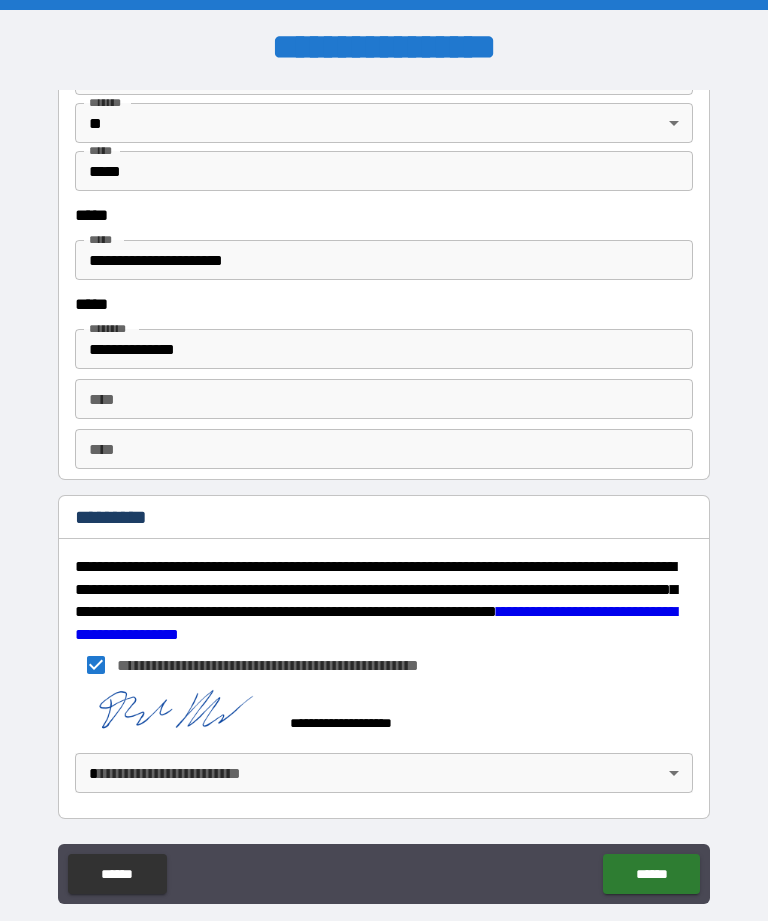 scroll, scrollTop: 2589, scrollLeft: 0, axis: vertical 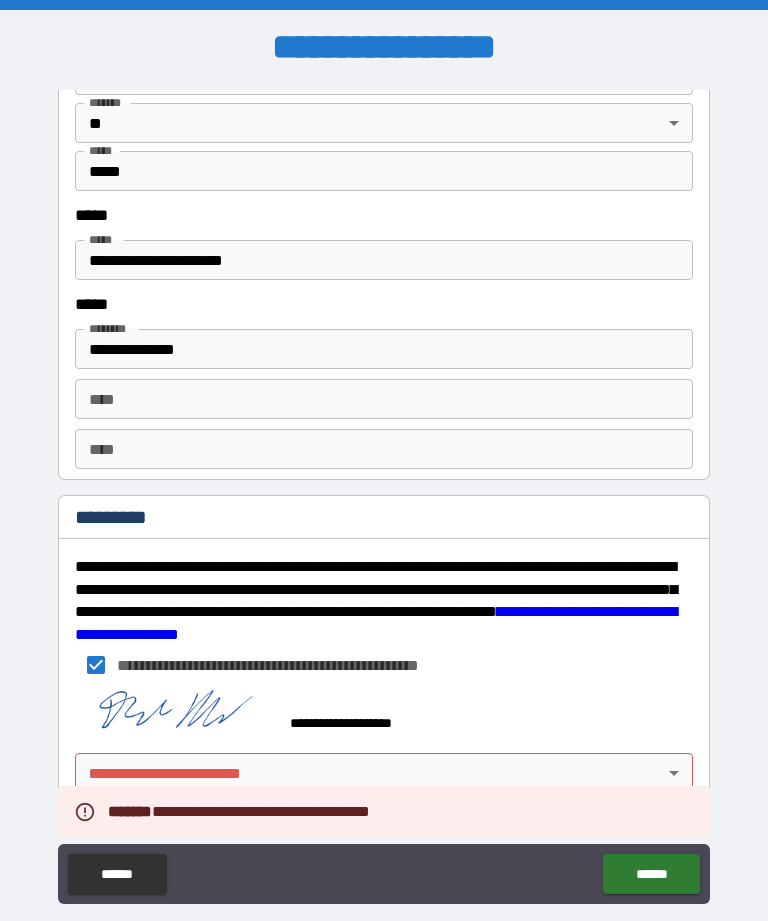 click on "**********" at bounding box center (384, 492) 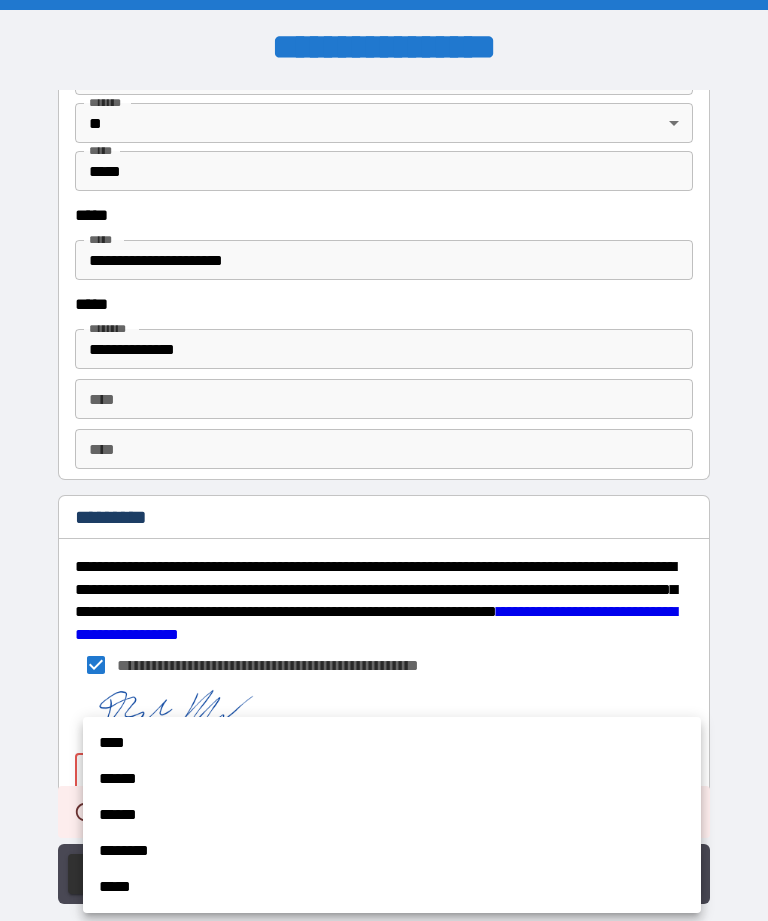 click on "****" at bounding box center [392, 743] 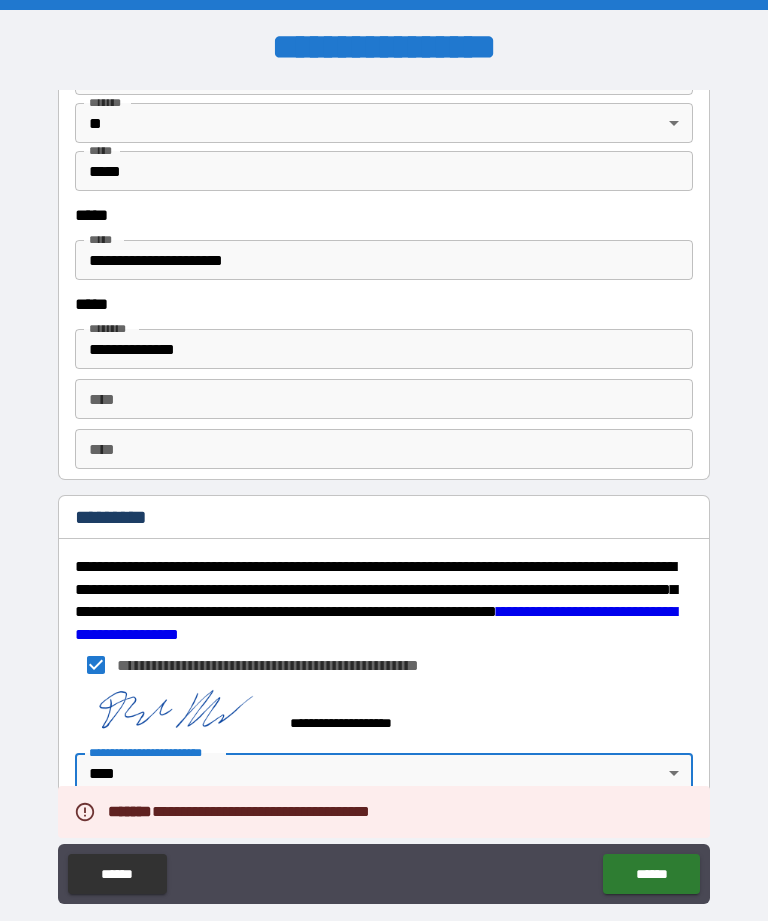 type on "*" 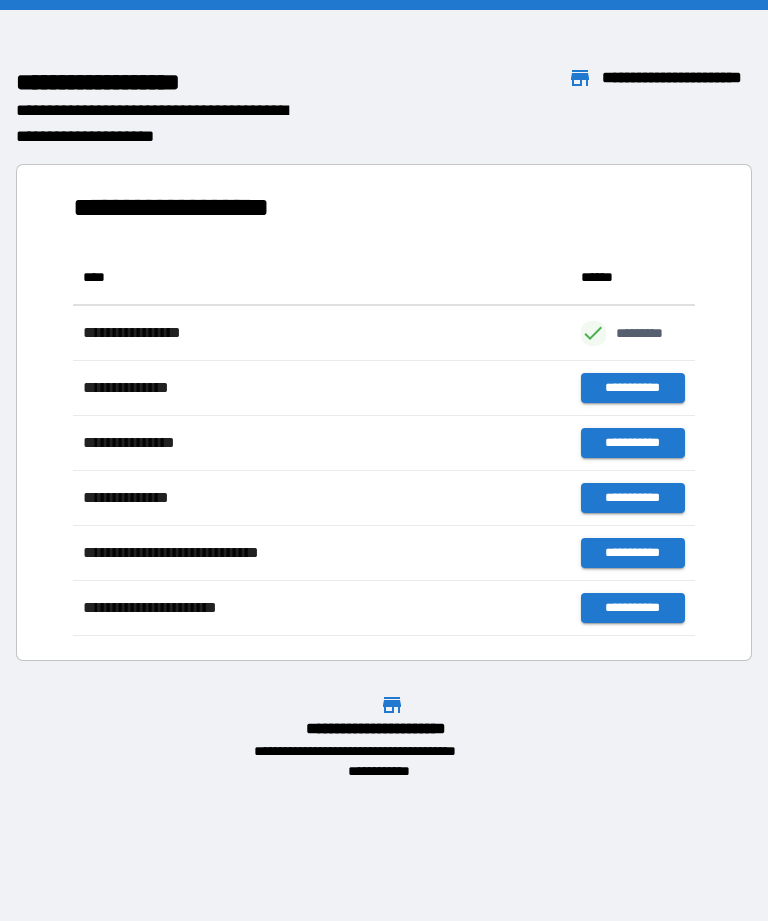 scroll, scrollTop: 1, scrollLeft: 1, axis: both 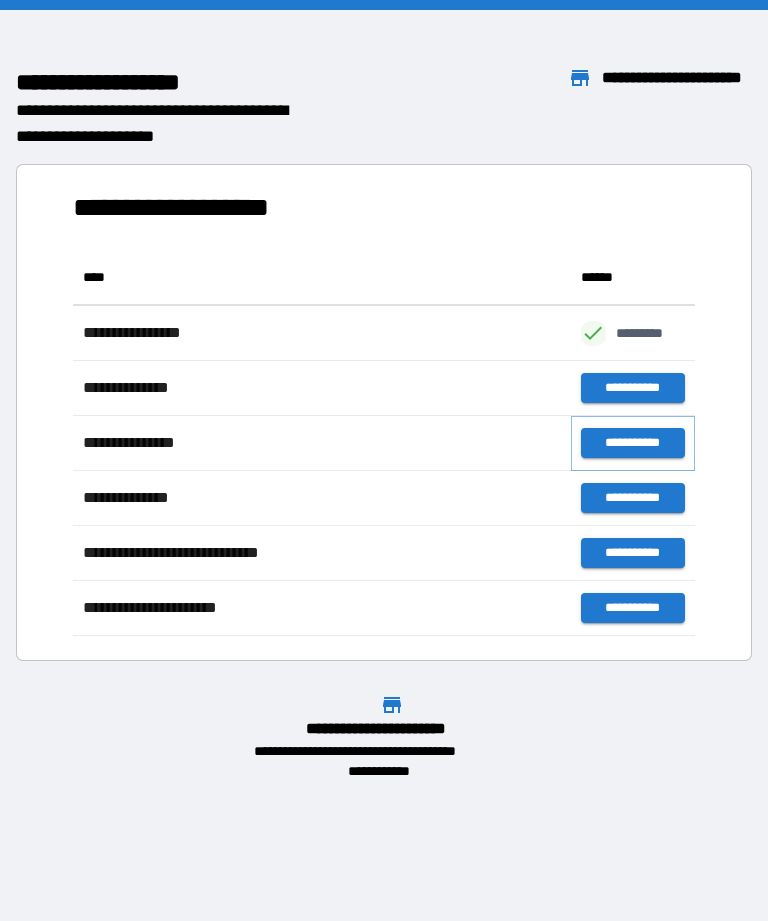 click on "**********" at bounding box center (633, 443) 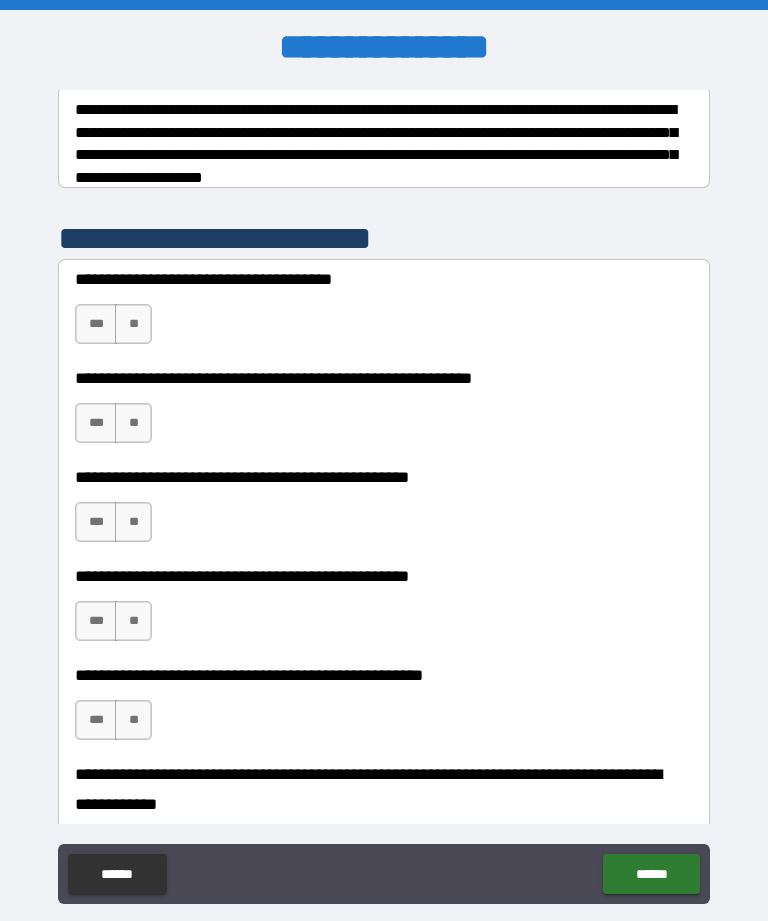 scroll, scrollTop: 329, scrollLeft: 0, axis: vertical 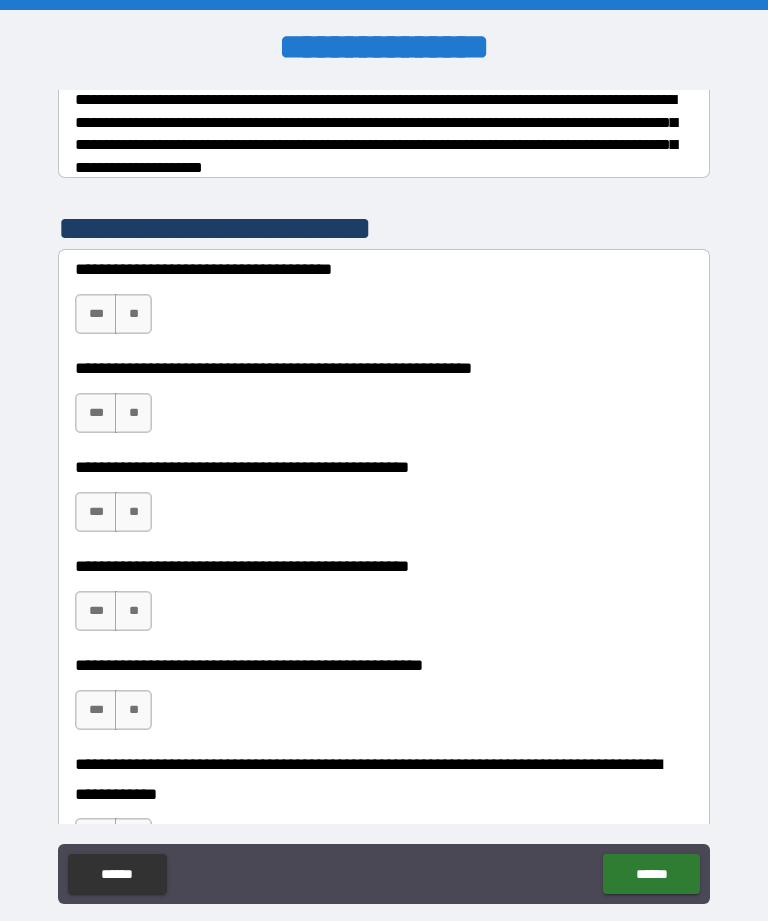 click on "***" at bounding box center [96, 314] 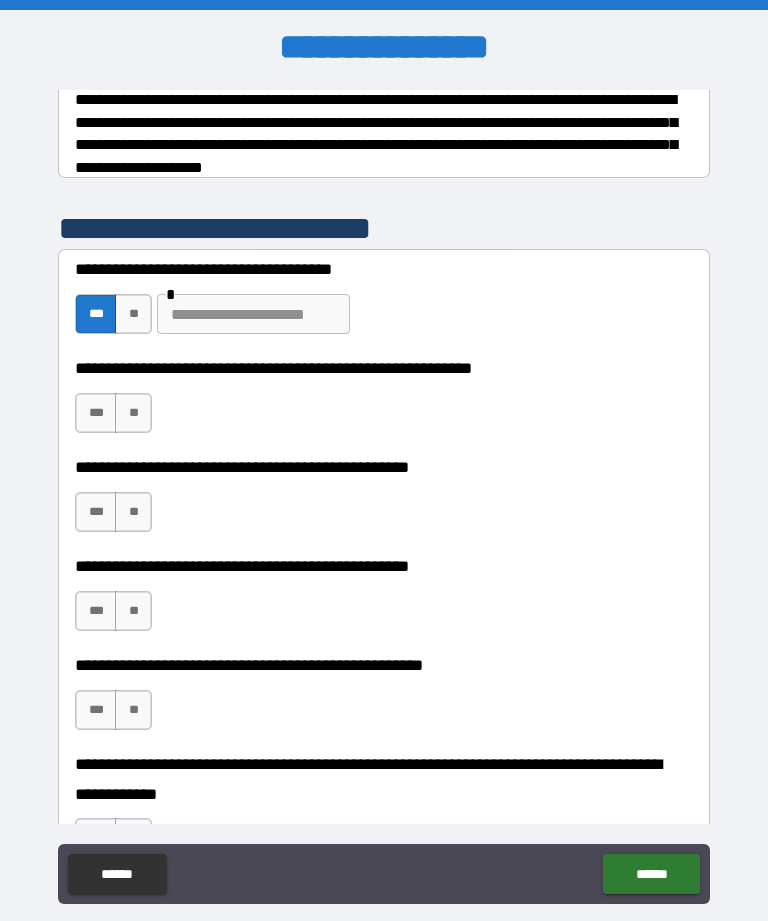 click on "**" at bounding box center [133, 314] 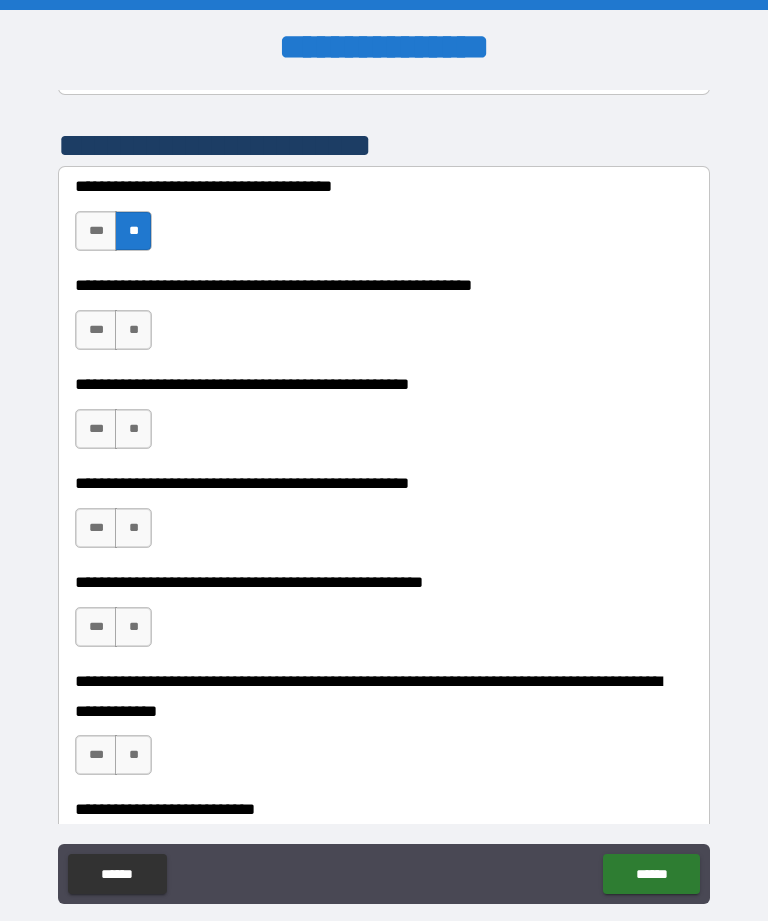 scroll, scrollTop: 412, scrollLeft: 0, axis: vertical 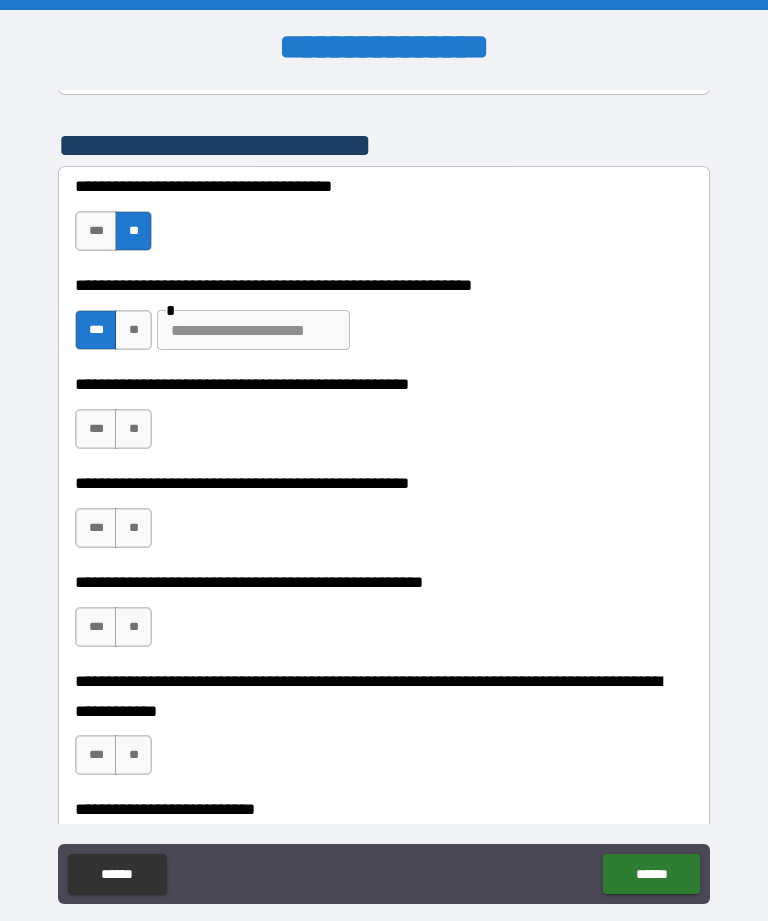 click at bounding box center [253, 330] 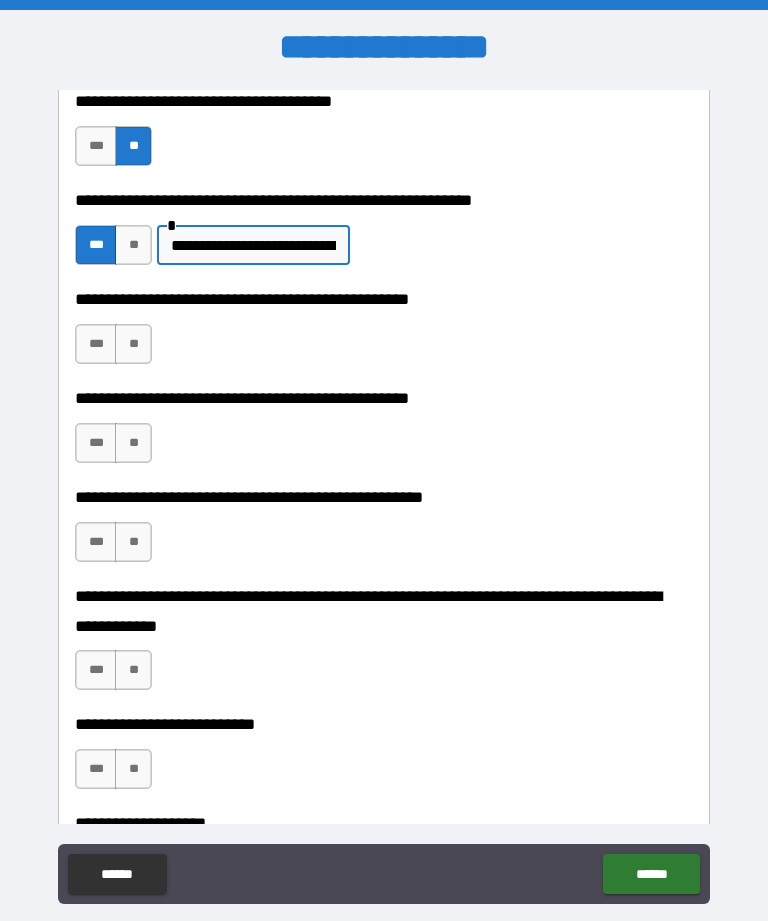scroll, scrollTop: 505, scrollLeft: 0, axis: vertical 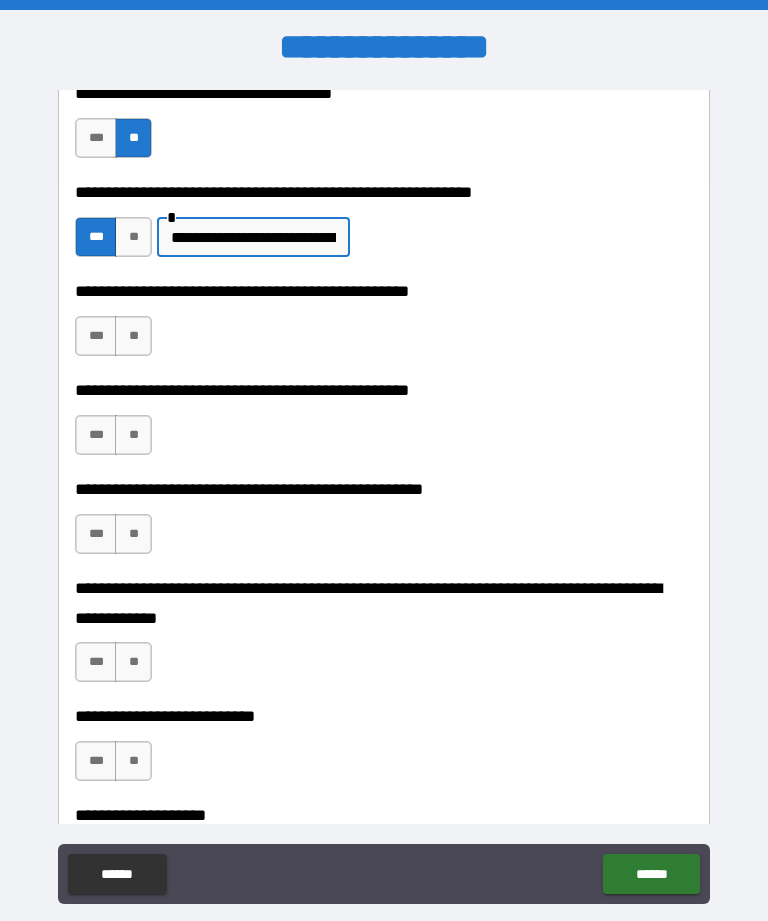 type on "**********" 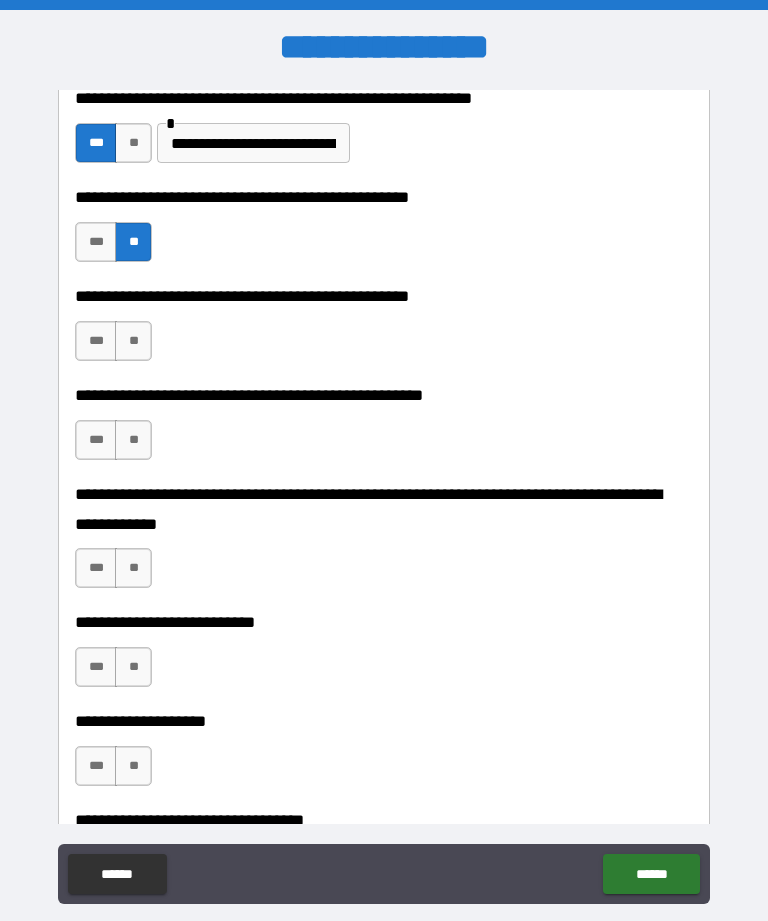 scroll, scrollTop: 605, scrollLeft: 0, axis: vertical 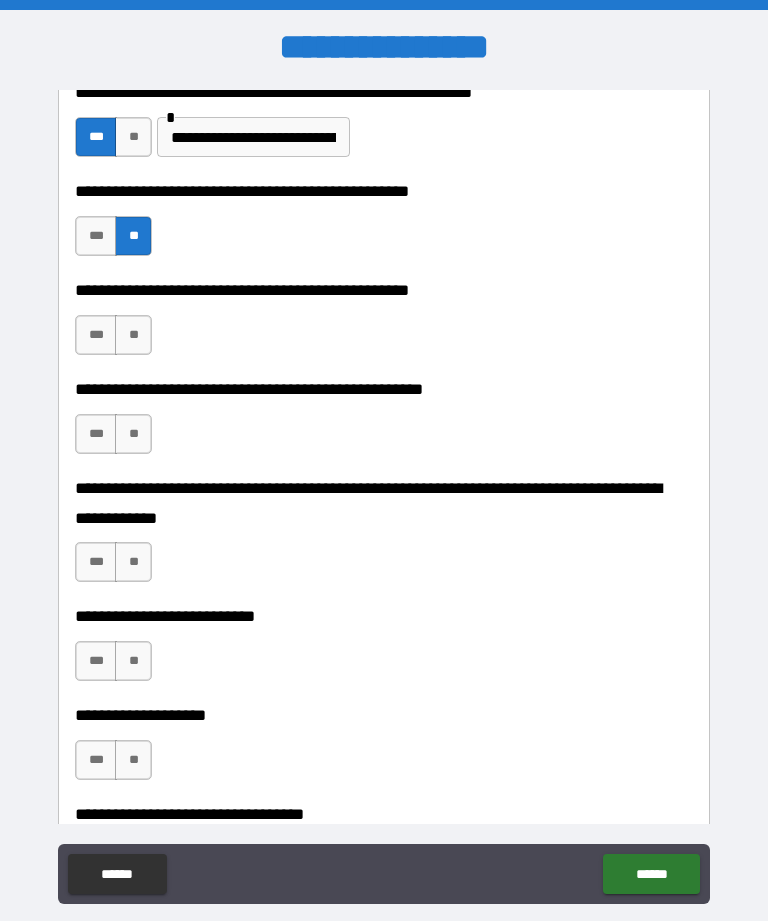 click on "***" at bounding box center [96, 335] 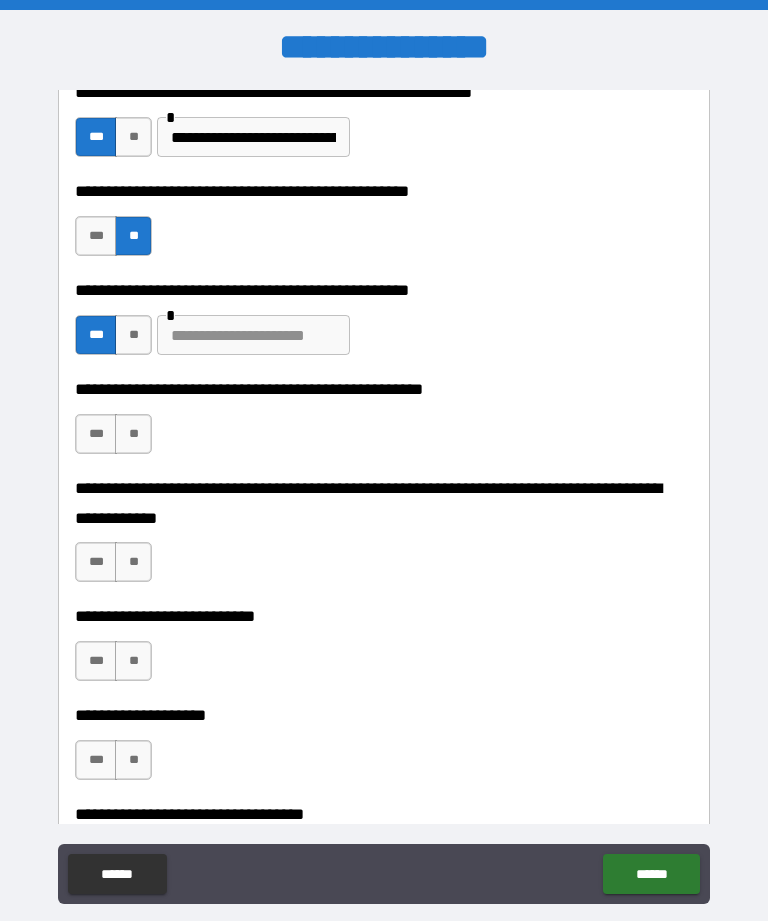 click at bounding box center (253, 335) 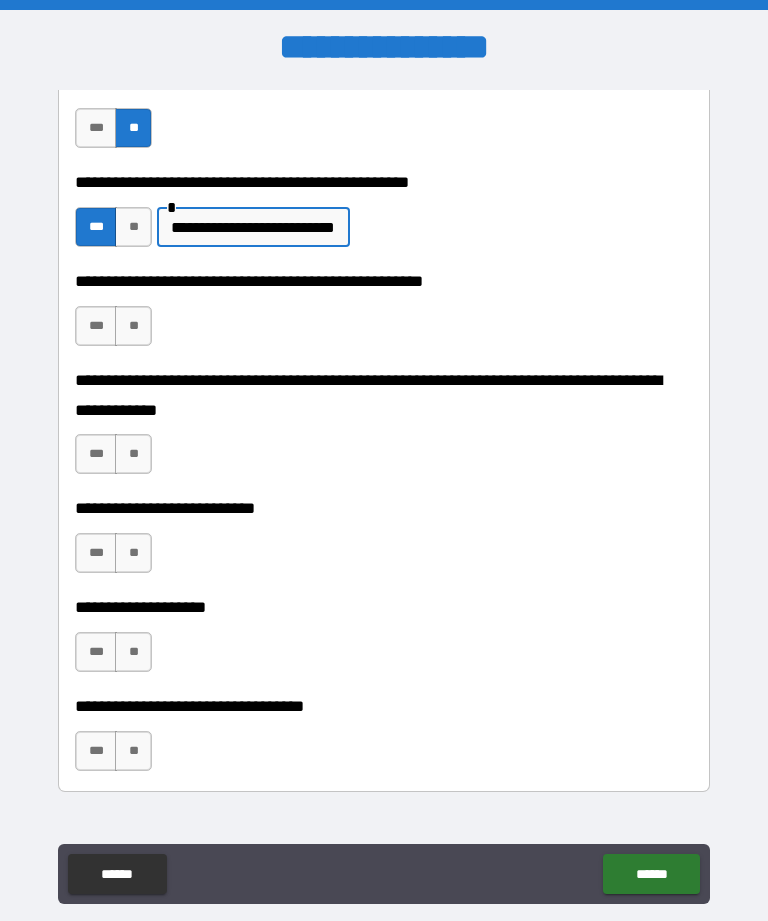 scroll, scrollTop: 714, scrollLeft: 0, axis: vertical 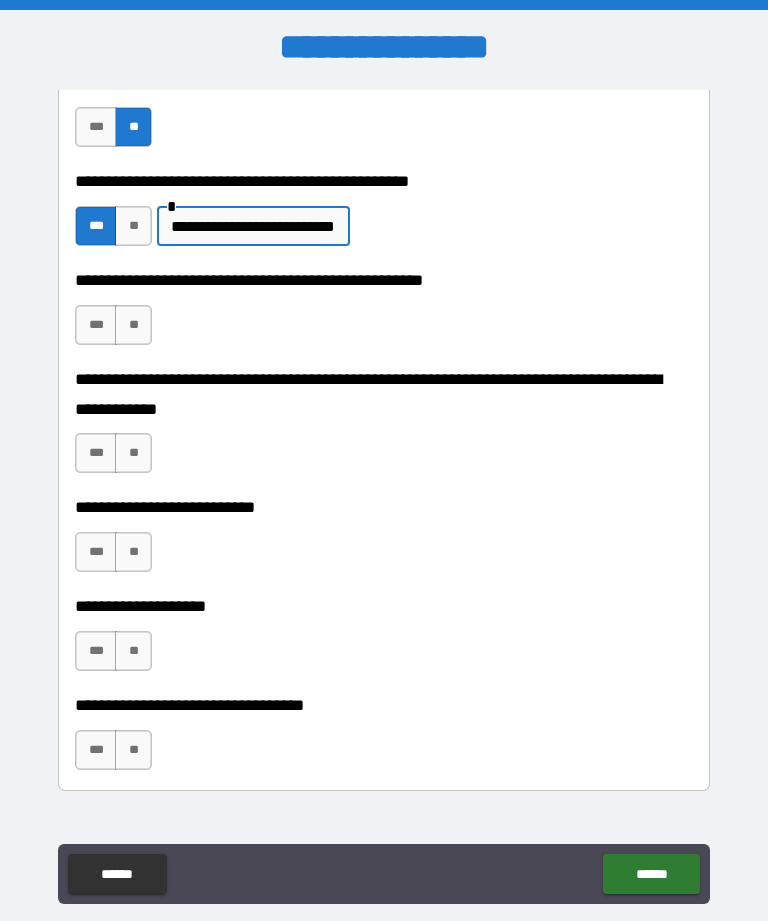type on "**********" 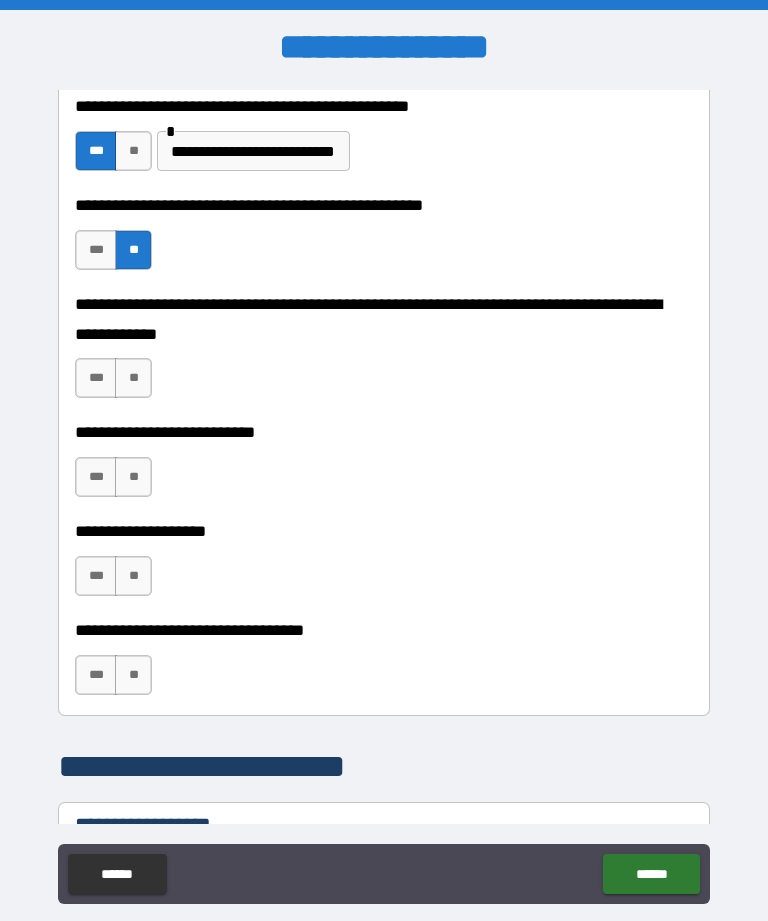 scroll, scrollTop: 792, scrollLeft: 0, axis: vertical 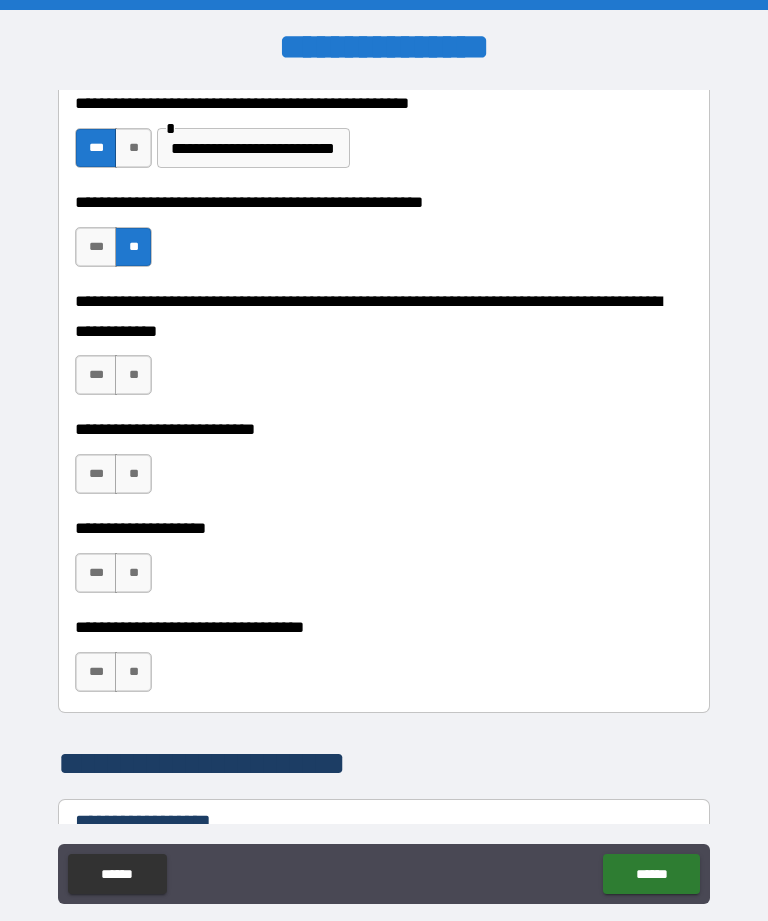 click on "**" at bounding box center (133, 375) 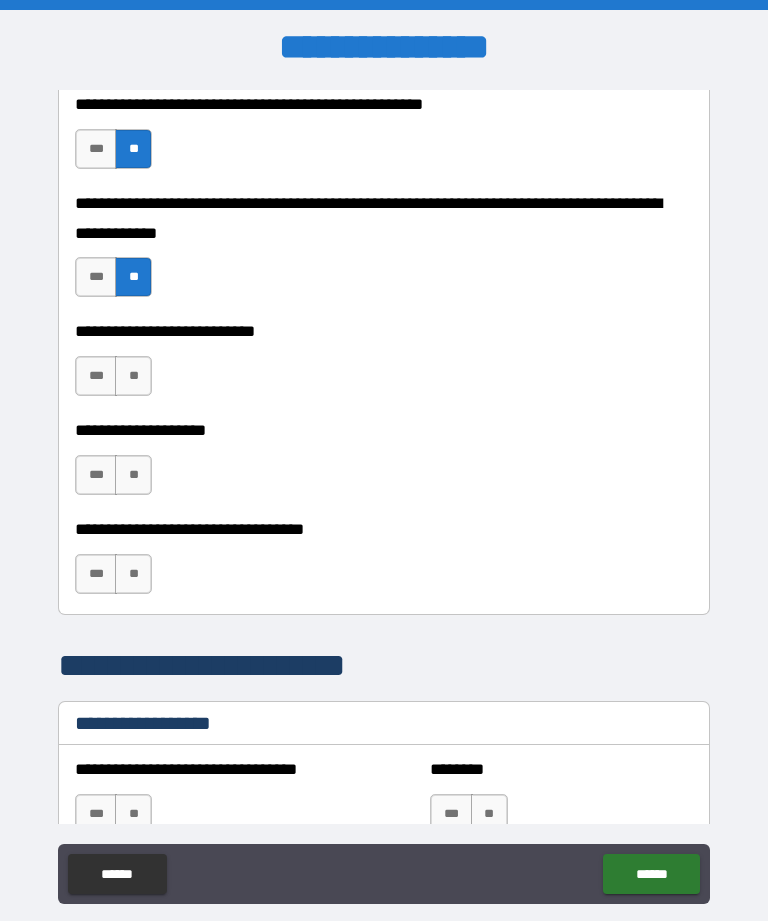 scroll, scrollTop: 890, scrollLeft: 0, axis: vertical 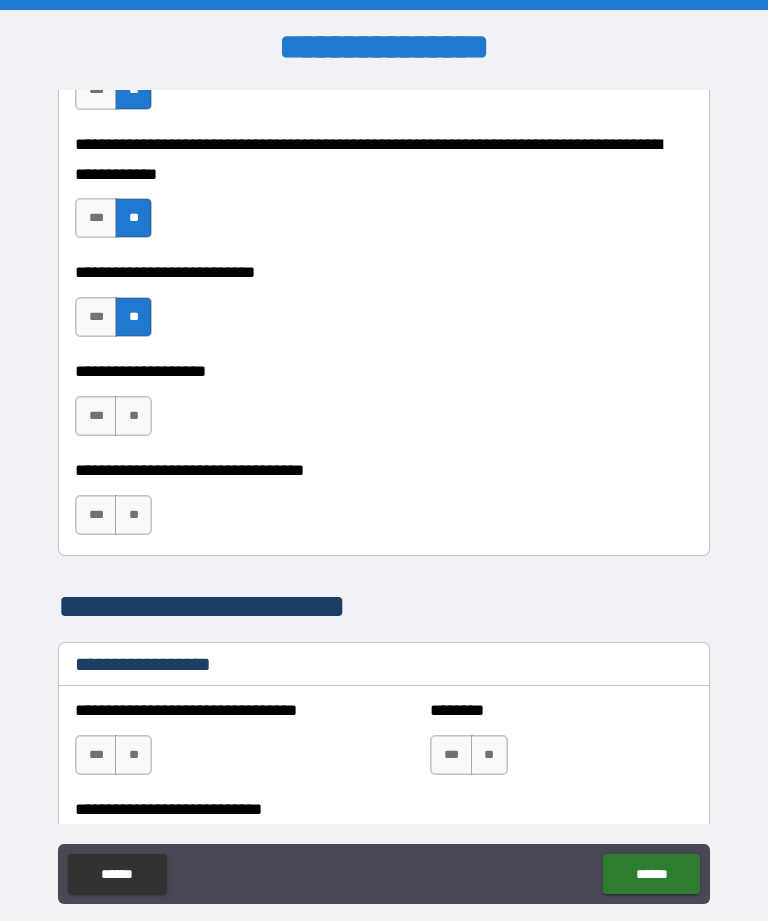 click on "**" at bounding box center [133, 416] 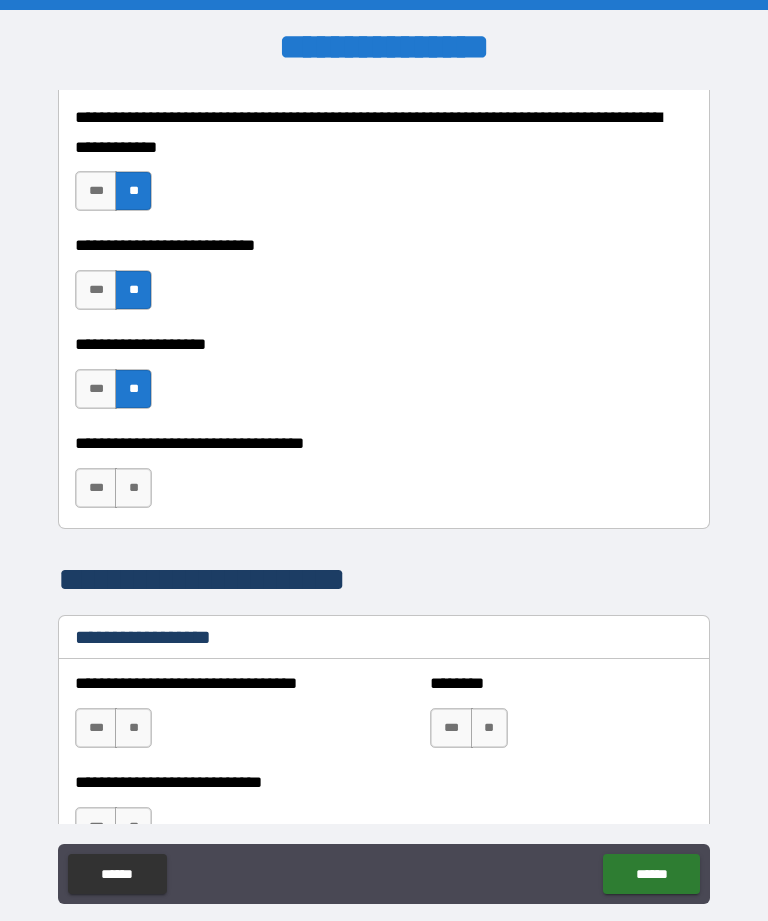 scroll, scrollTop: 982, scrollLeft: 0, axis: vertical 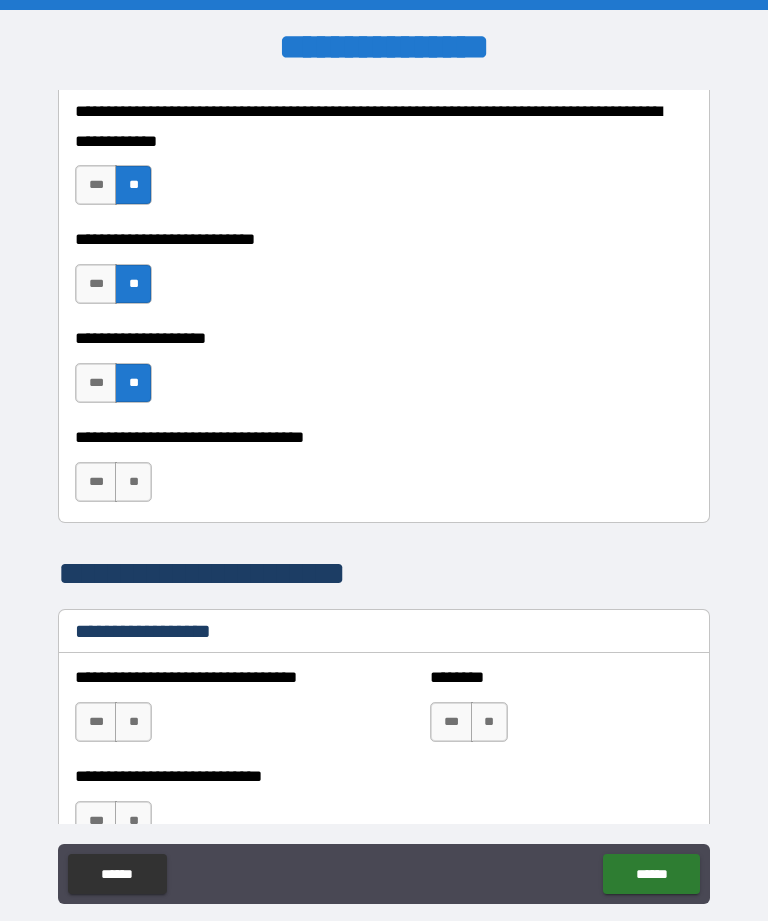 click on "**" at bounding box center [133, 482] 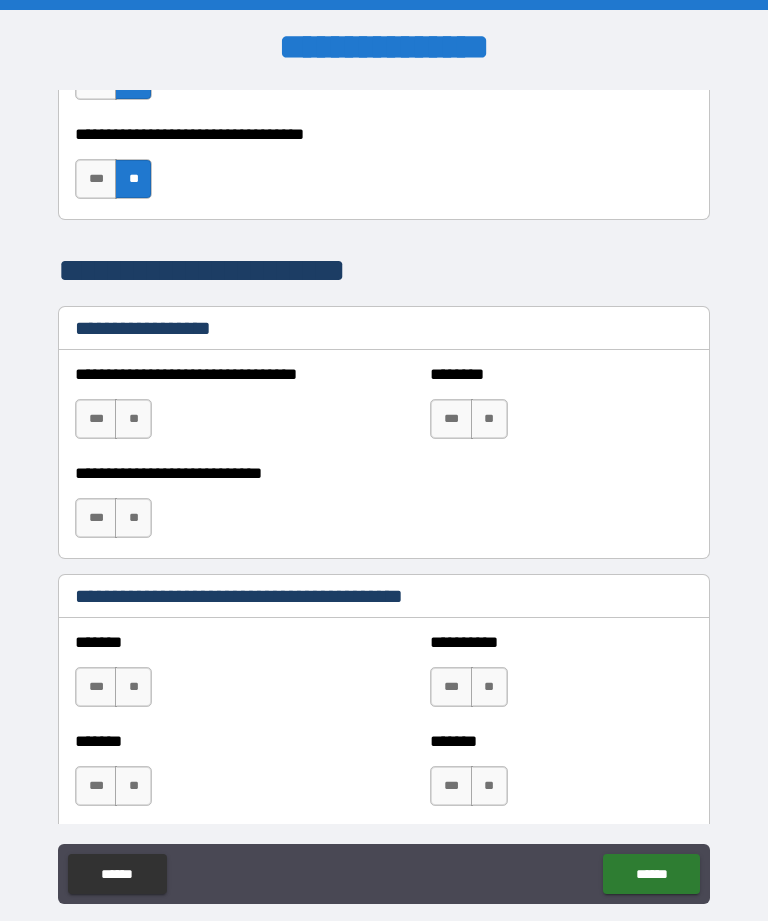 scroll, scrollTop: 1288, scrollLeft: 0, axis: vertical 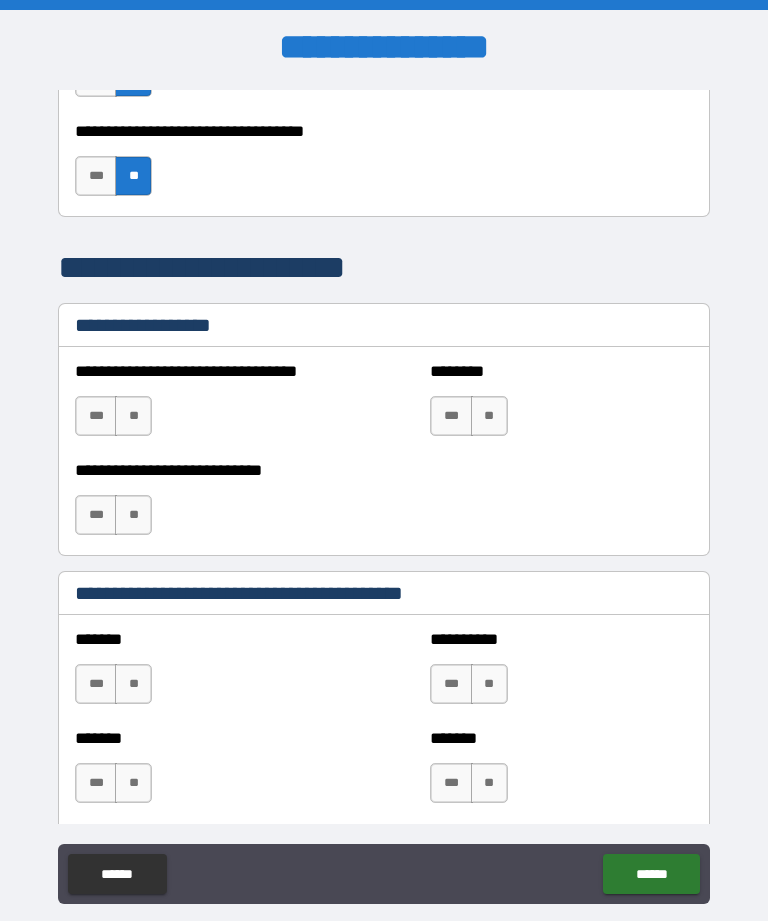 click on "**" at bounding box center [133, 416] 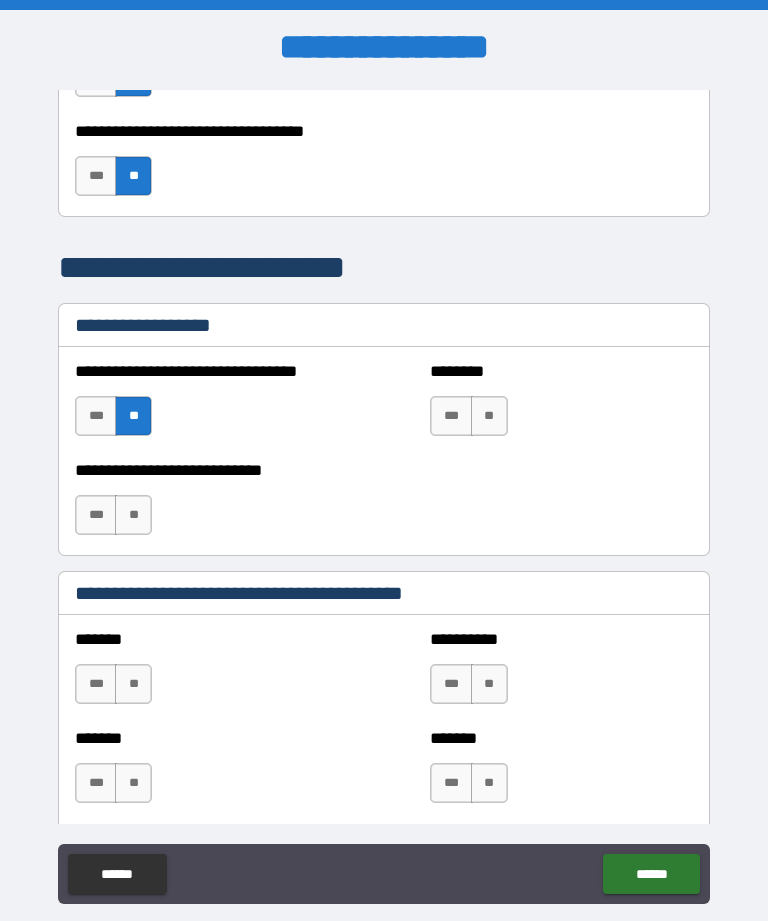 click on "**" at bounding box center (489, 416) 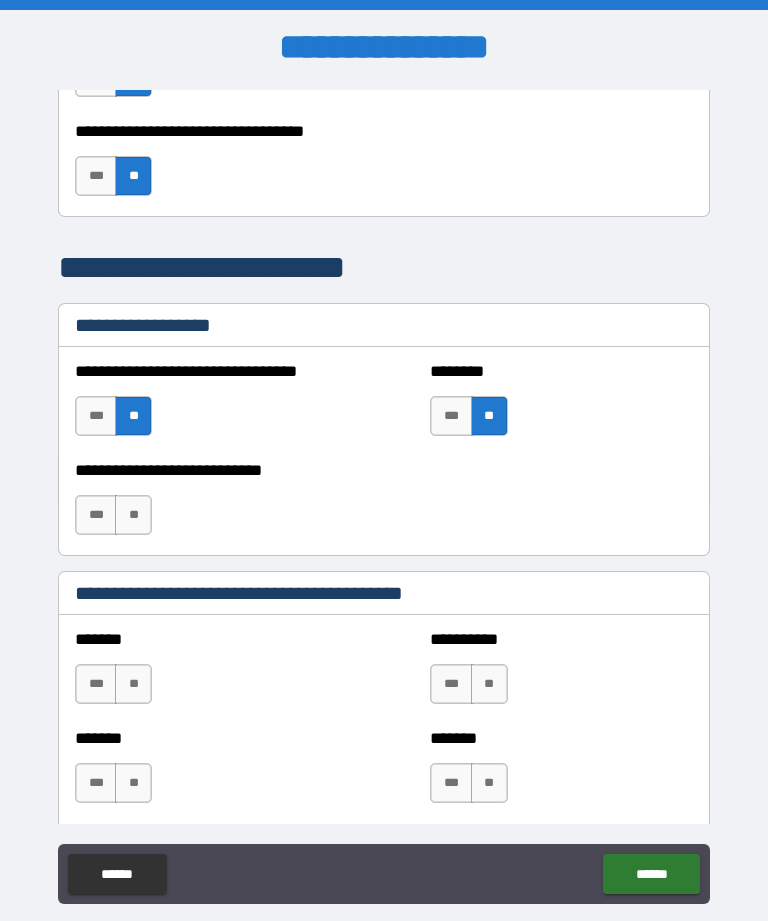 click on "**" at bounding box center [133, 515] 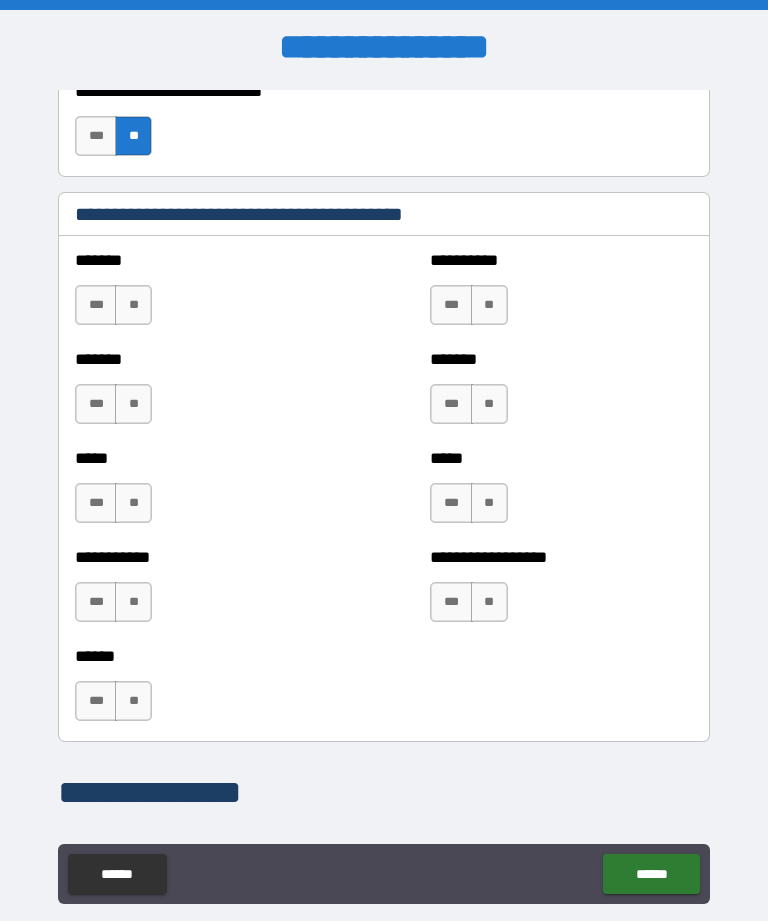 scroll, scrollTop: 1675, scrollLeft: 0, axis: vertical 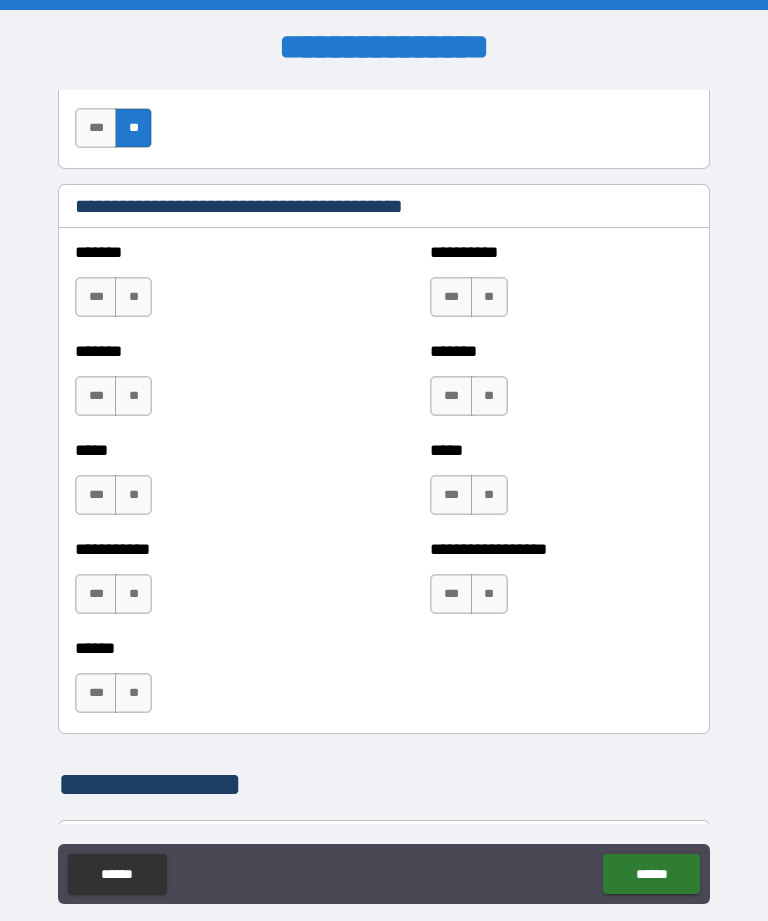 click on "**" at bounding box center [133, 297] 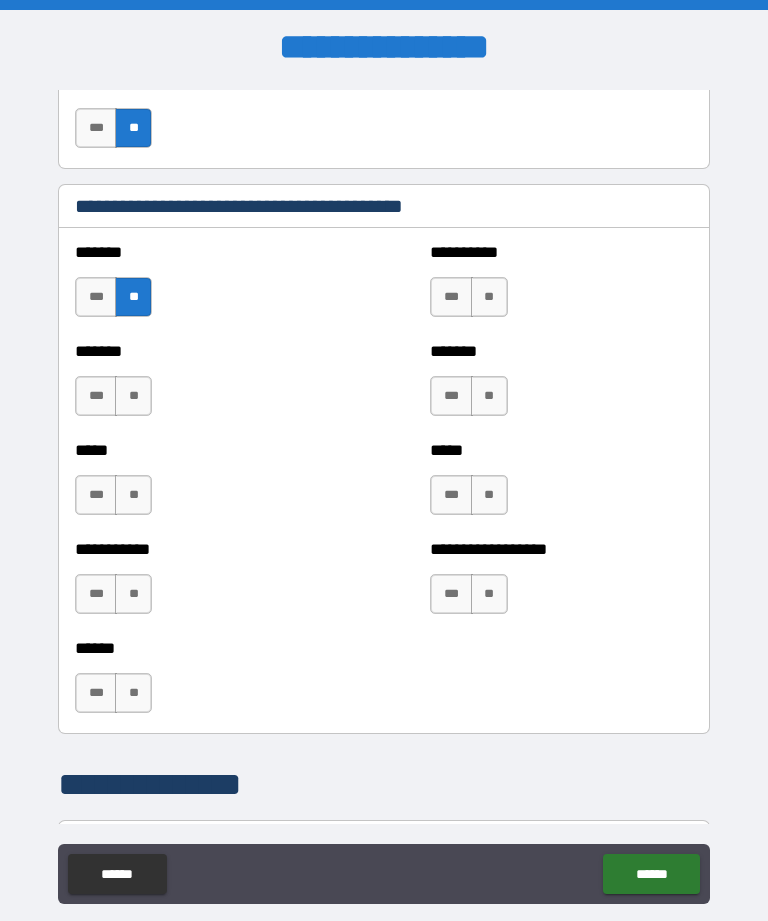 click on "**" at bounding box center [133, 396] 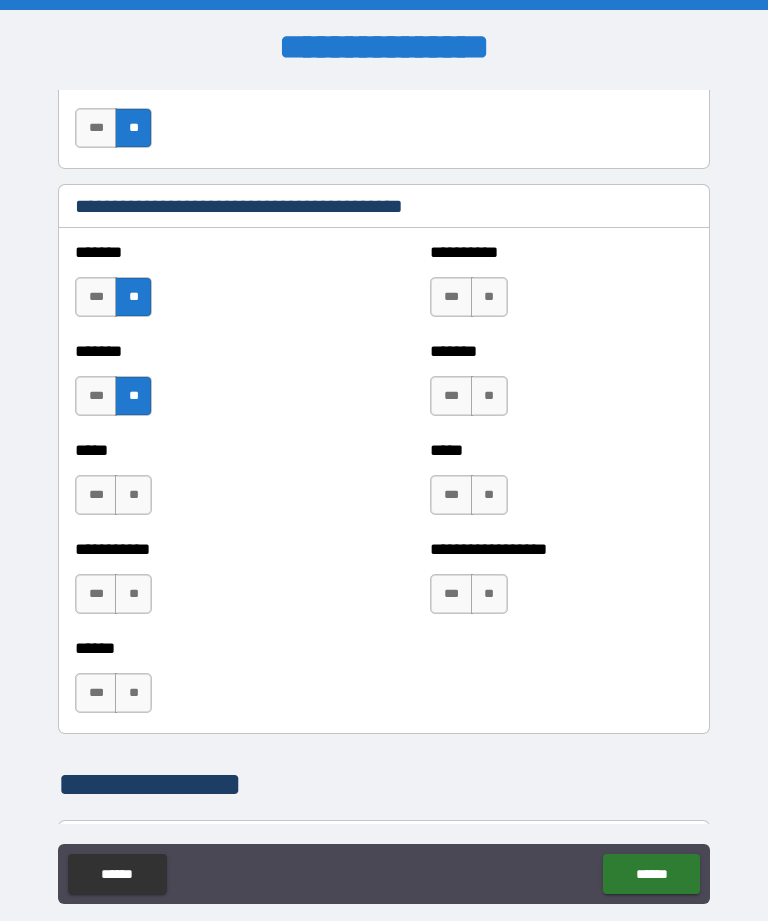 click on "**" at bounding box center (133, 495) 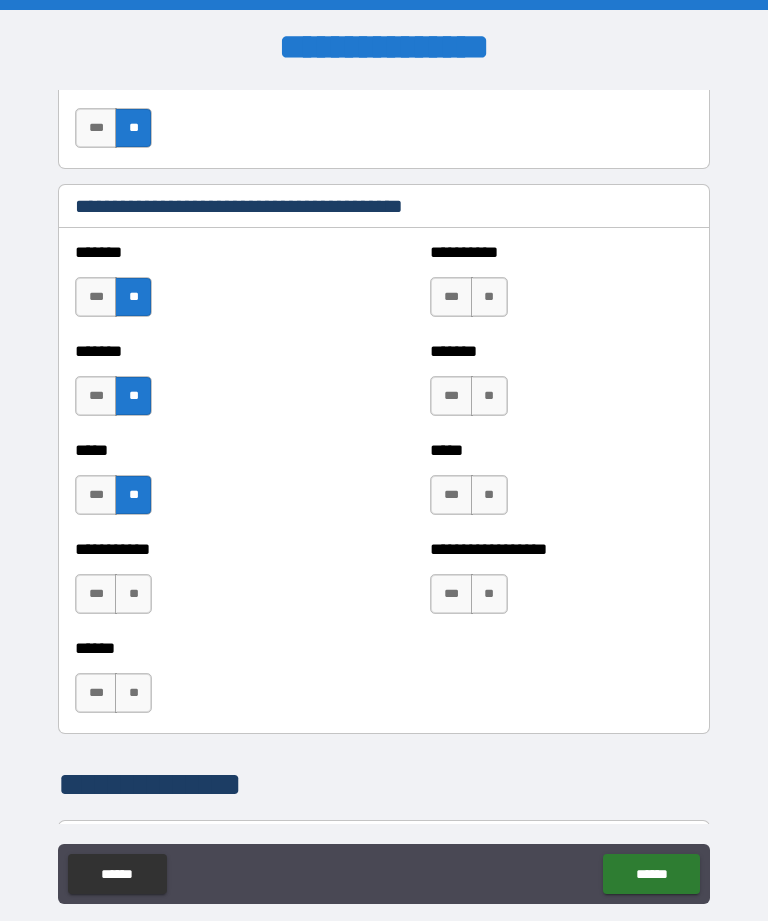 click on "**" at bounding box center (133, 594) 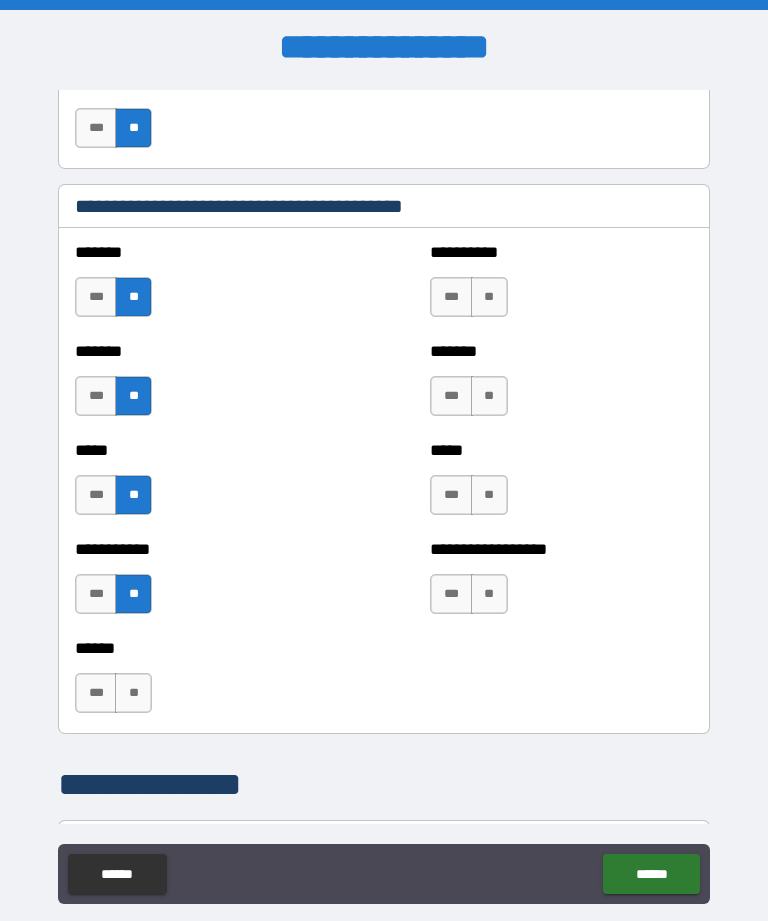 click on "**" at bounding box center [133, 693] 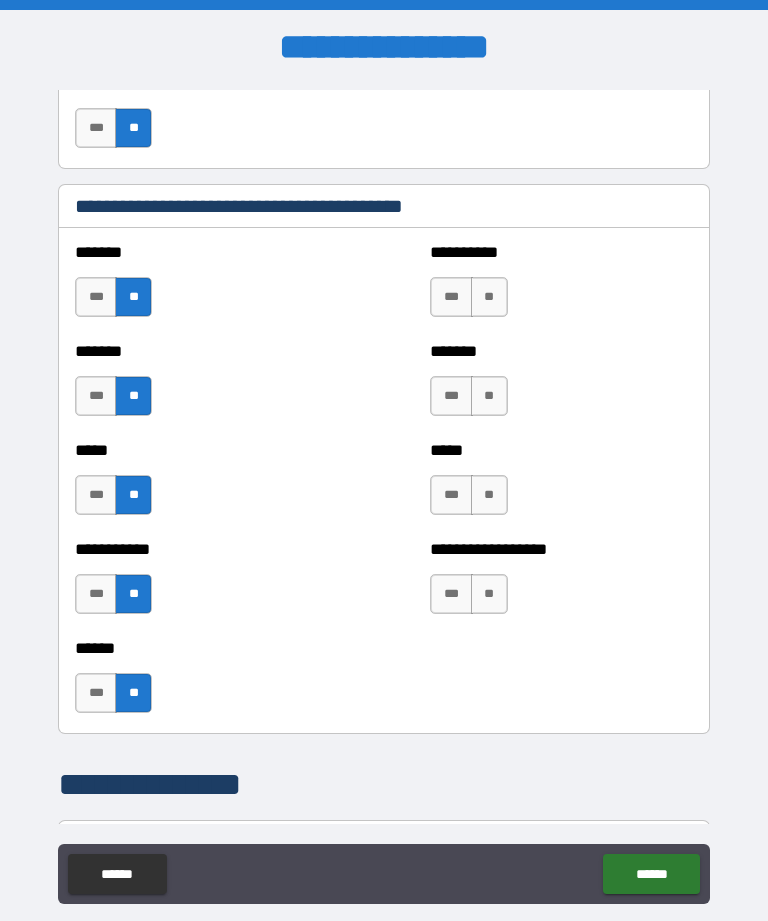 click on "**" at bounding box center [489, 594] 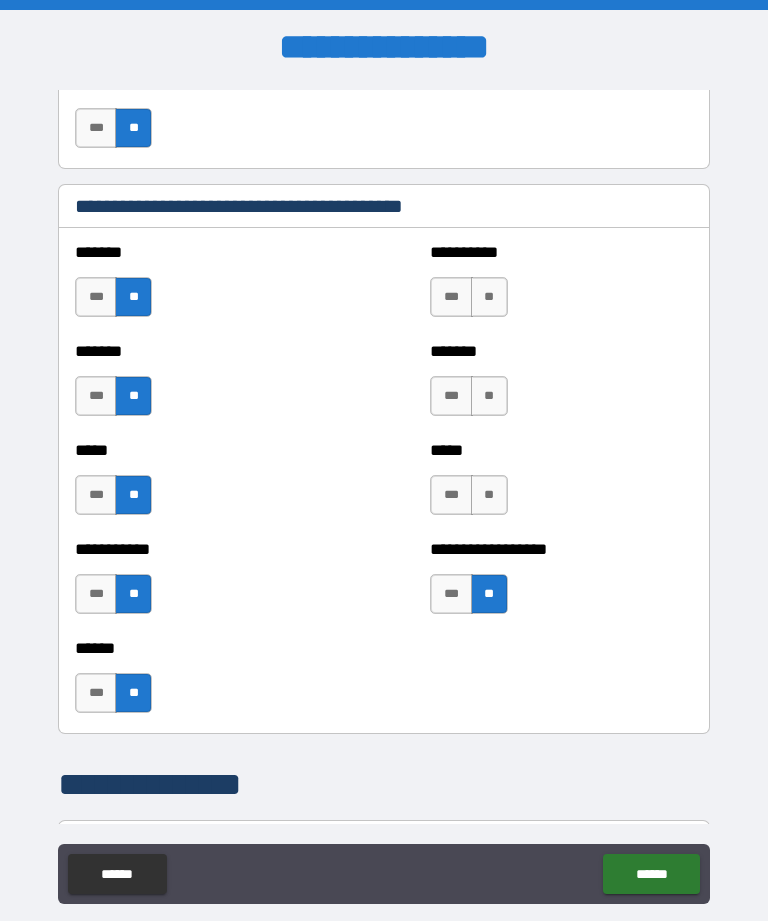 click on "**" at bounding box center (489, 495) 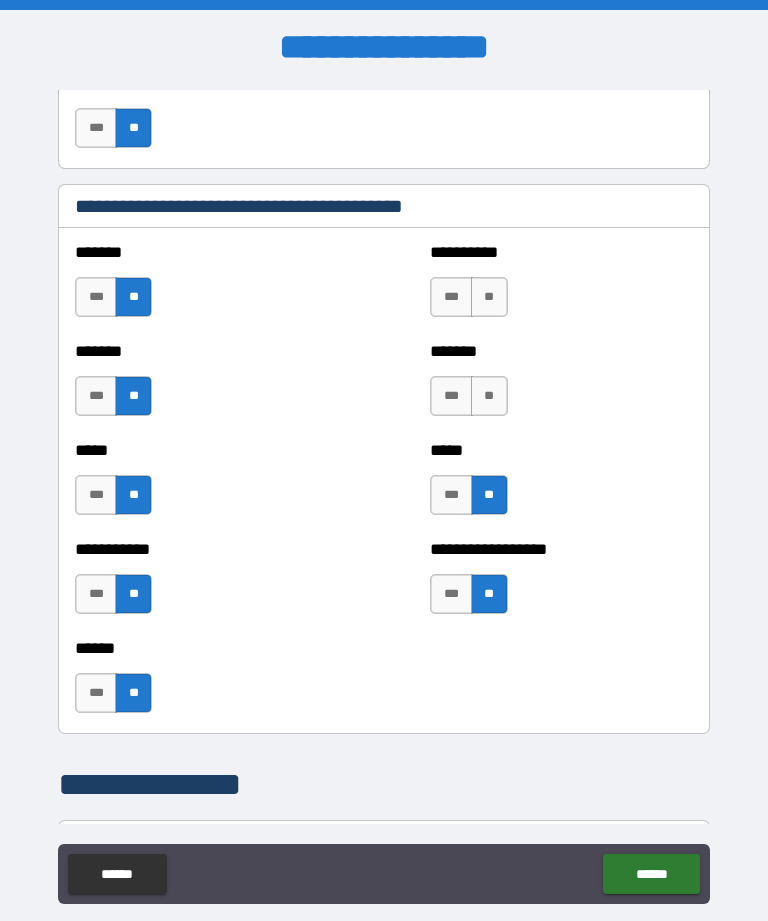 click on "**" at bounding box center (489, 396) 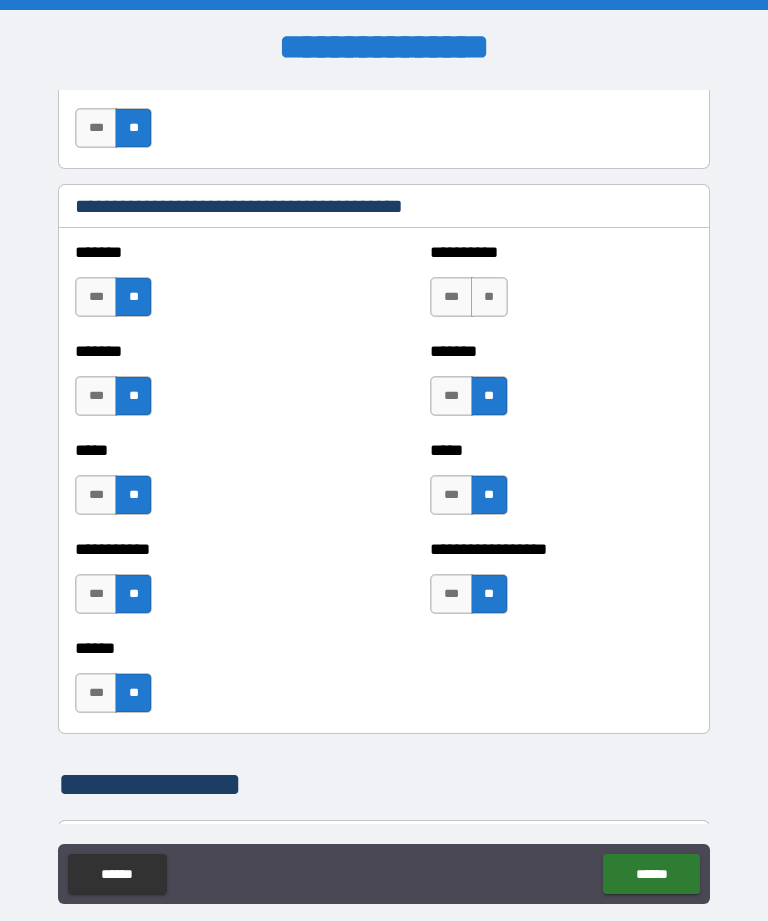 click on "**" at bounding box center [489, 297] 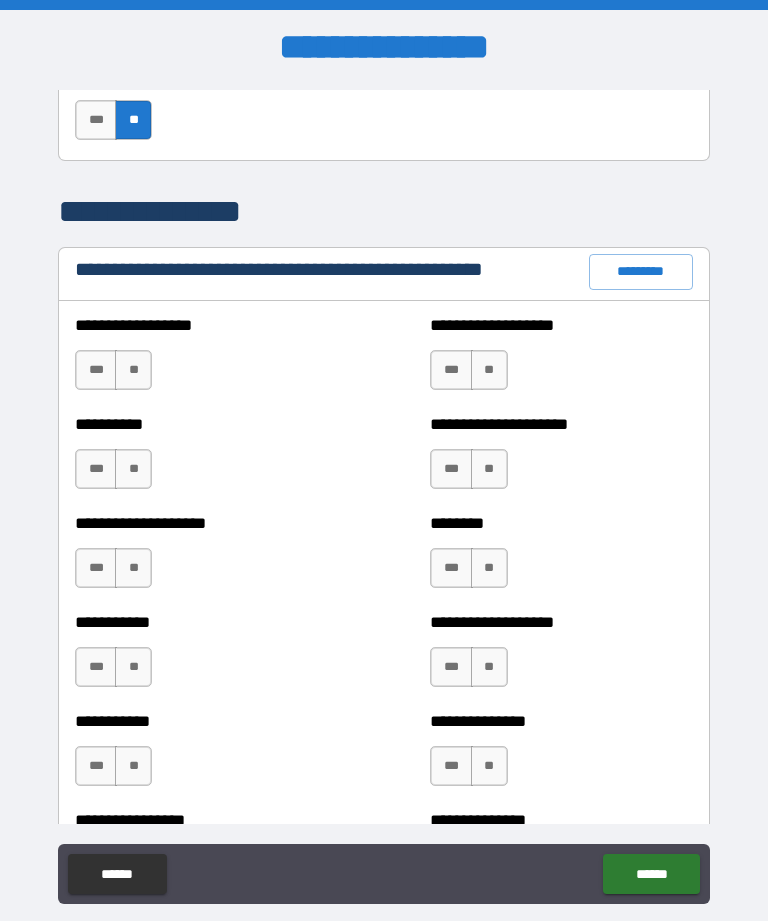 scroll, scrollTop: 2248, scrollLeft: 0, axis: vertical 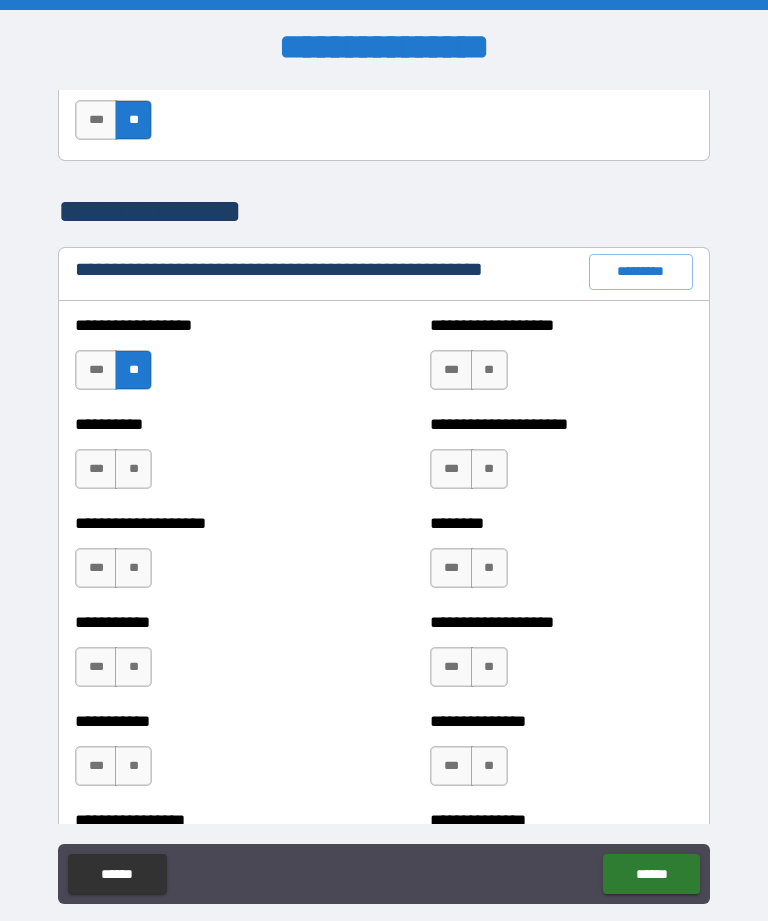 click on "**" at bounding box center (489, 370) 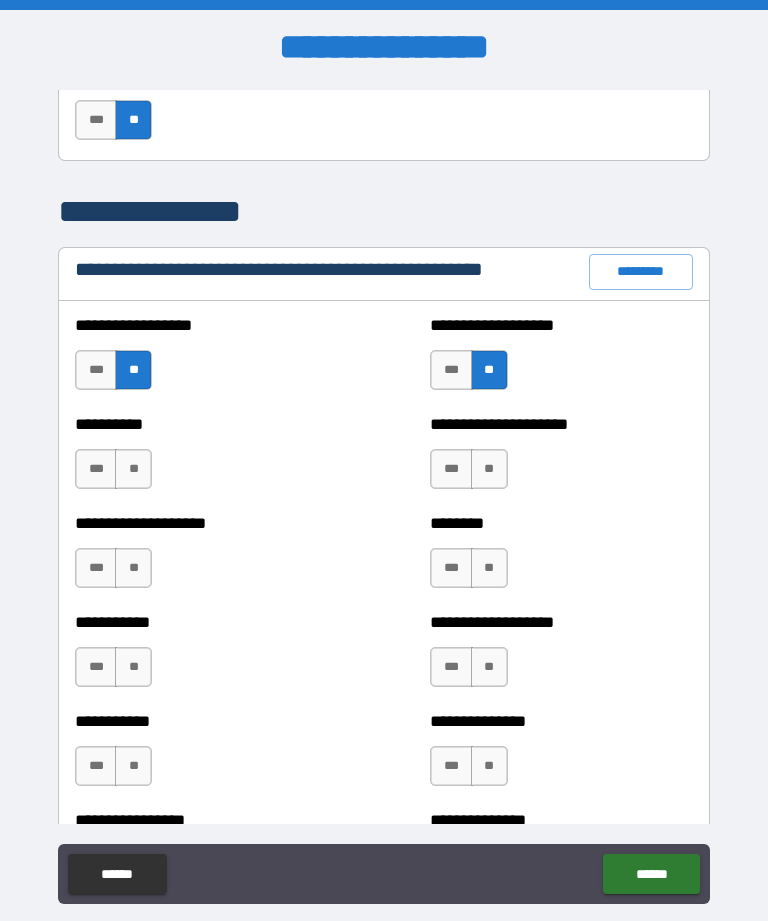 click on "**" at bounding box center (489, 469) 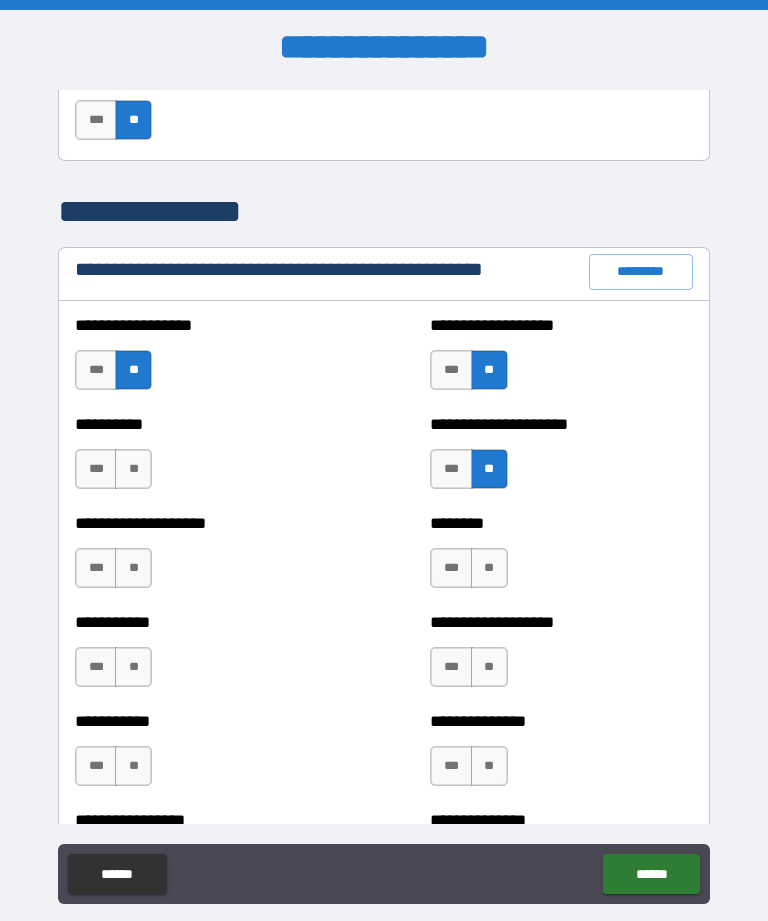 click on "**" at bounding box center (133, 469) 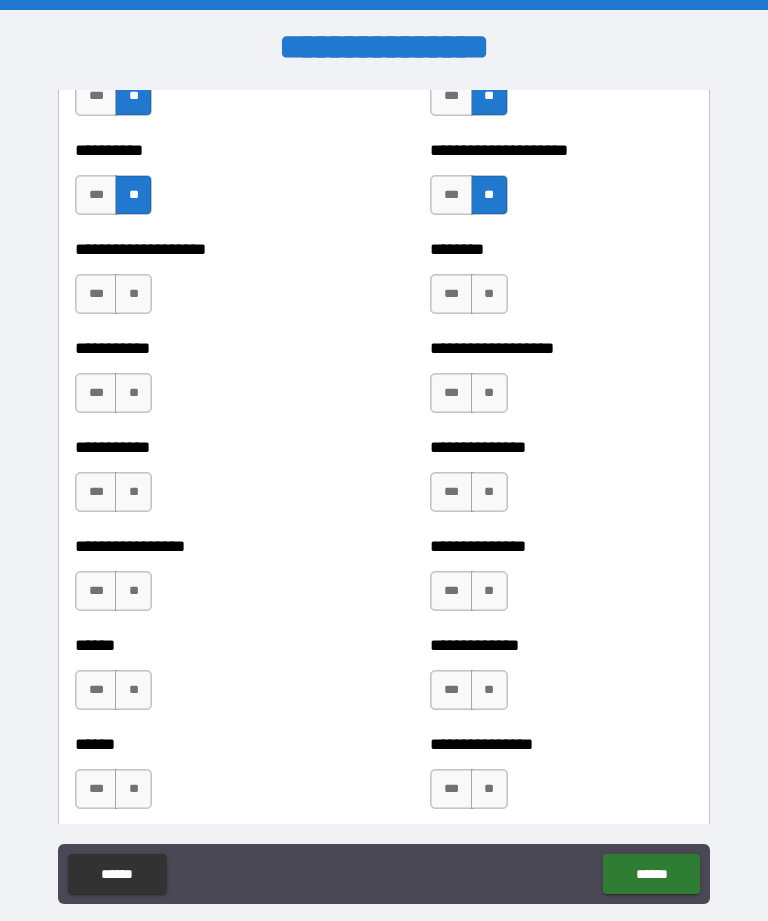 scroll, scrollTop: 2525, scrollLeft: 0, axis: vertical 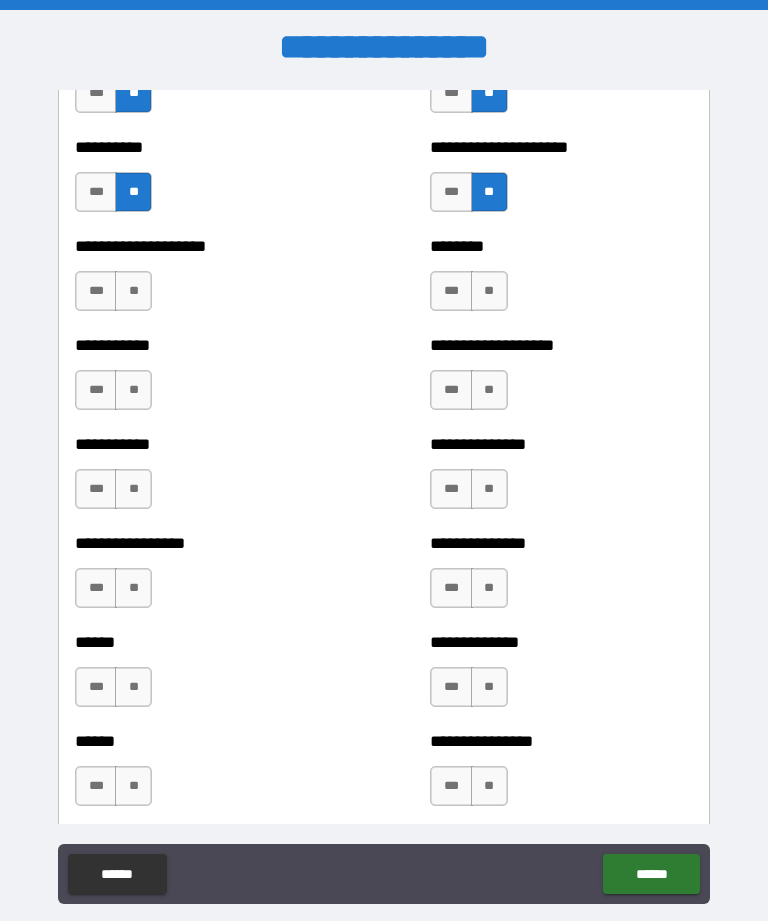 click on "**" at bounding box center [133, 291] 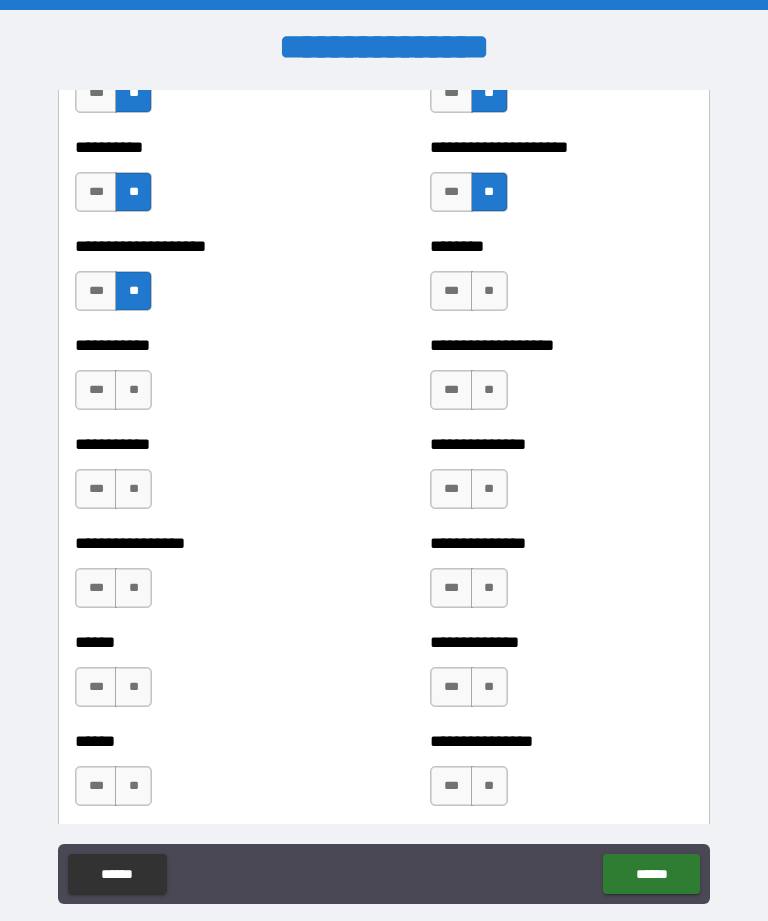 click on "**" at bounding box center (489, 291) 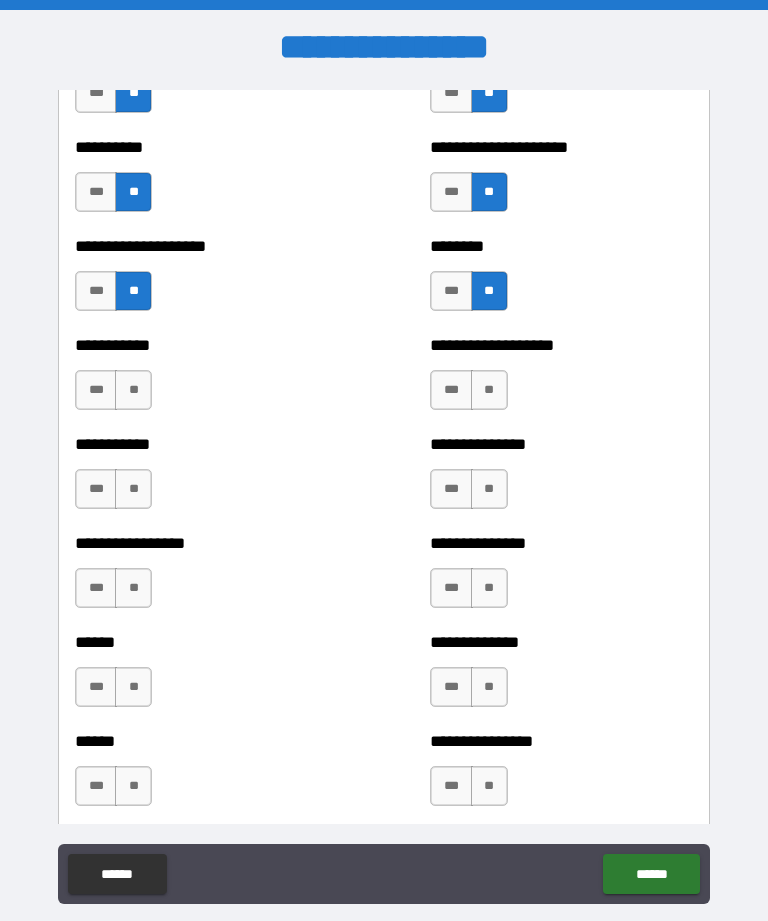 click on "**" at bounding box center [489, 390] 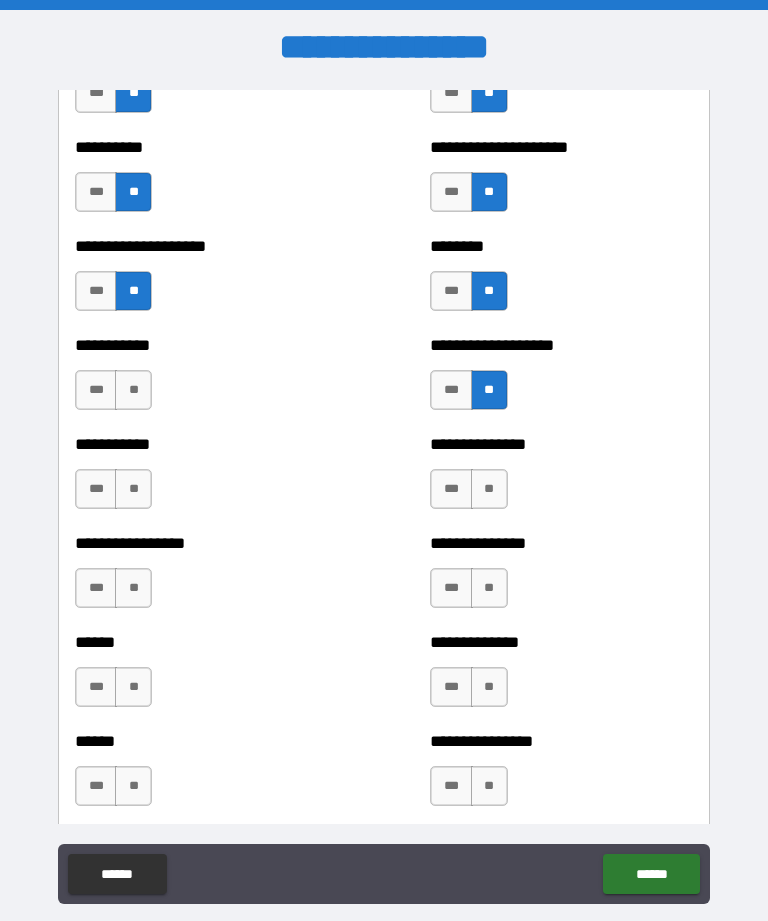 click on "**" at bounding box center (133, 390) 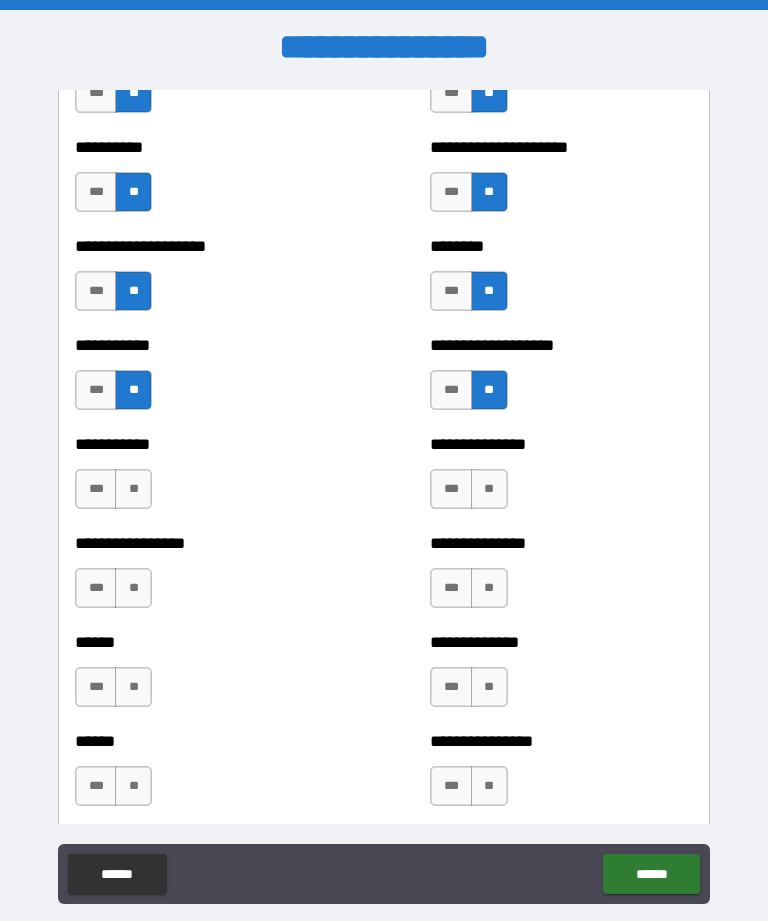 click on "**" at bounding box center [133, 489] 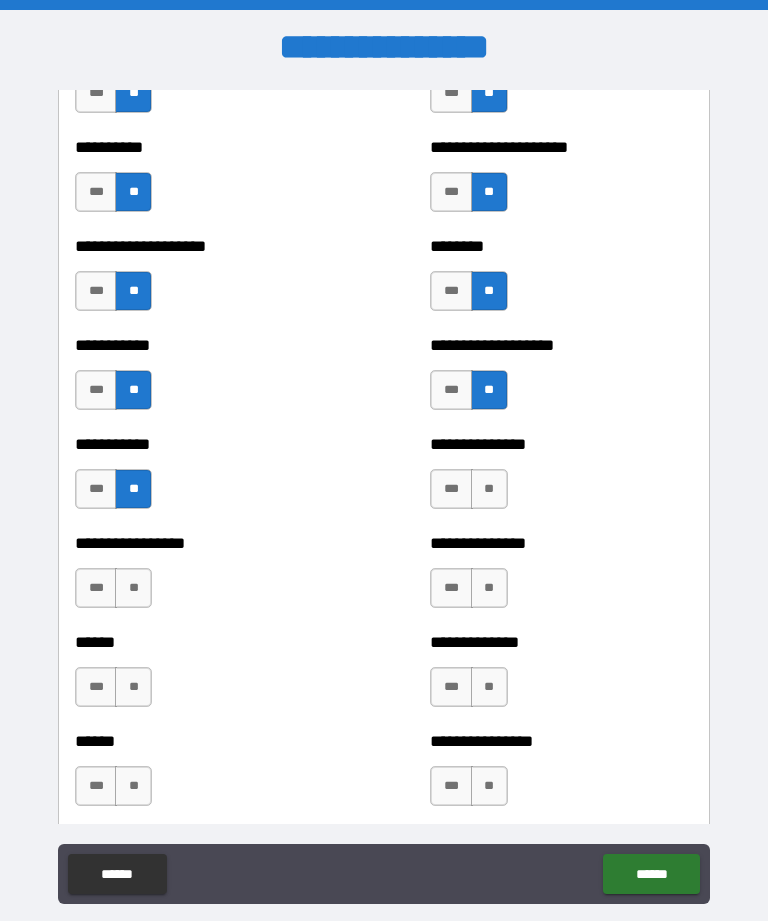 click on "**" at bounding box center (489, 489) 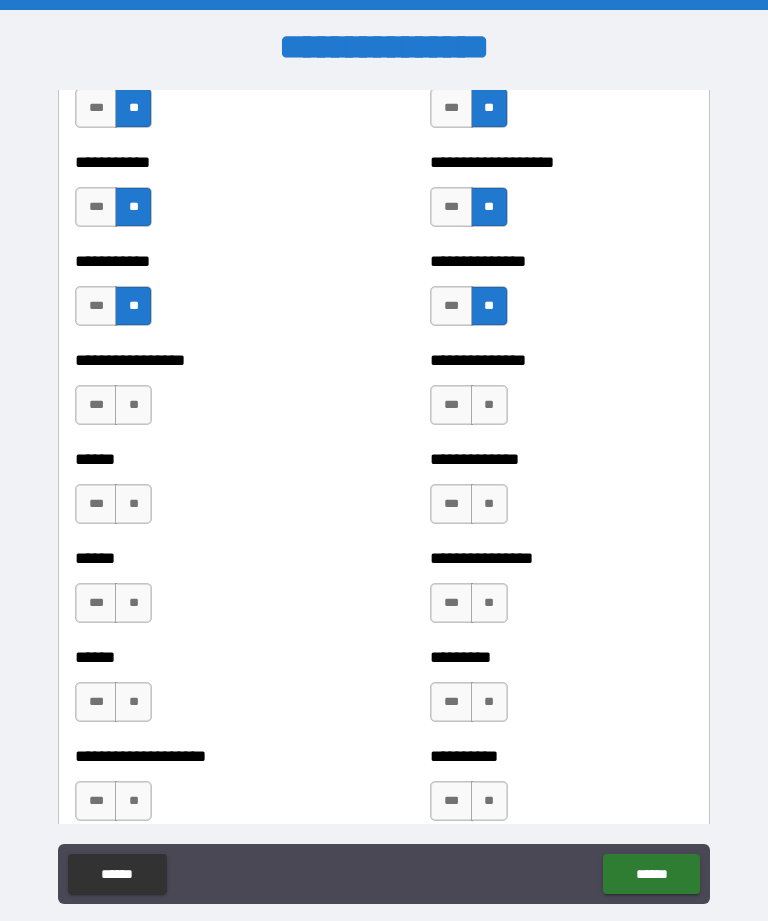 scroll, scrollTop: 2811, scrollLeft: 0, axis: vertical 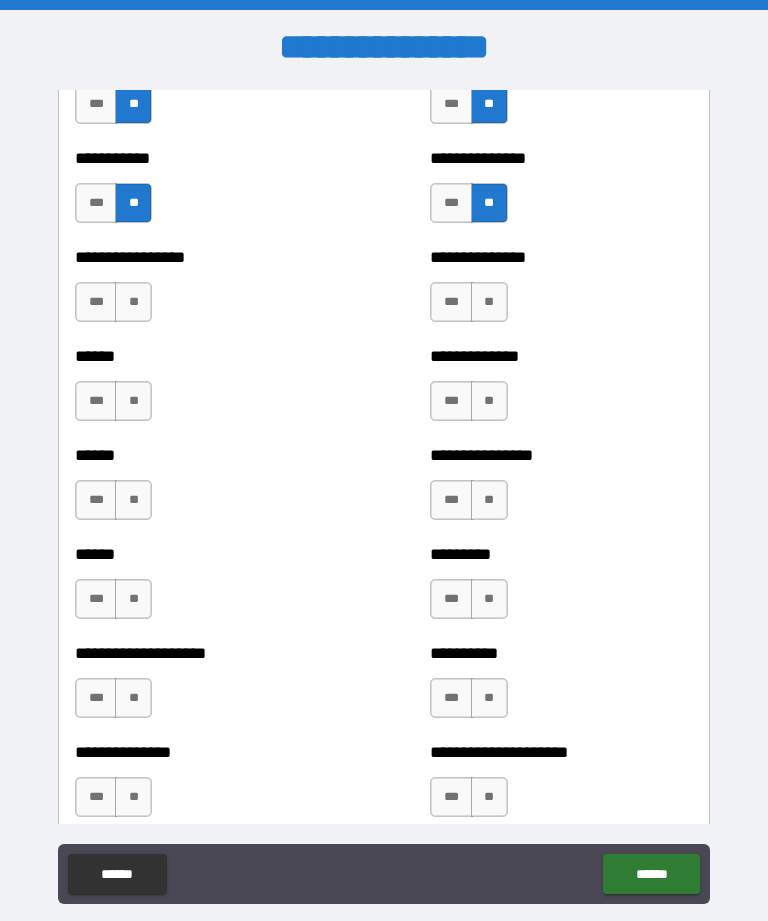 click on "**" at bounding box center (489, 302) 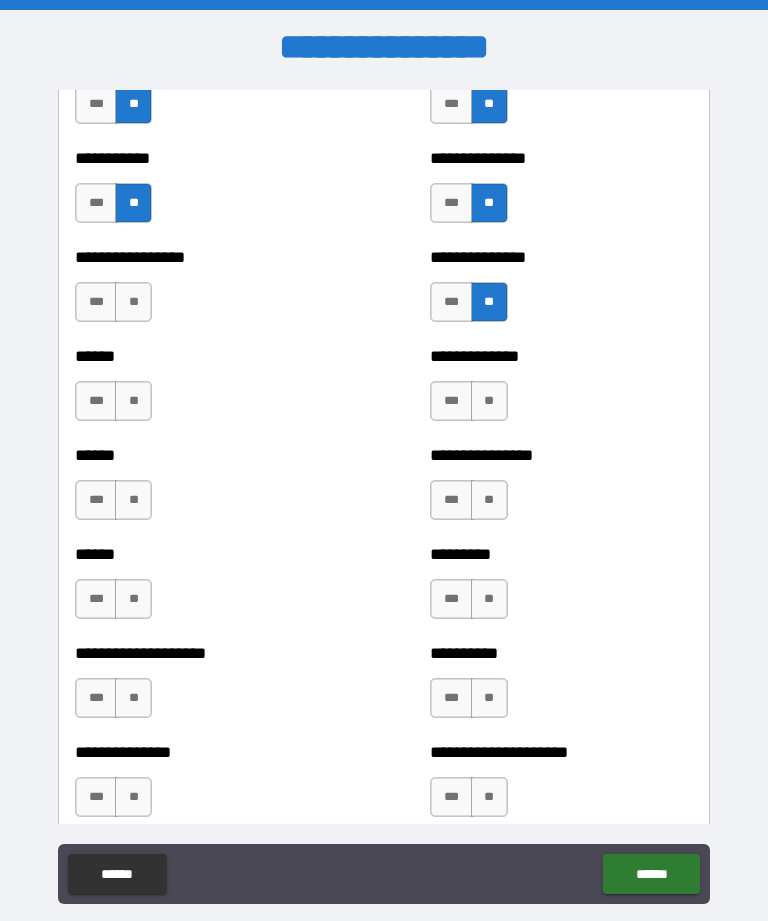 click on "**" at bounding box center (133, 302) 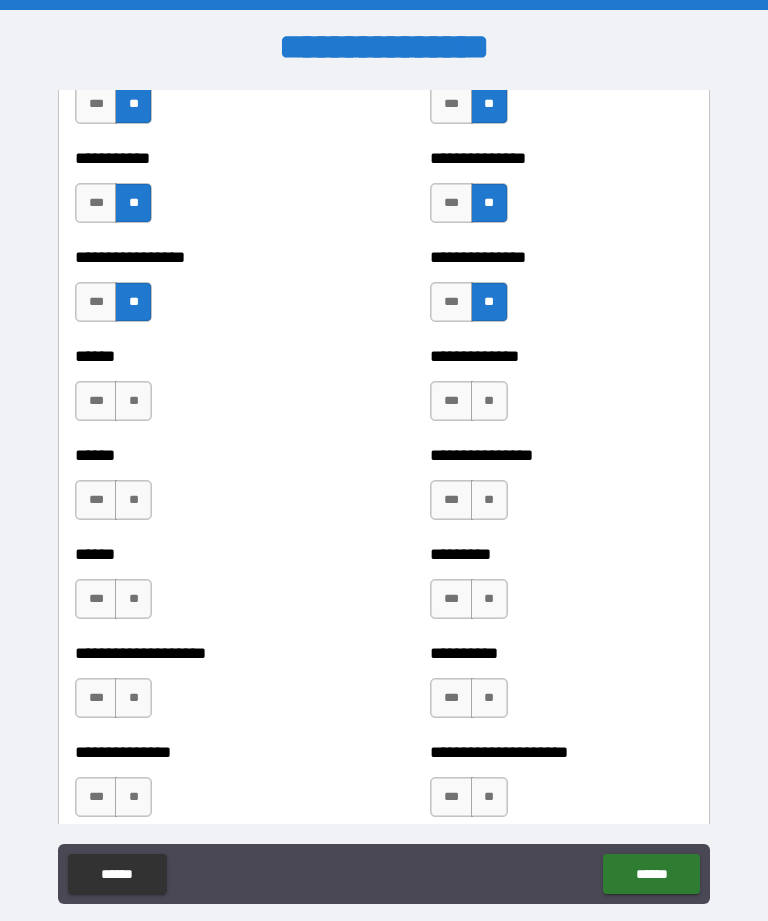 click on "**" at bounding box center [133, 401] 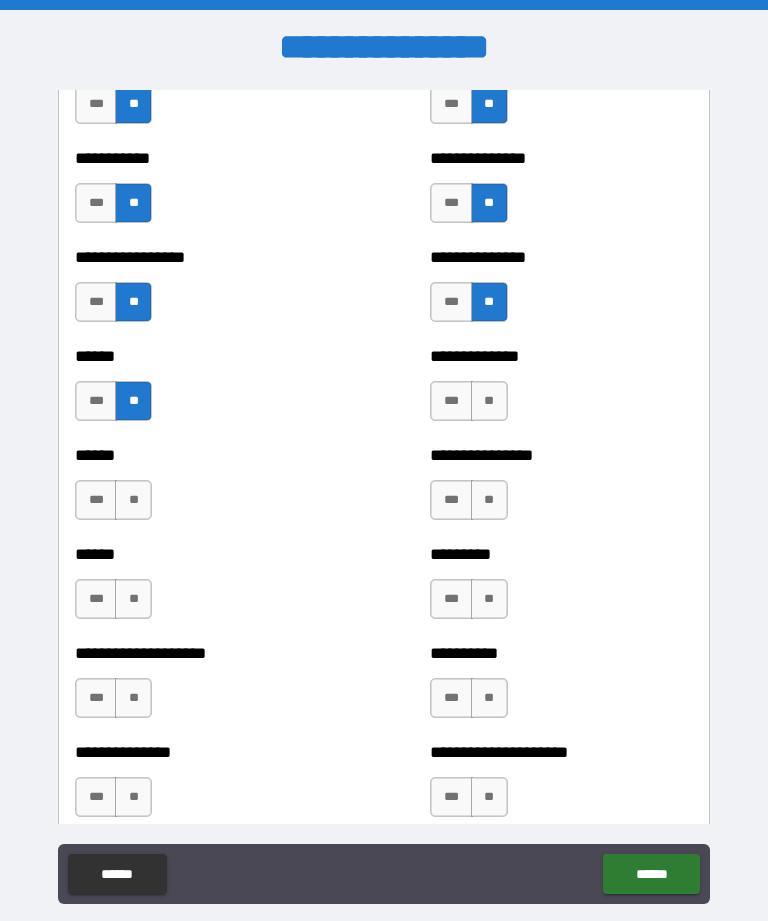 click on "**" at bounding box center (489, 401) 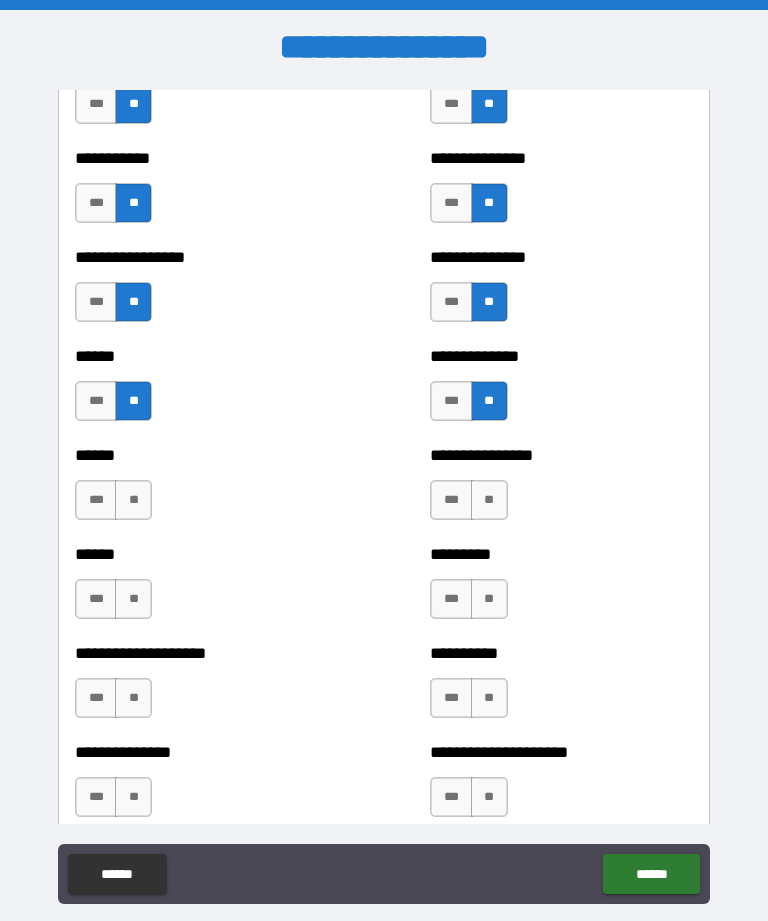 click on "**" at bounding box center (489, 500) 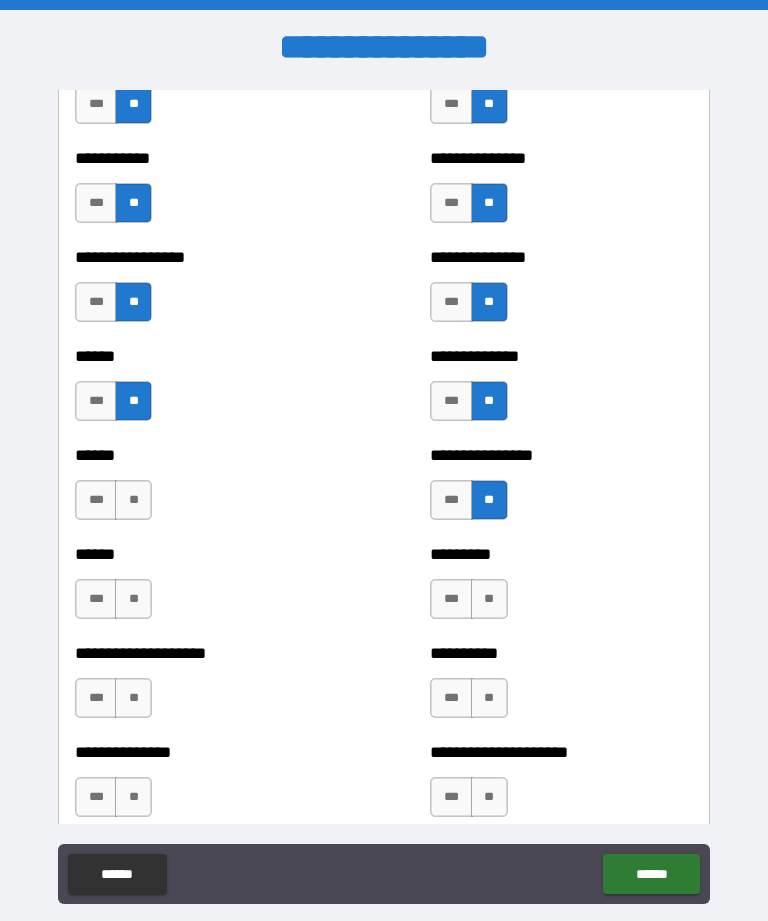 click on "**" at bounding box center [133, 500] 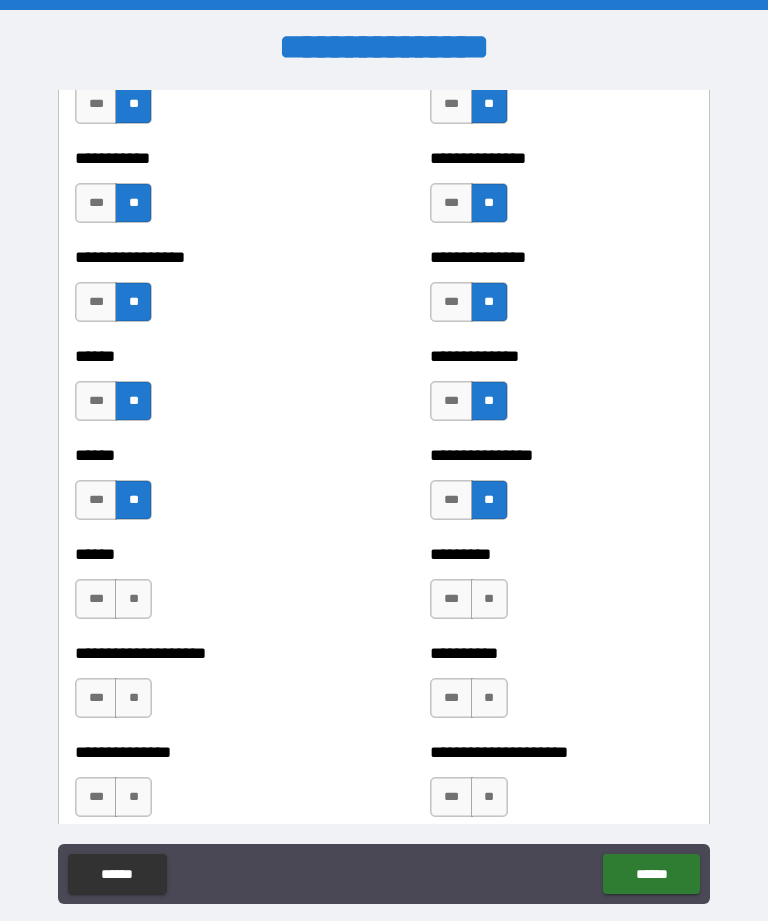 click on "**" at bounding box center (133, 599) 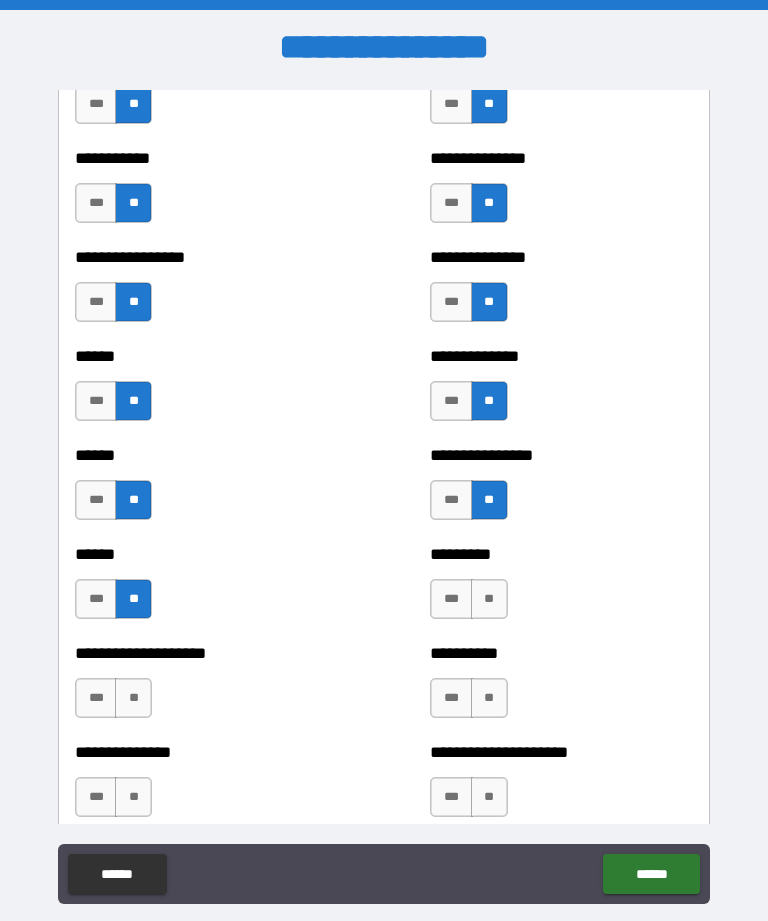 click on "**" at bounding box center [489, 599] 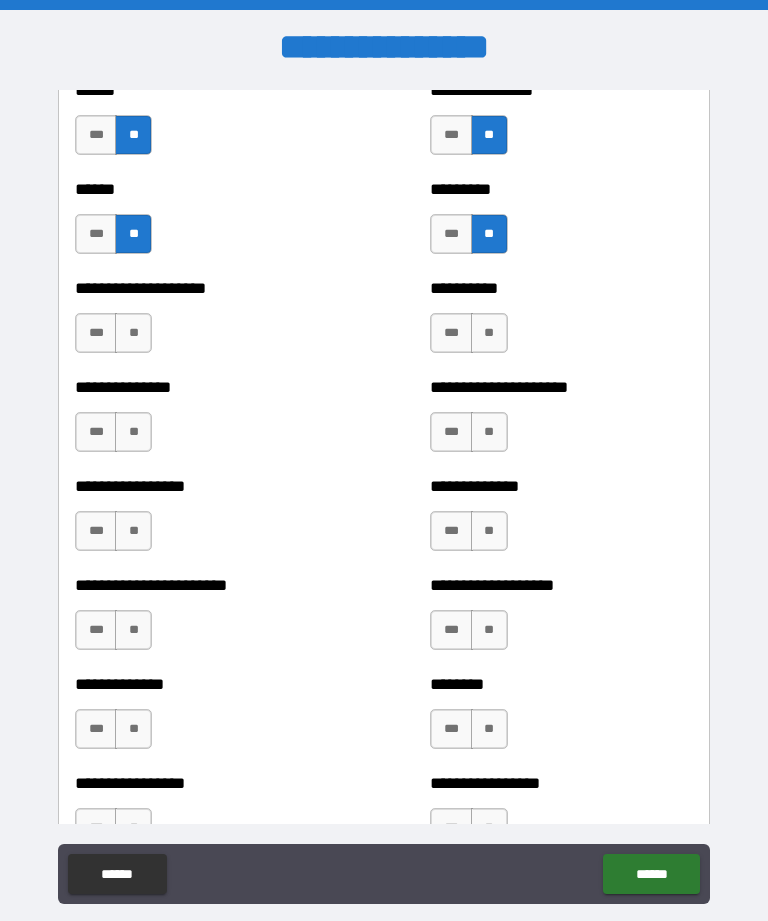 scroll, scrollTop: 3229, scrollLeft: 0, axis: vertical 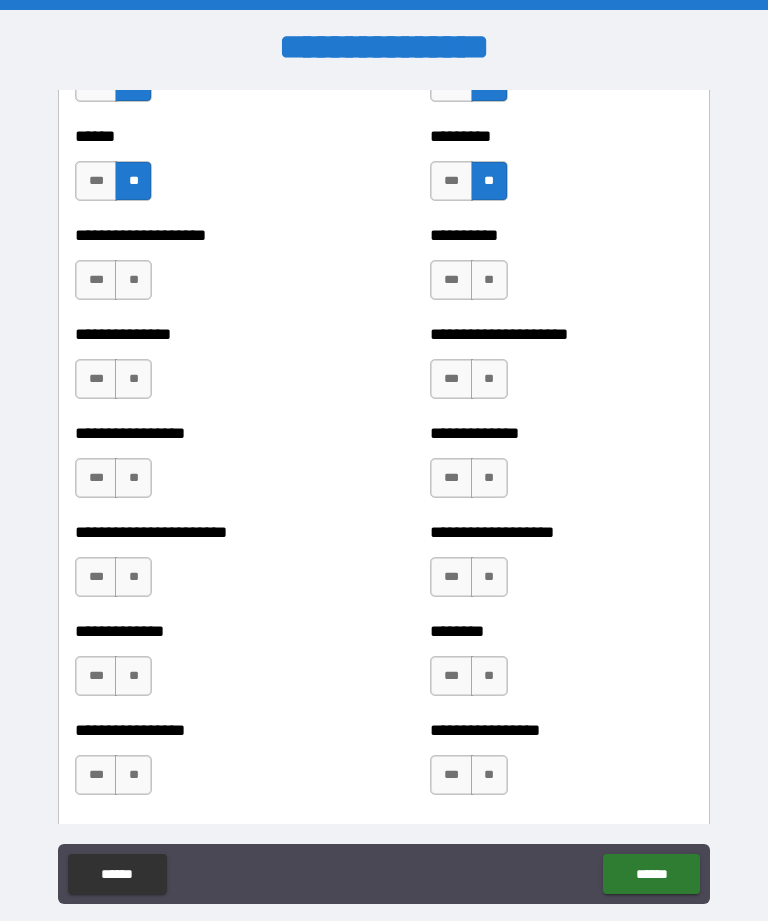 click on "**" at bounding box center (489, 280) 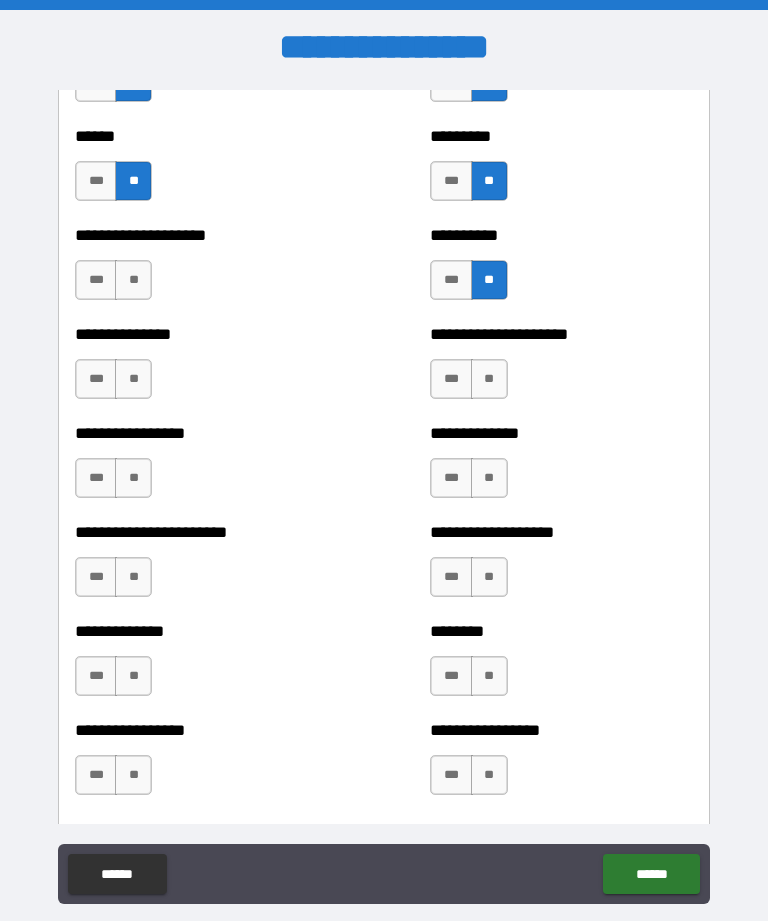 click on "**" at bounding box center (133, 280) 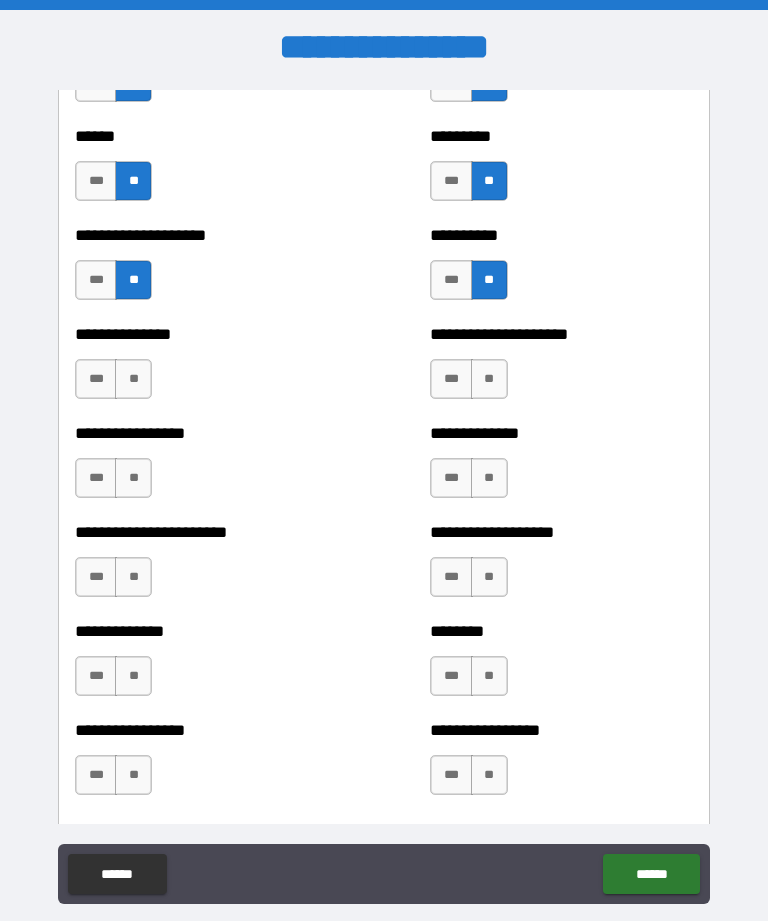 click on "**" at bounding box center (133, 379) 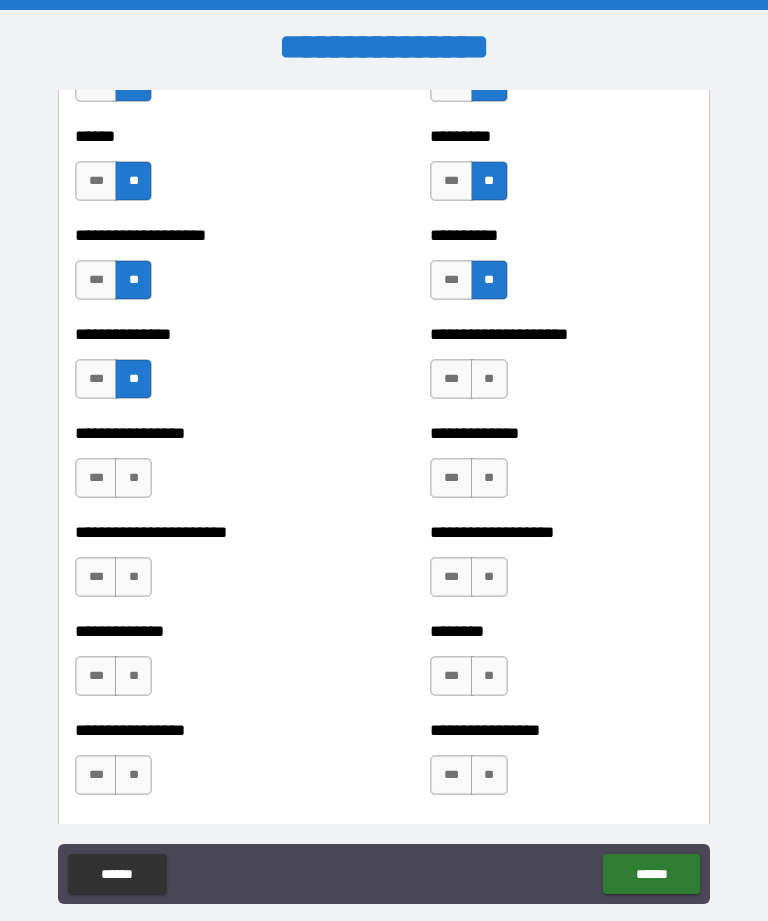 click on "**" at bounding box center [489, 379] 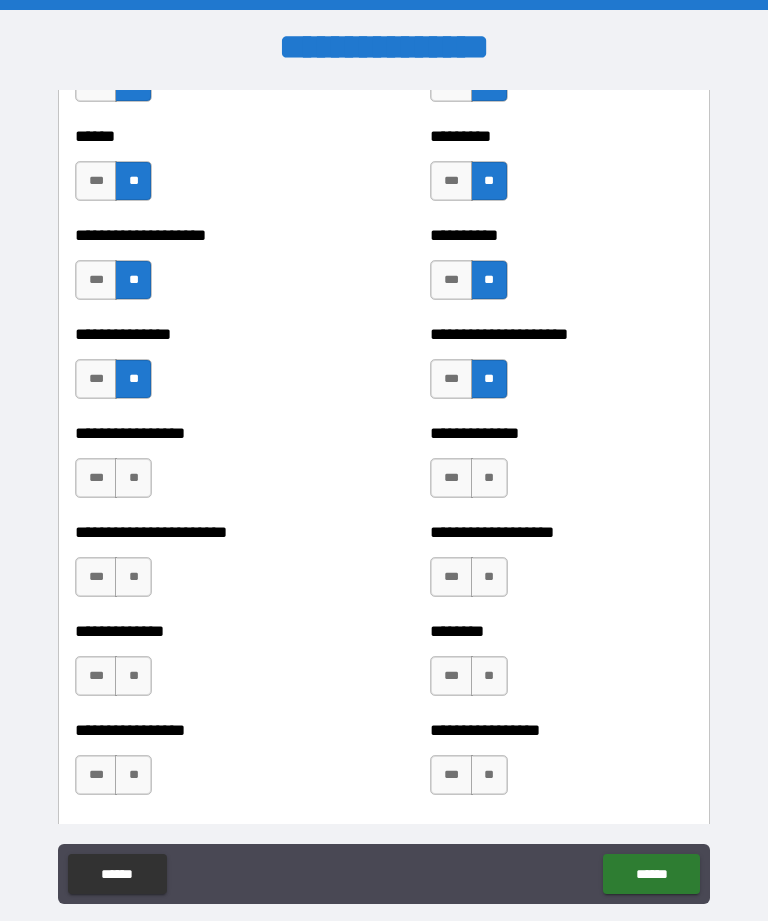 click on "**" at bounding box center (489, 478) 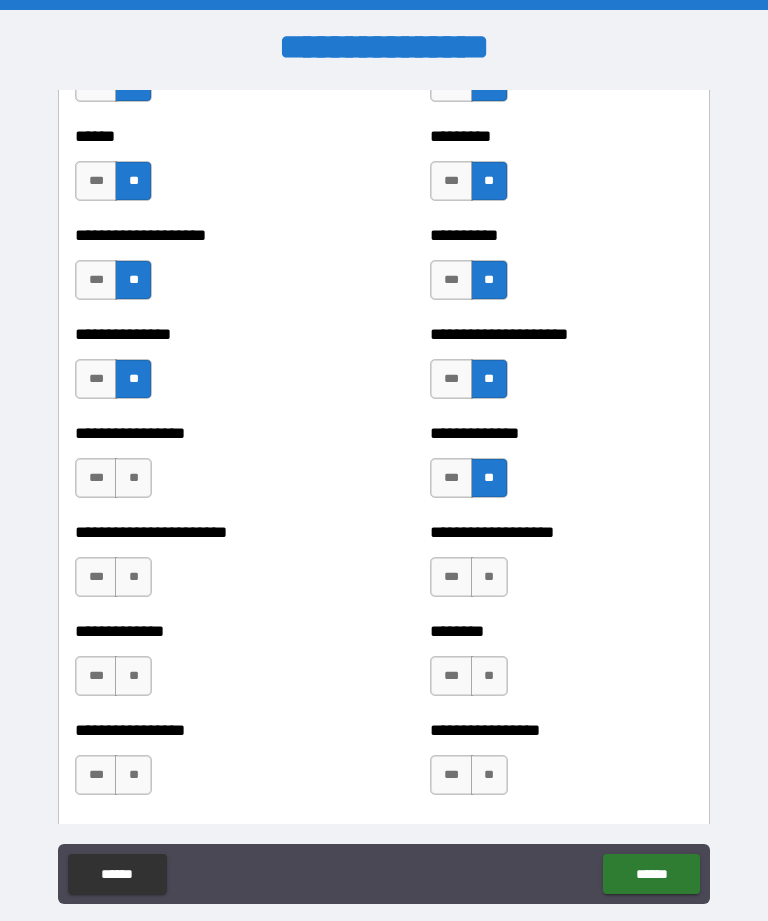click on "**" at bounding box center [133, 478] 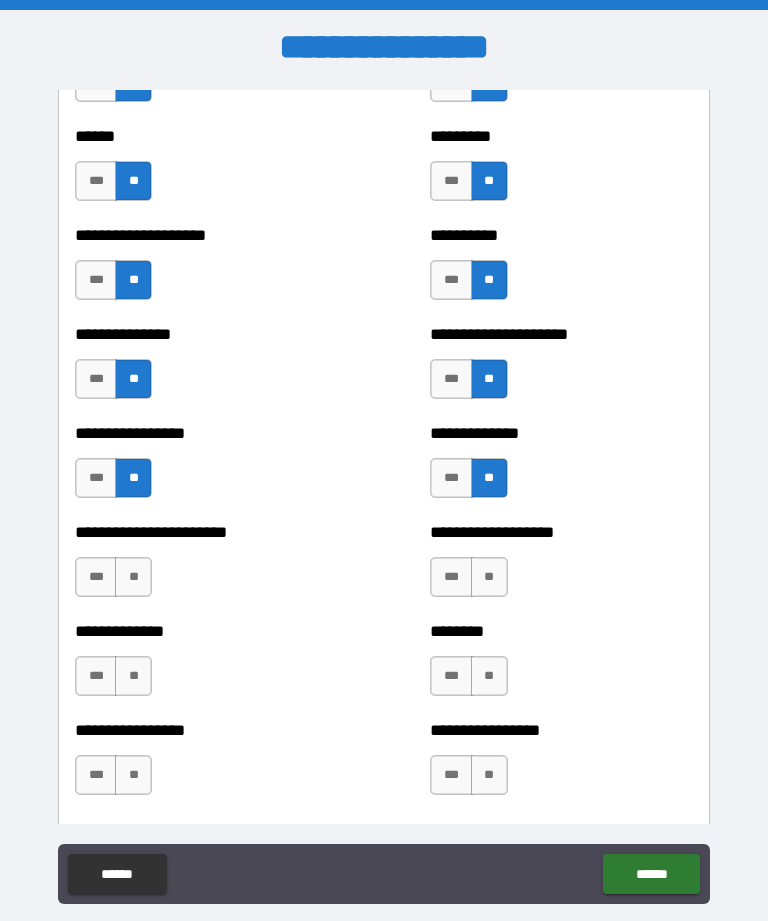 click on "**" at bounding box center (133, 577) 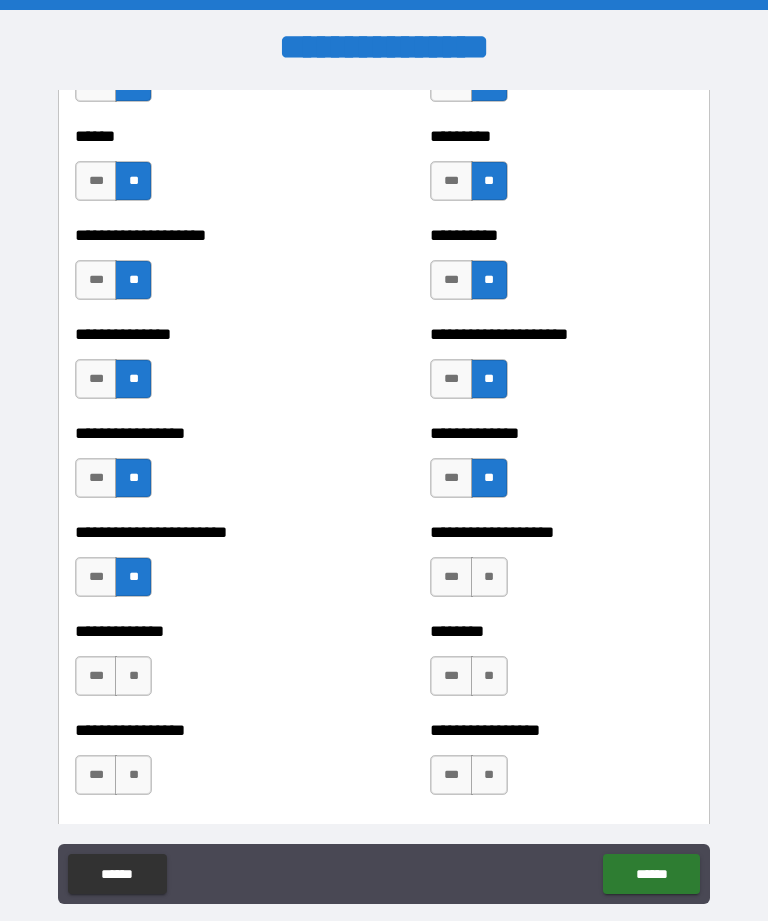 click on "**" at bounding box center [489, 577] 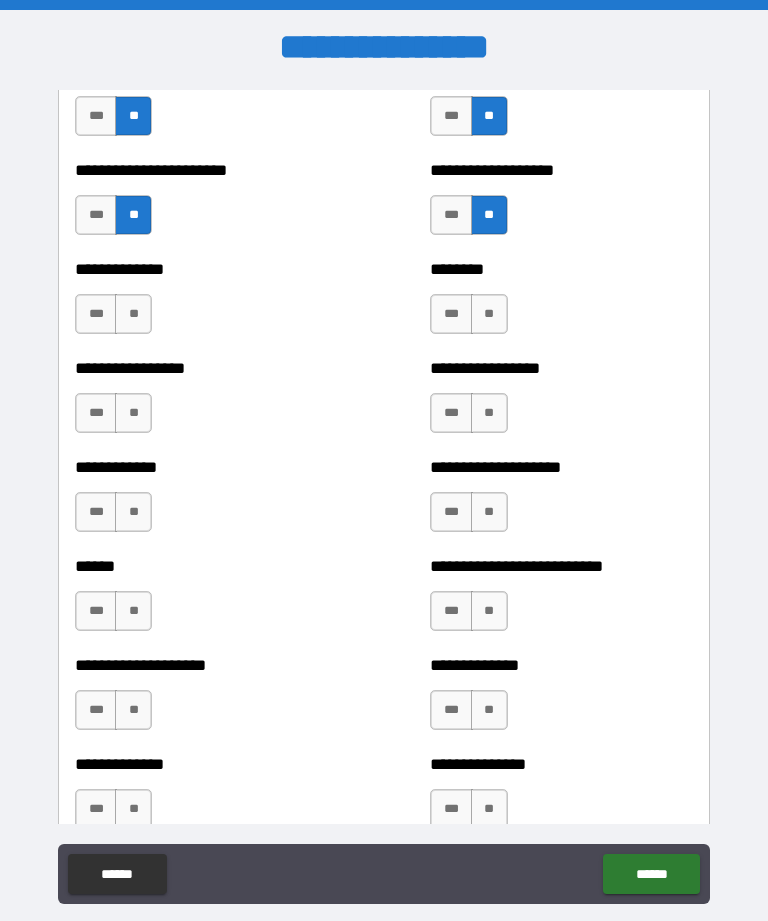 scroll, scrollTop: 3595, scrollLeft: 0, axis: vertical 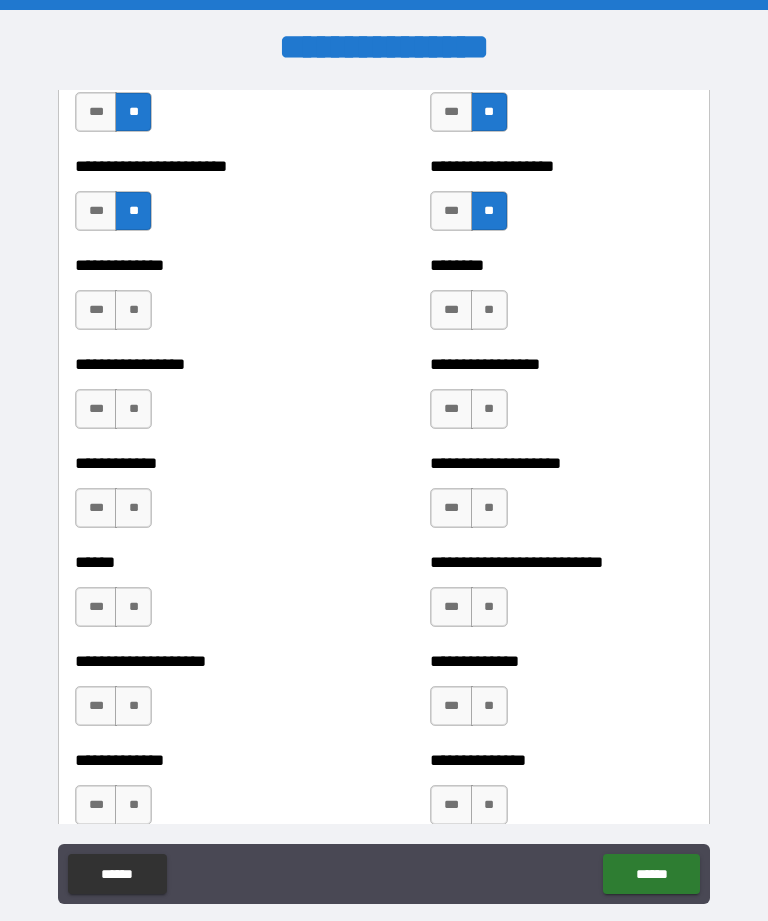 click on "**" at bounding box center (489, 310) 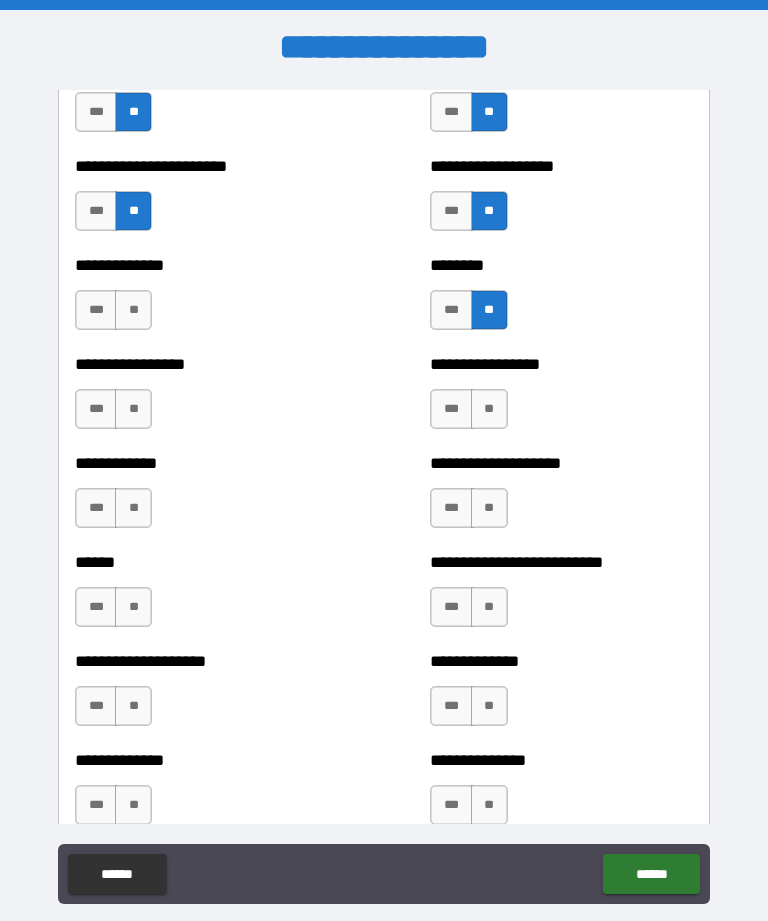 click on "**" at bounding box center [133, 310] 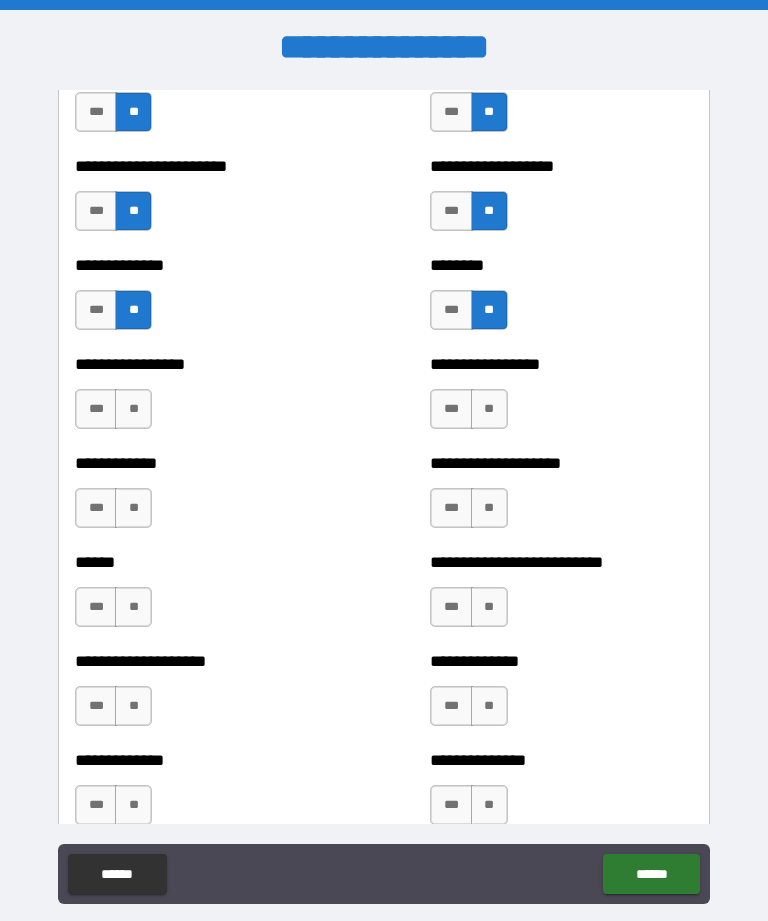 click on "**" at bounding box center [133, 409] 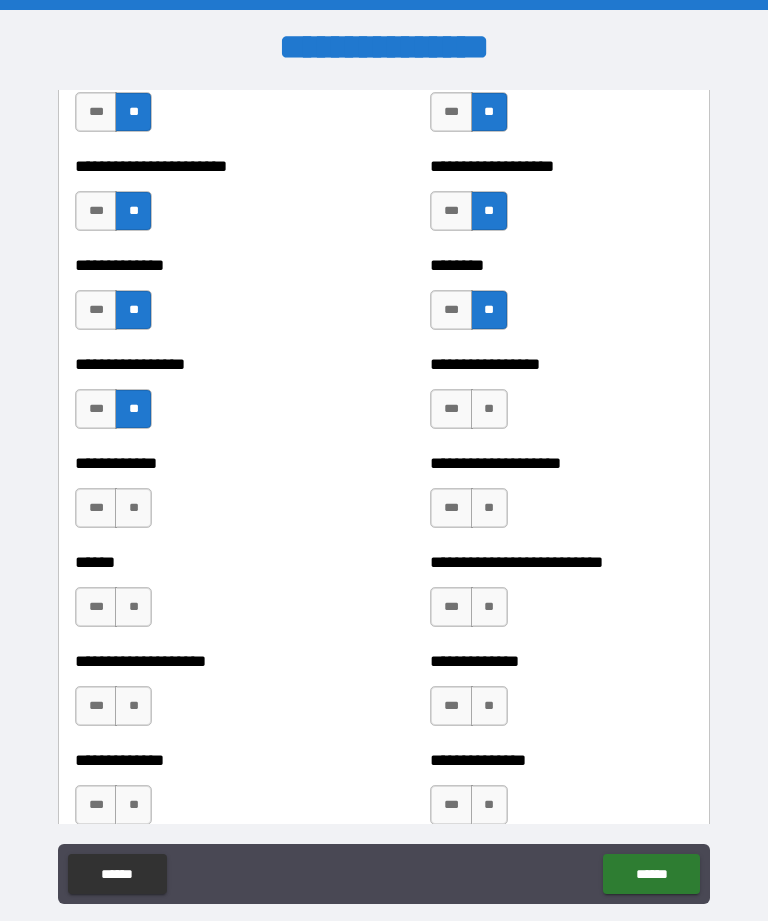 click on "**" at bounding box center (489, 409) 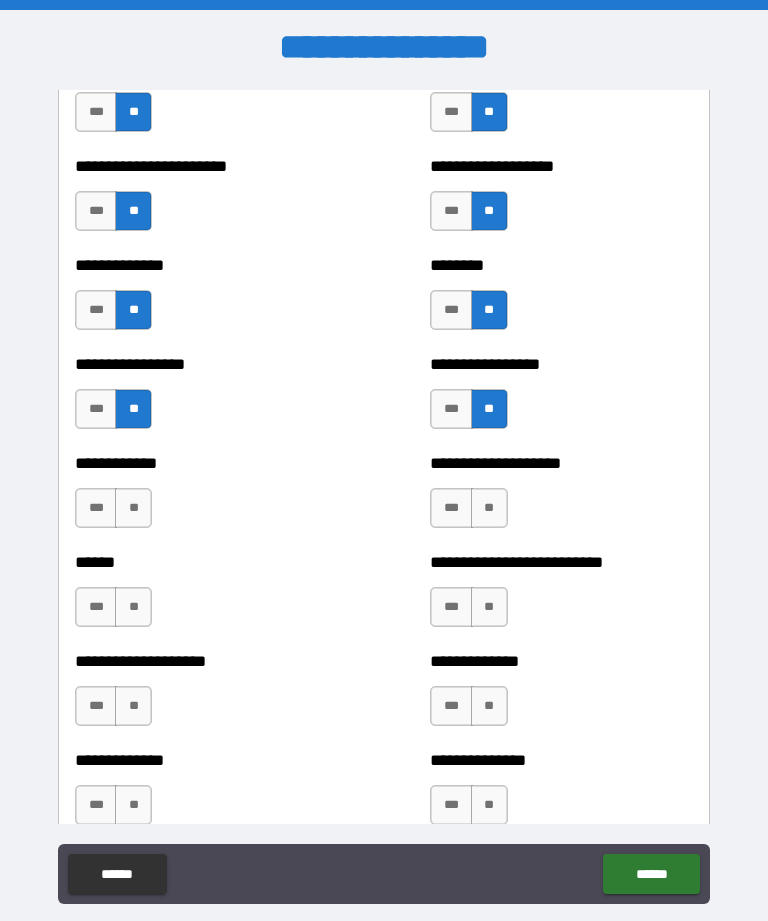 click on "**" at bounding box center [489, 508] 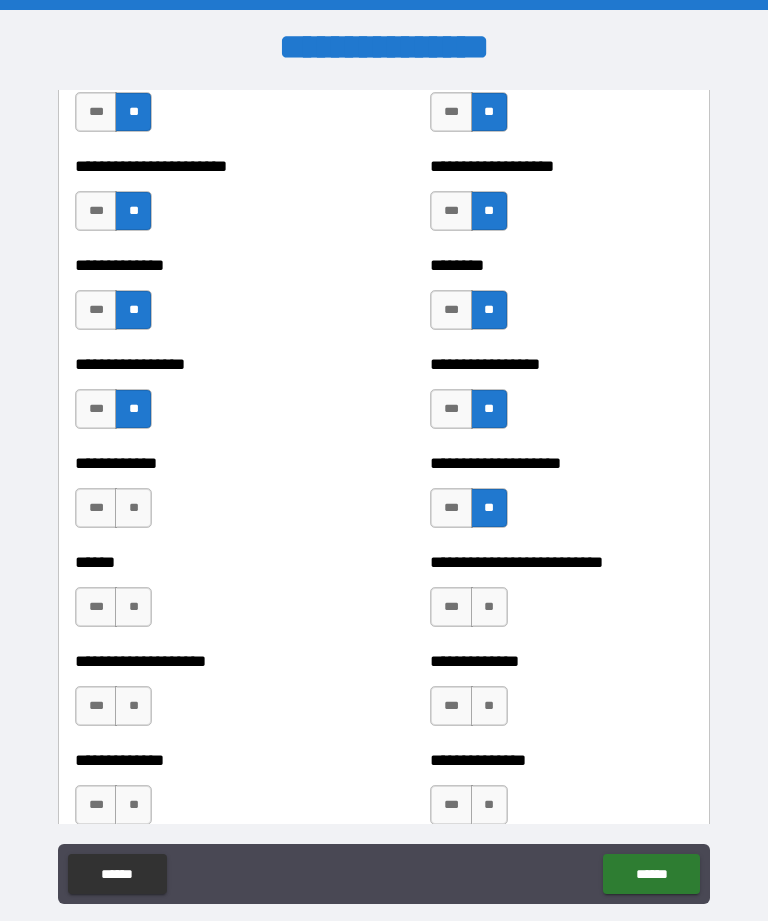 click on "**" at bounding box center [133, 508] 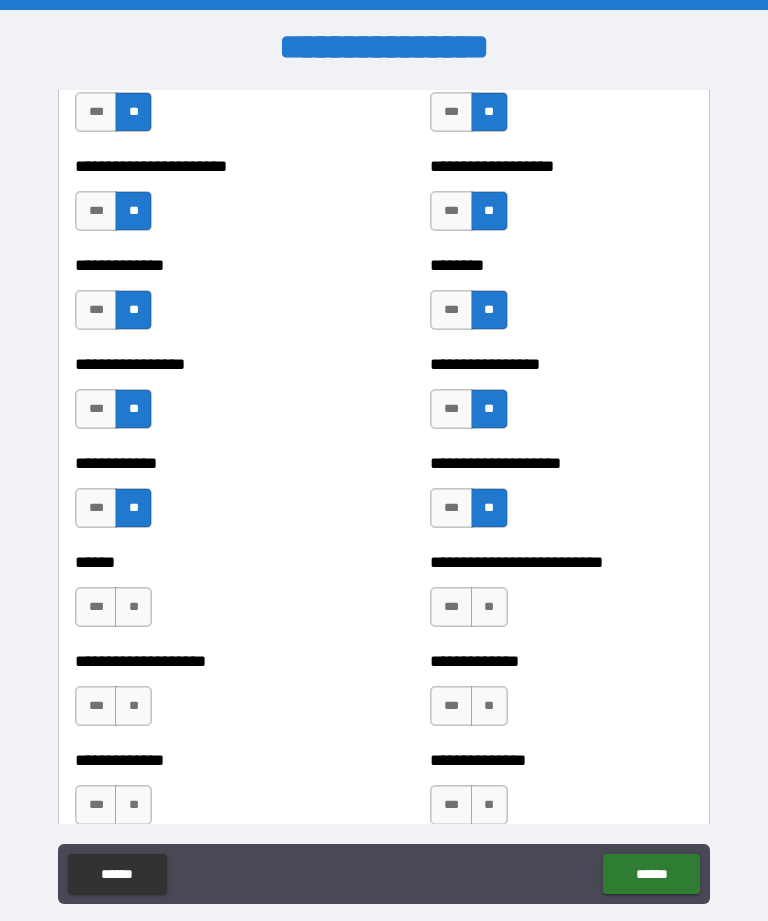 click on "**" at bounding box center [133, 607] 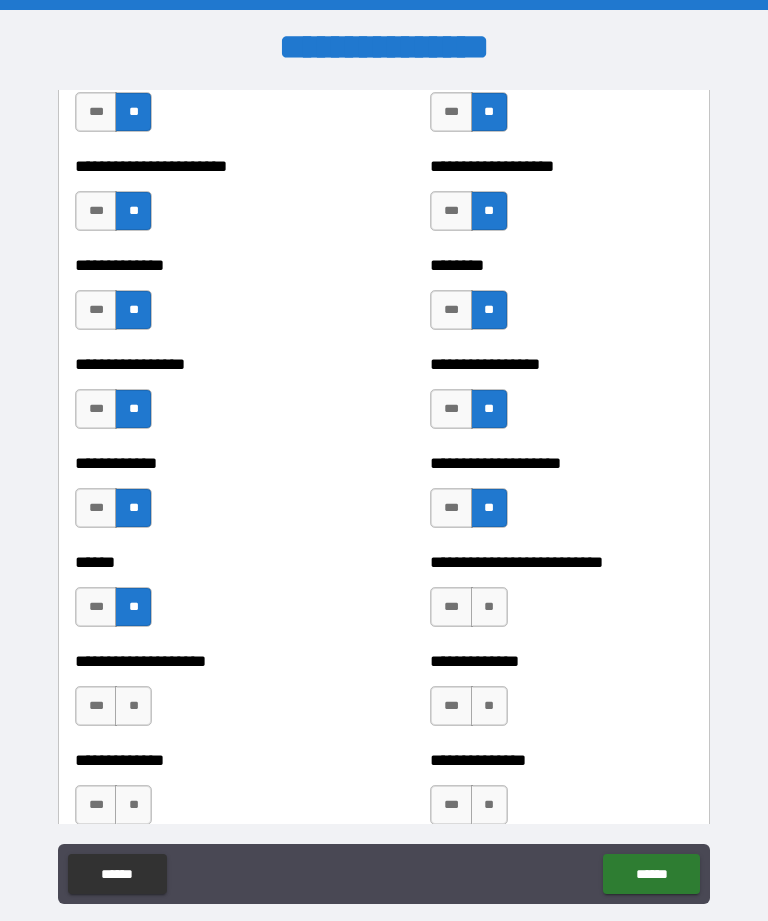 click on "**" at bounding box center (489, 607) 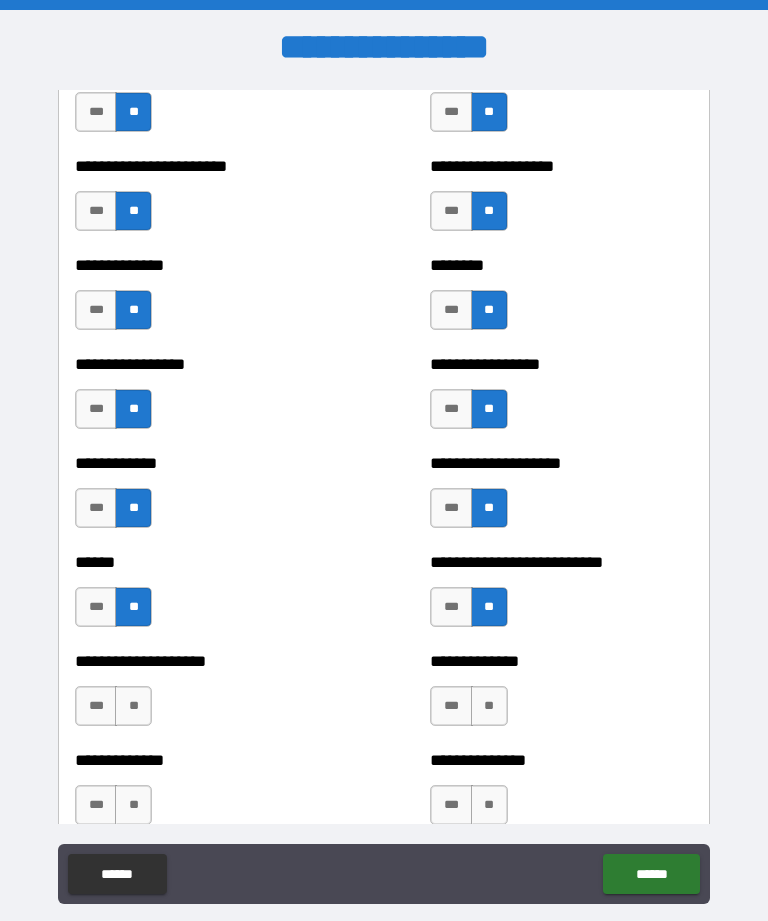 click on "**" at bounding box center [489, 706] 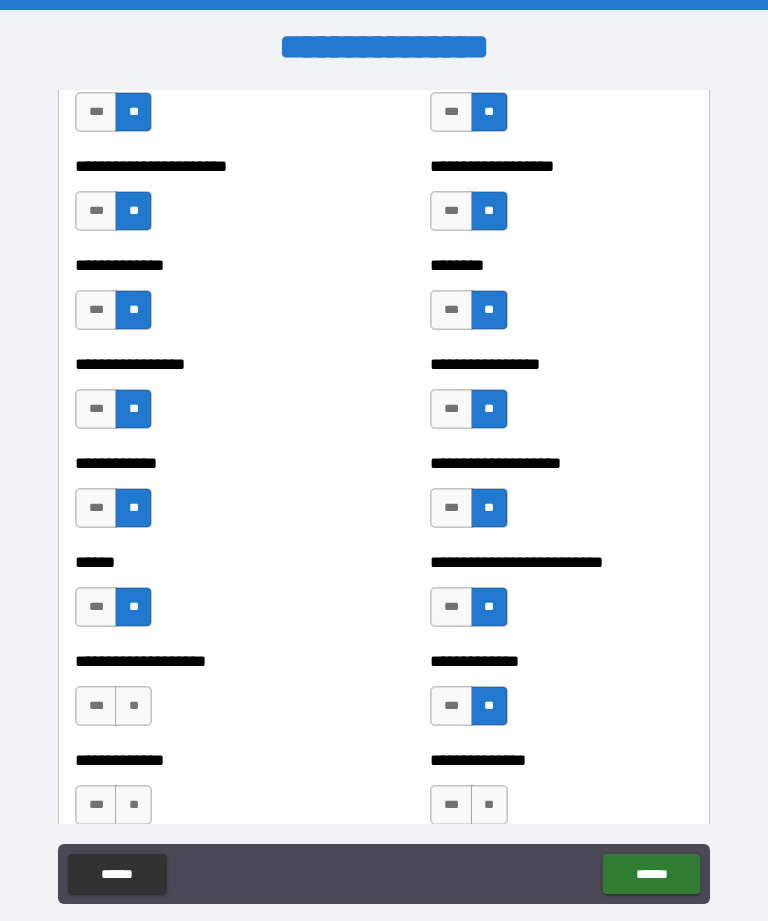 click on "**" at bounding box center [133, 706] 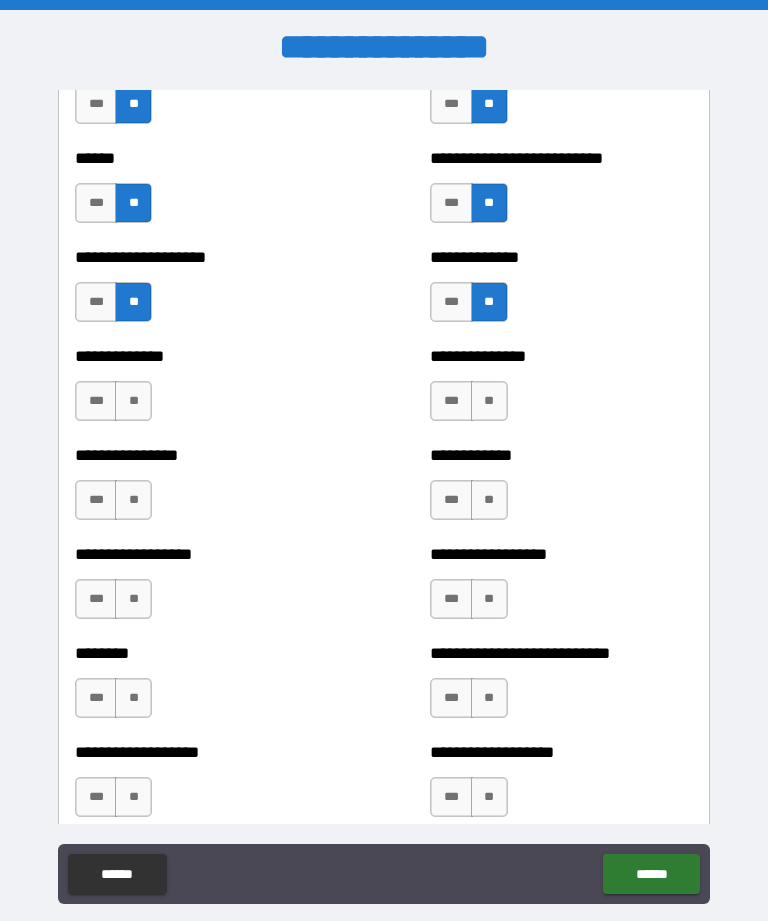 scroll, scrollTop: 4077, scrollLeft: 0, axis: vertical 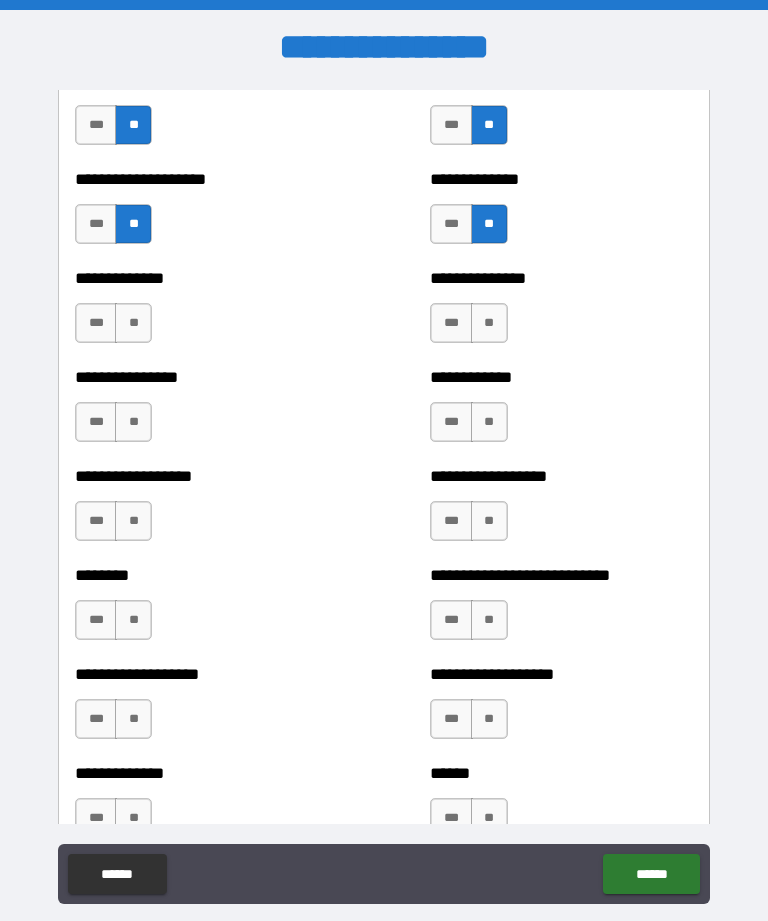 click on "***" at bounding box center [96, 224] 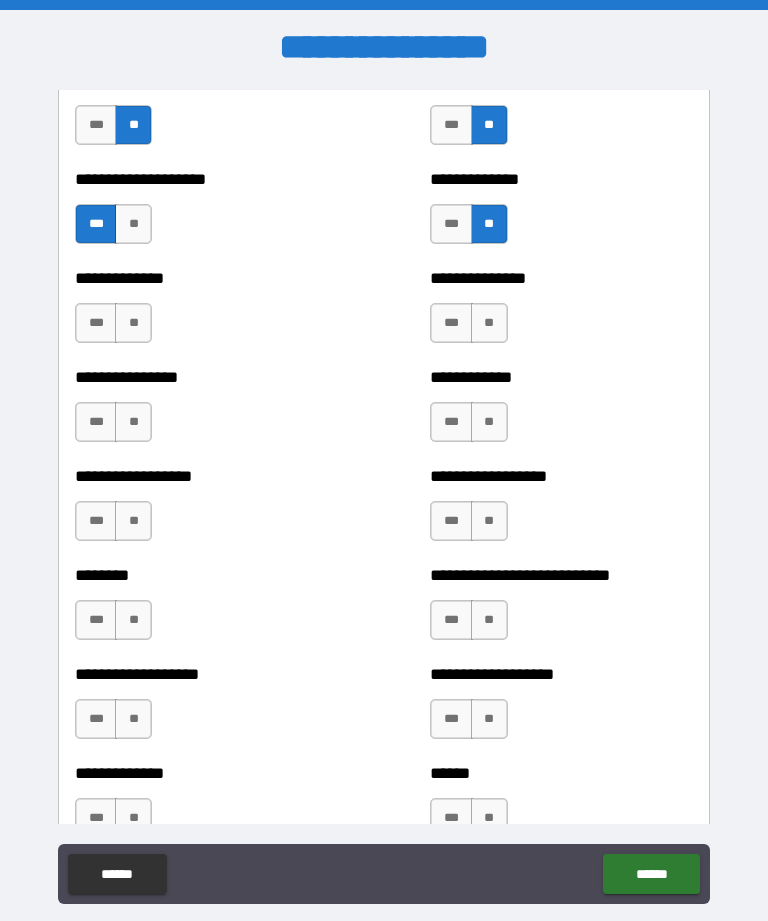 scroll, scrollTop: 4047, scrollLeft: 0, axis: vertical 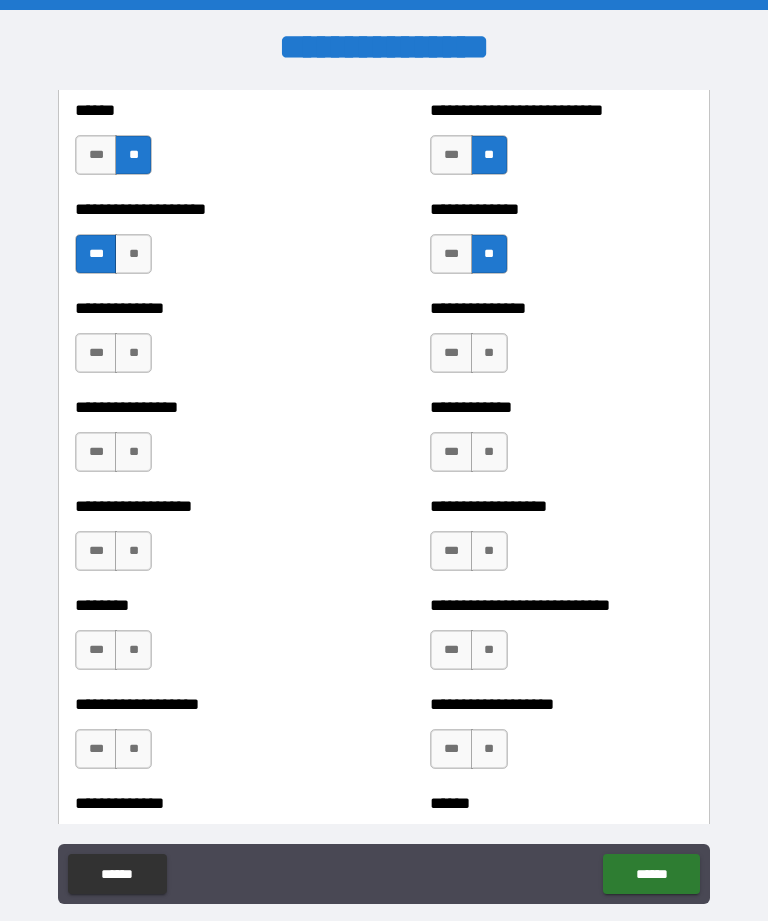 click on "**" at bounding box center [133, 353] 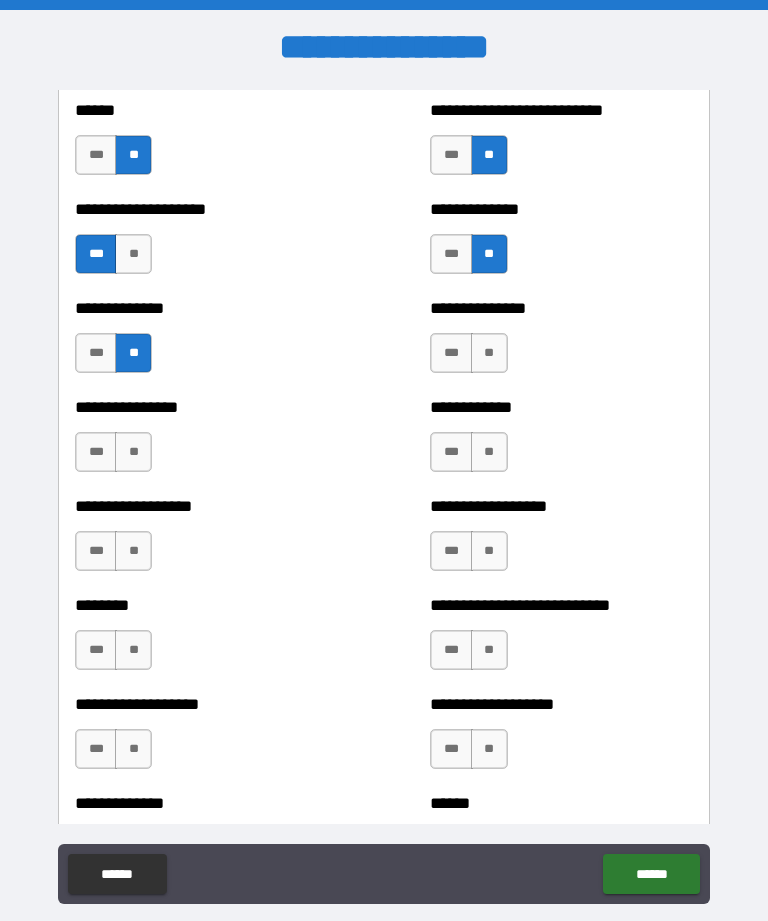 click on "**" at bounding box center [489, 353] 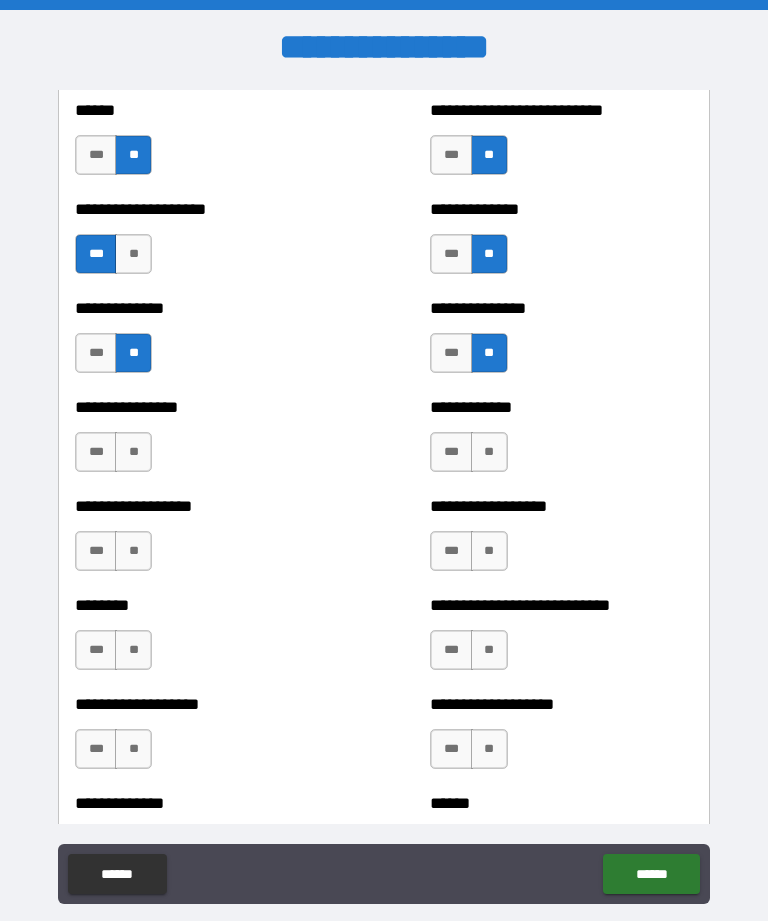 click on "**" at bounding box center (489, 452) 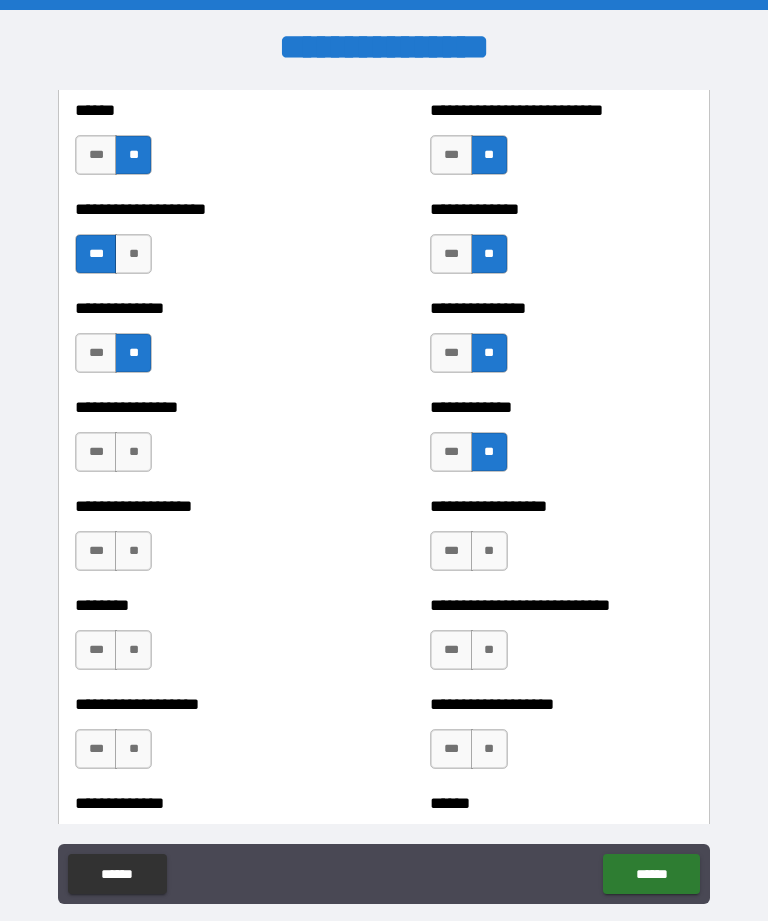 click on "**" at bounding box center (133, 452) 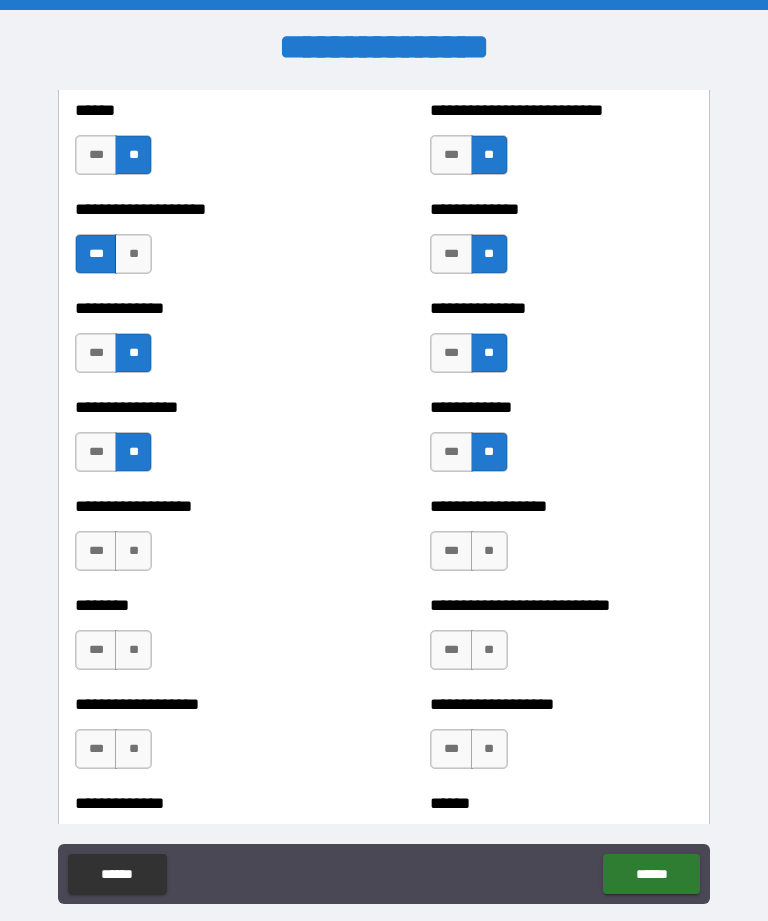click on "**" at bounding box center (133, 551) 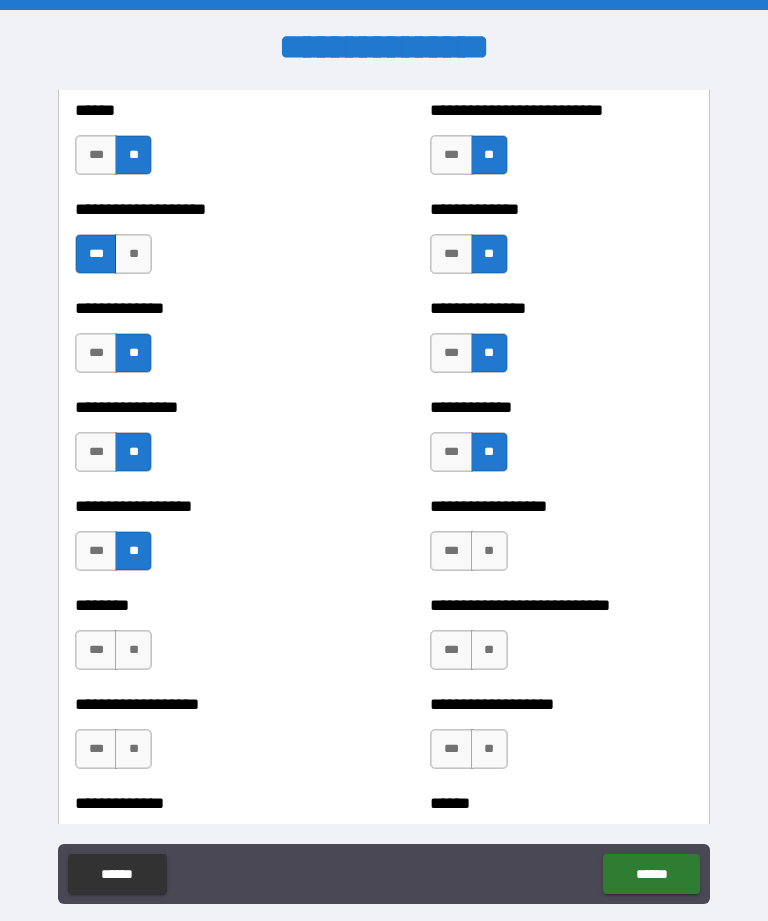 click on "**" at bounding box center (489, 551) 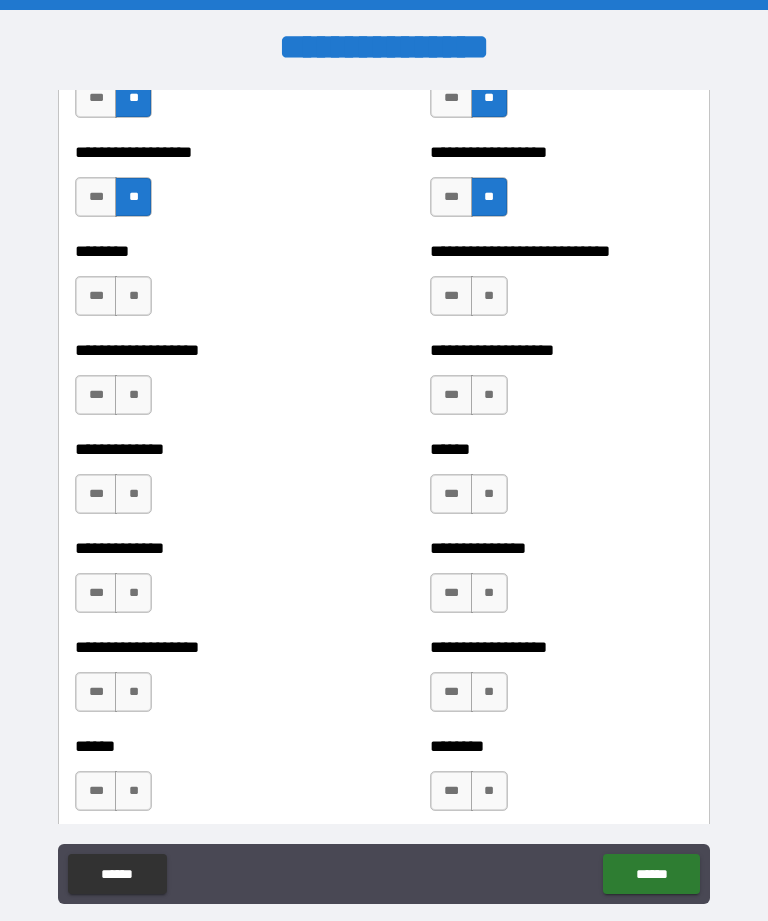 scroll, scrollTop: 4401, scrollLeft: 0, axis: vertical 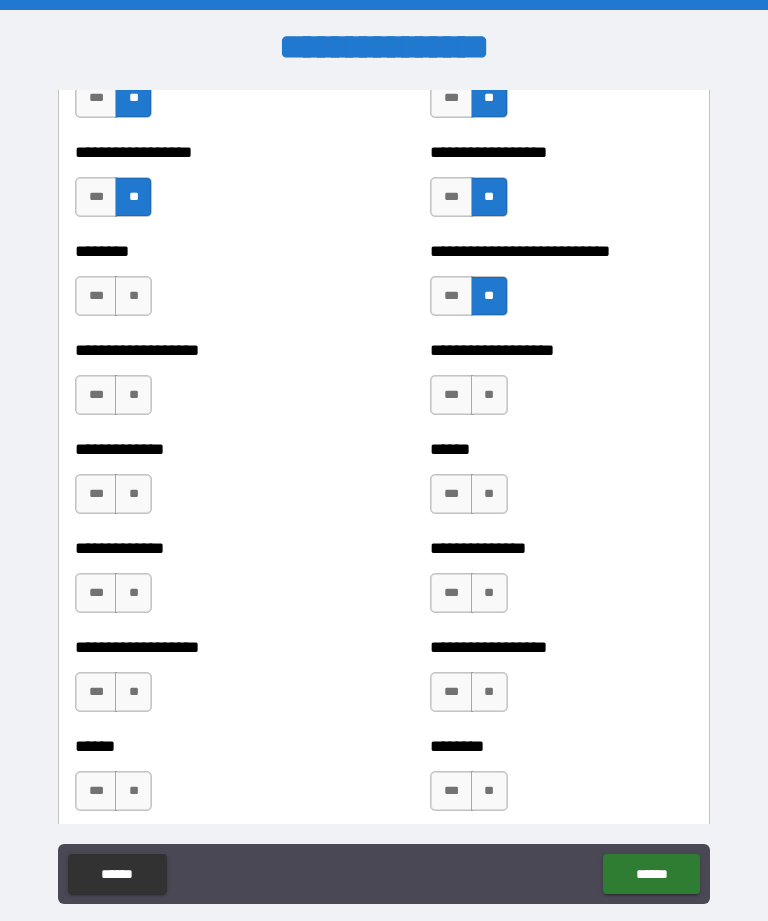 click on "**" at bounding box center [133, 296] 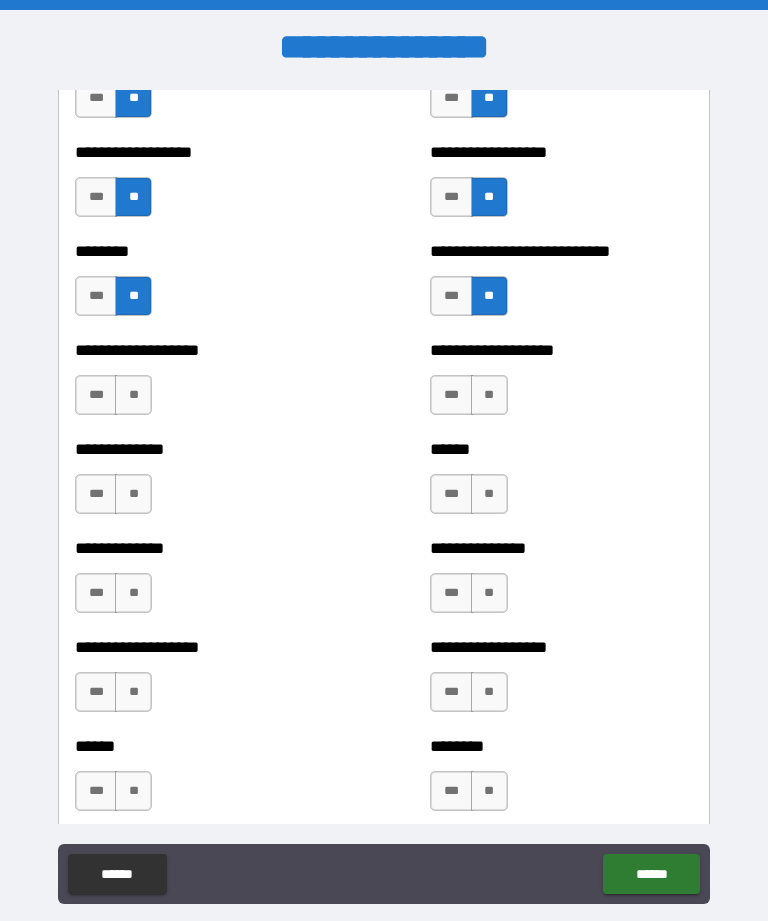 click on "**" at bounding box center [133, 395] 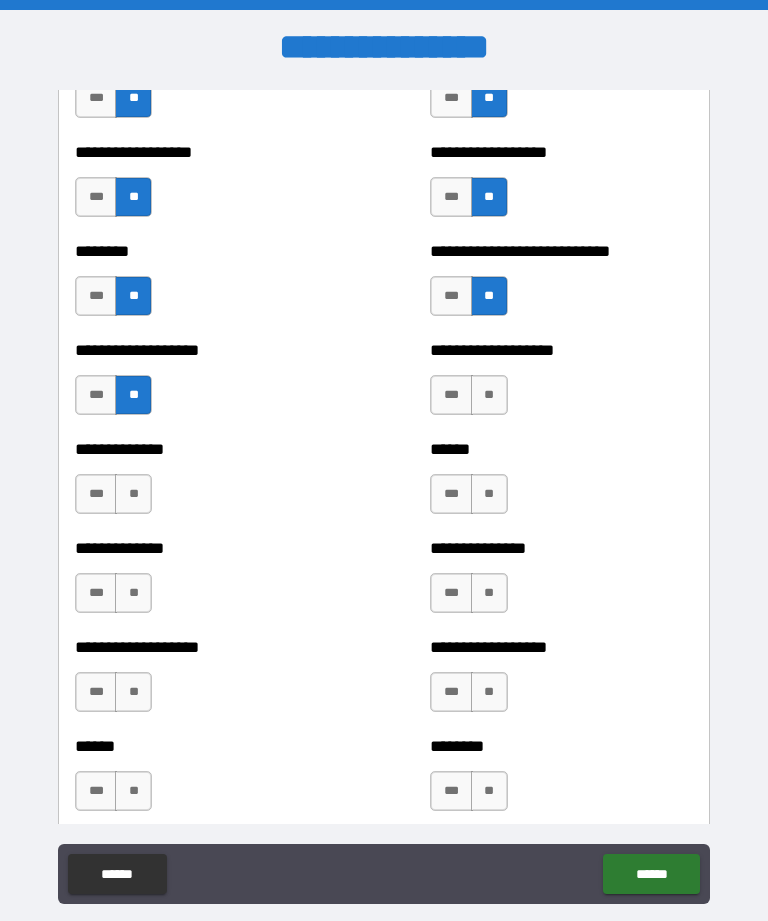 click on "**" at bounding box center [489, 395] 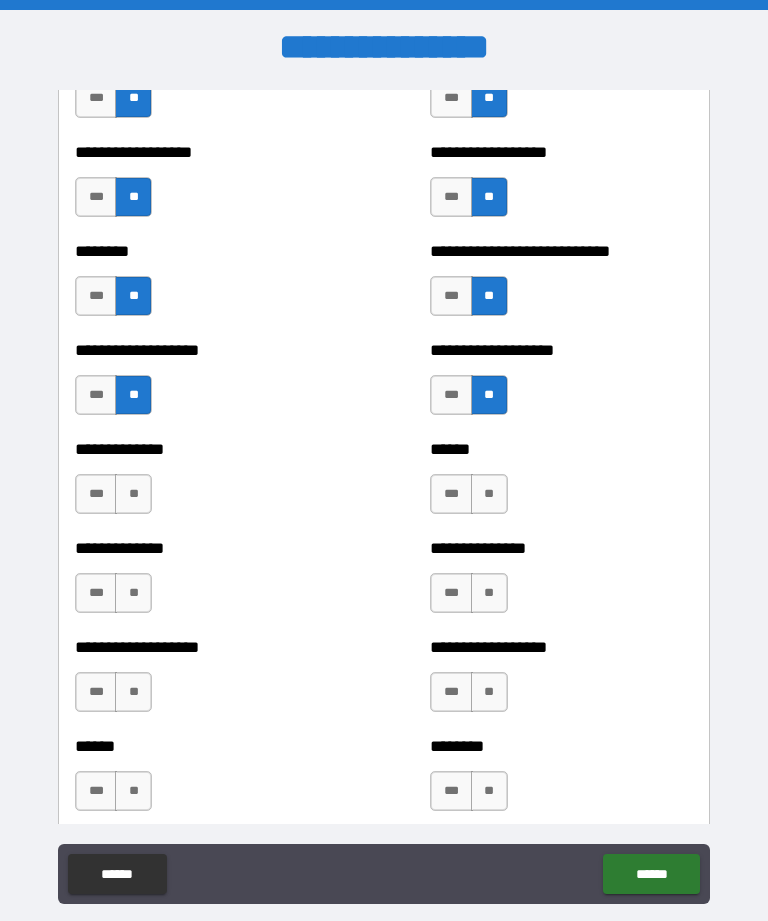 click on "**" at bounding box center (489, 494) 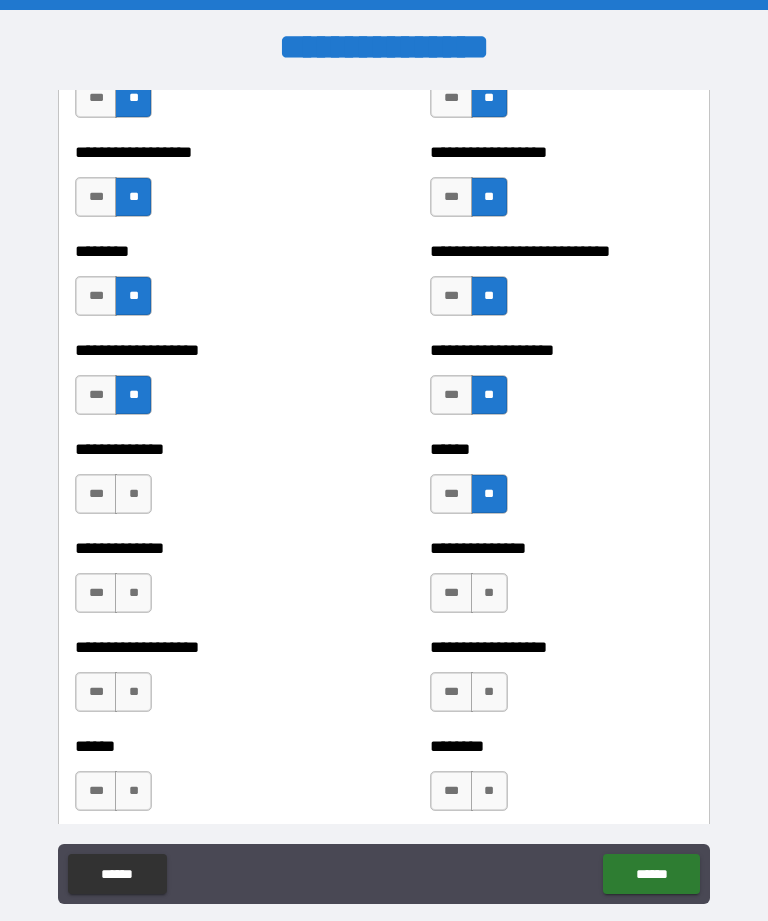 click on "**" at bounding box center (133, 494) 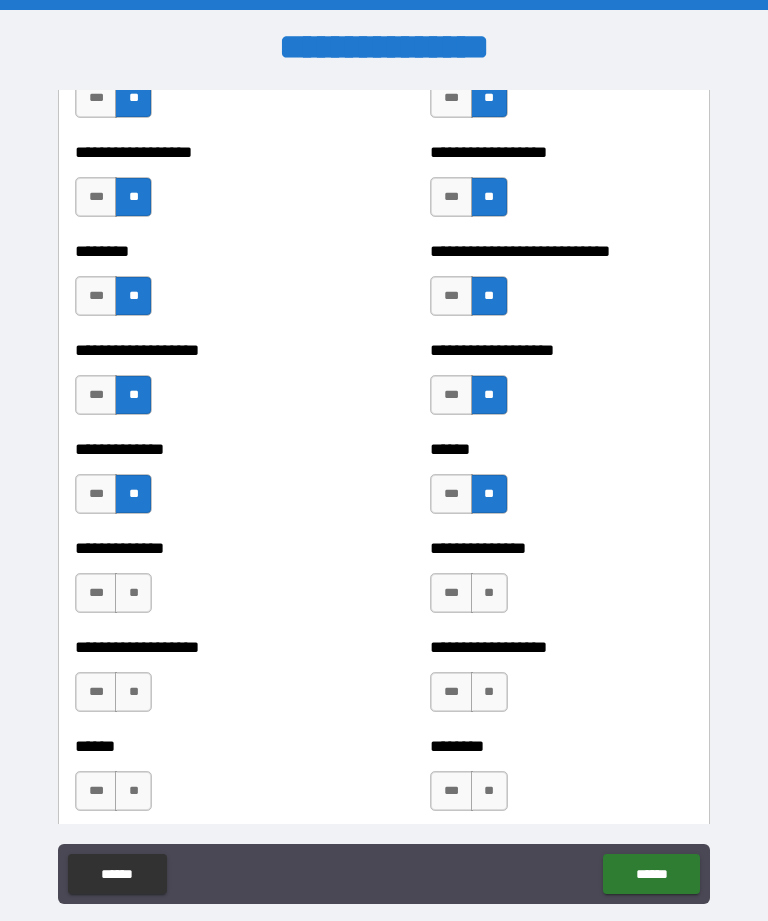 click on "**" at bounding box center [133, 593] 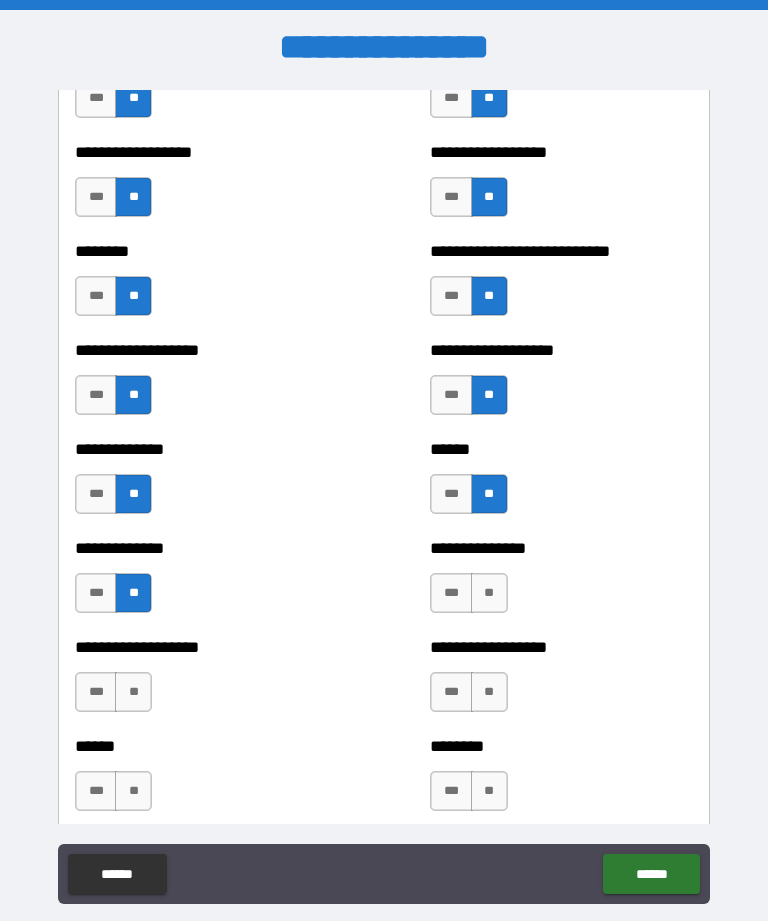click on "**" at bounding box center (489, 593) 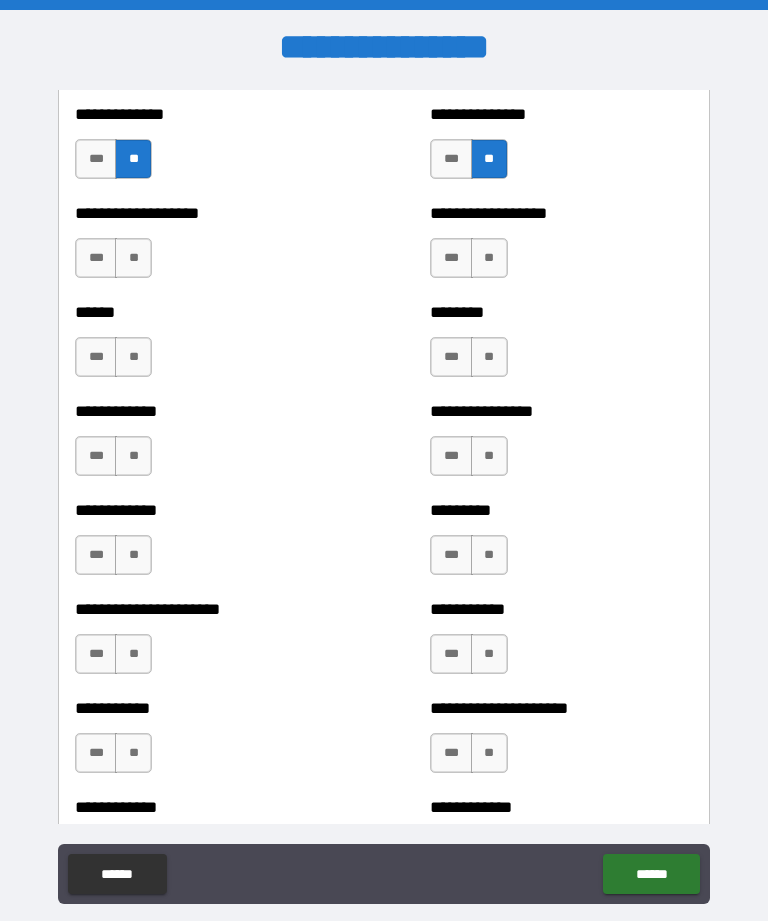 scroll, scrollTop: 4837, scrollLeft: 0, axis: vertical 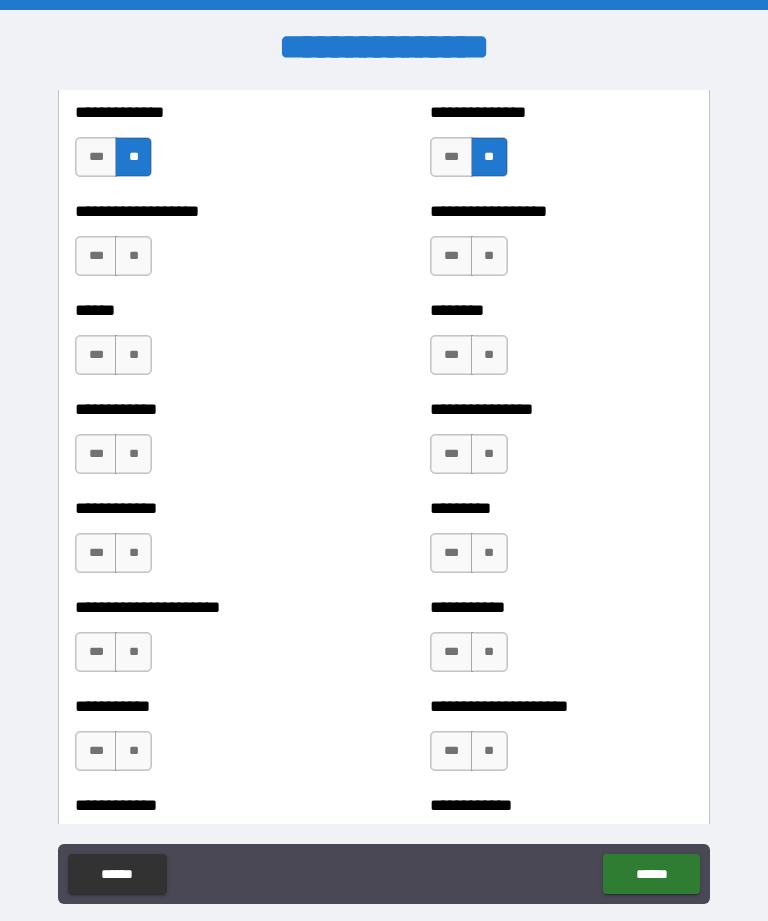 click on "**" at bounding box center [489, 256] 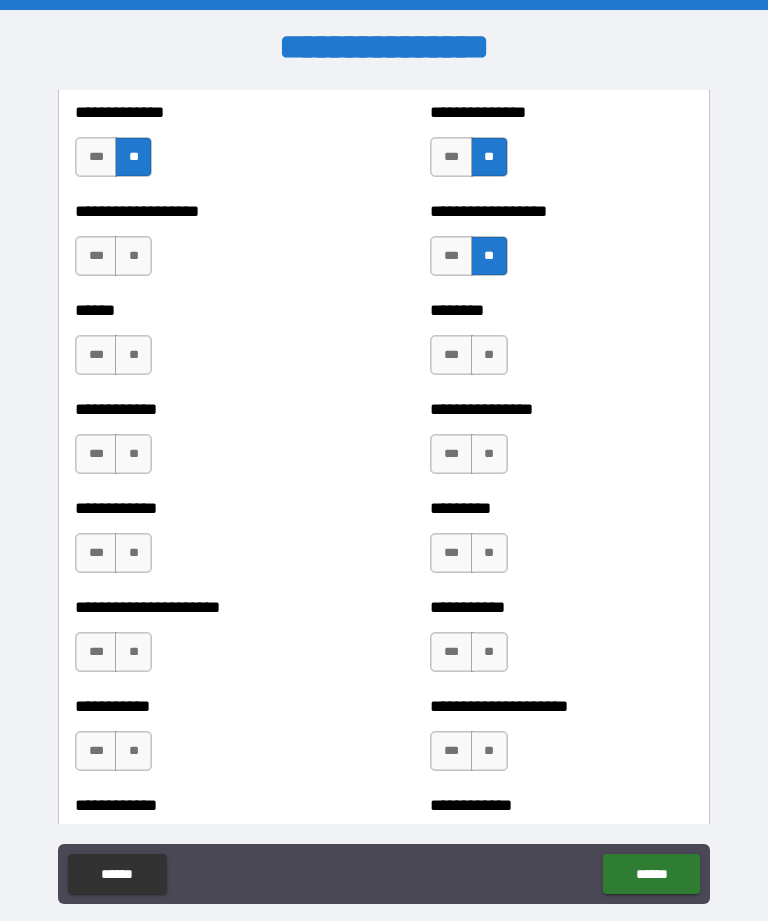 click on "**" at bounding box center (133, 256) 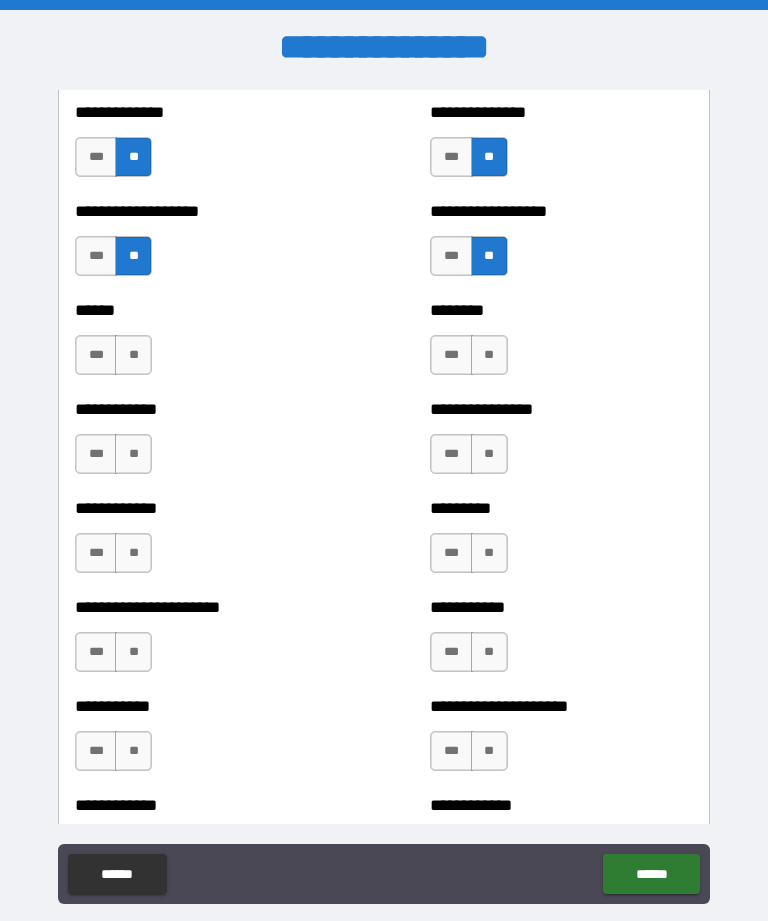 click on "**" at bounding box center [133, 355] 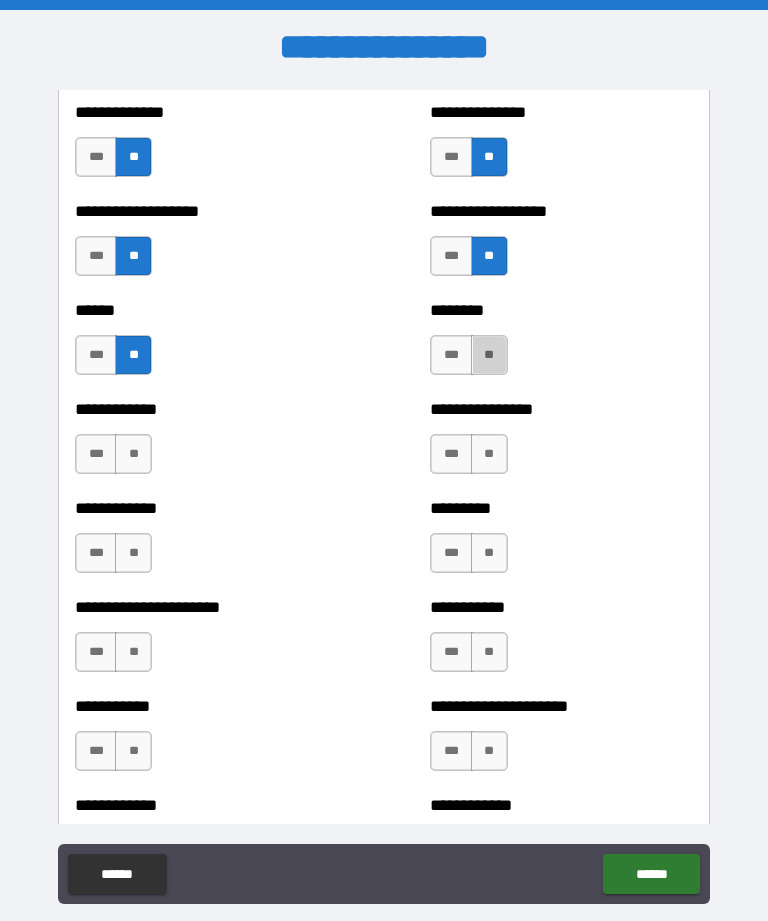 click on "**" at bounding box center (489, 355) 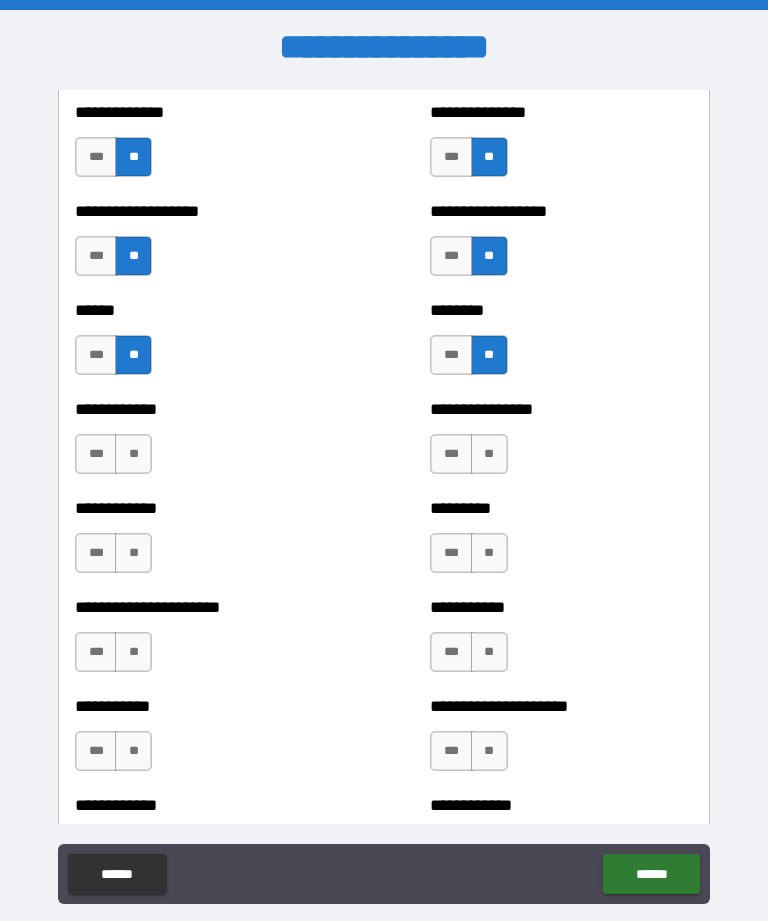 click on "**" at bounding box center (489, 454) 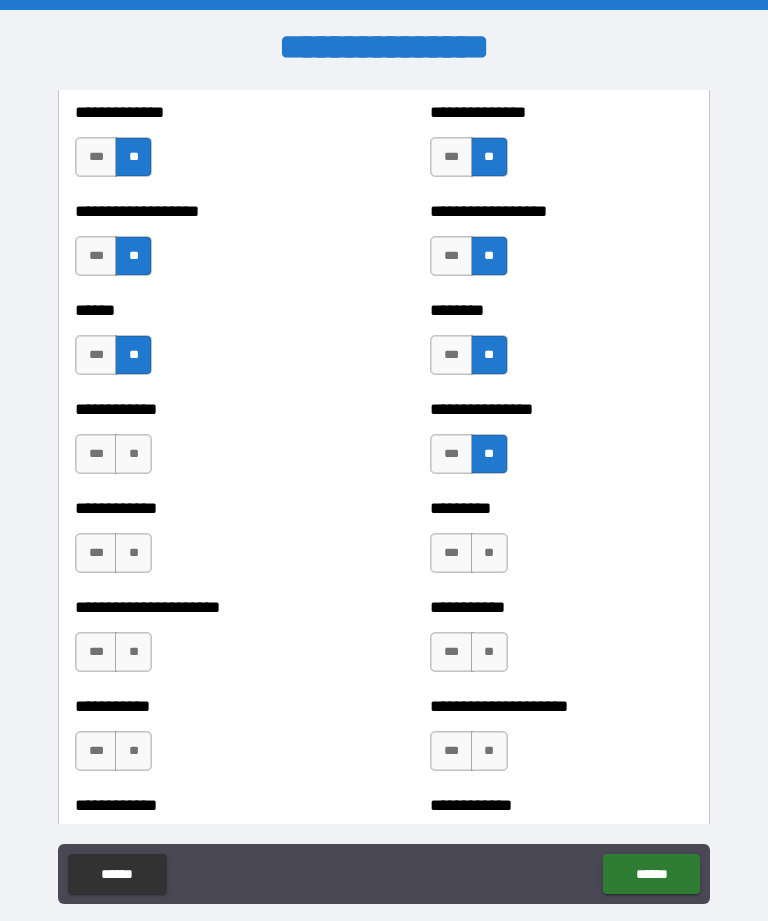 click on "**" at bounding box center (133, 454) 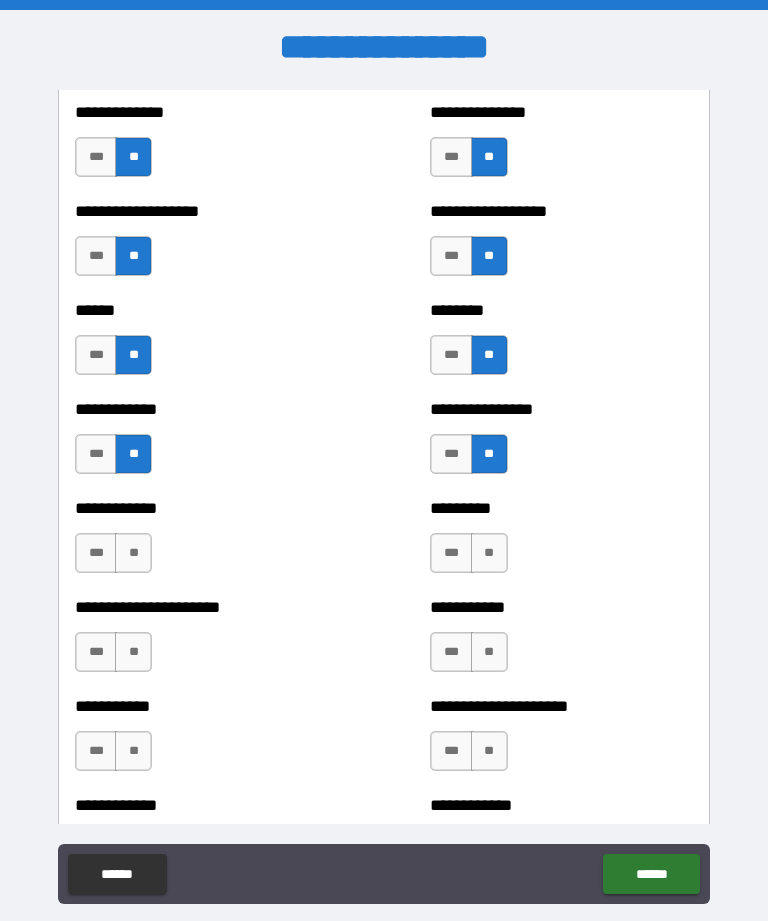 click on "**" at bounding box center [133, 553] 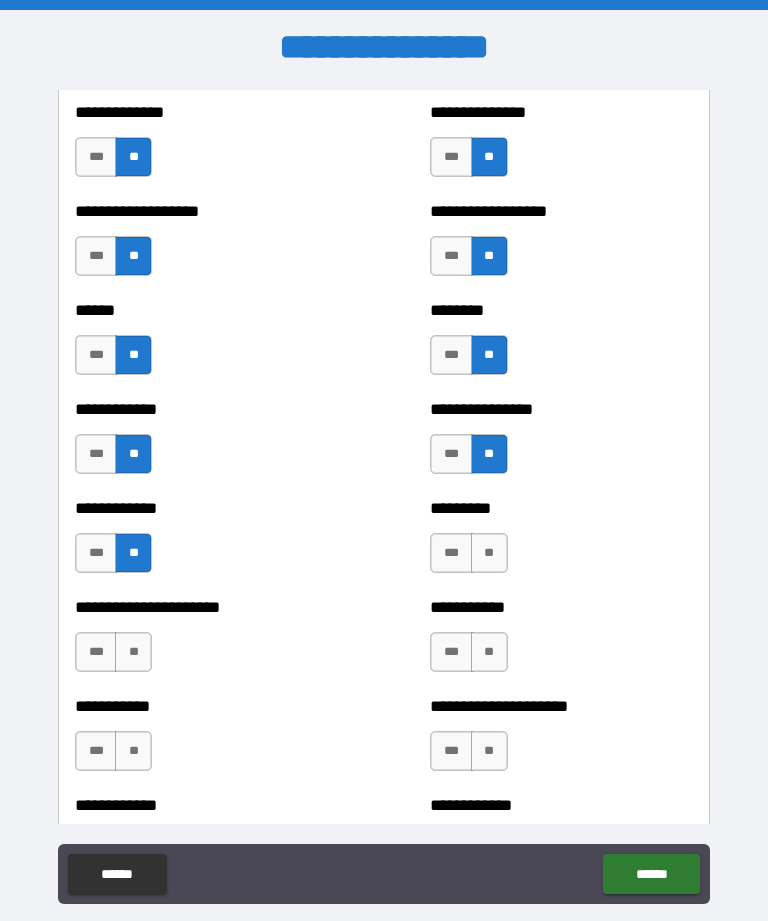 click on "**" at bounding box center (489, 553) 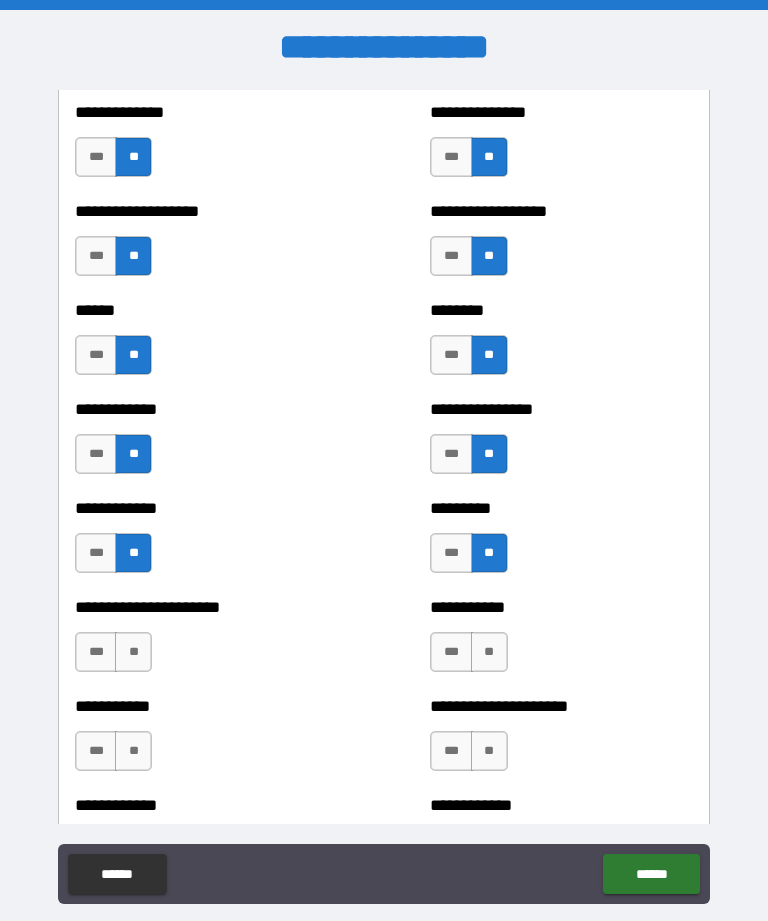 click on "**" at bounding box center [489, 652] 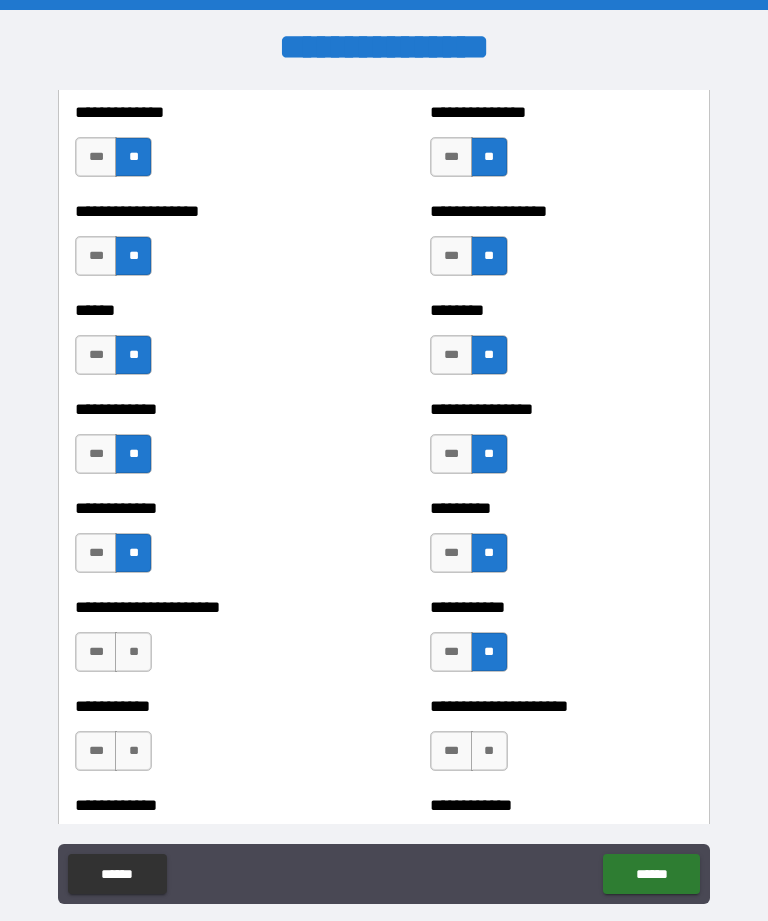 click on "**" at bounding box center (133, 652) 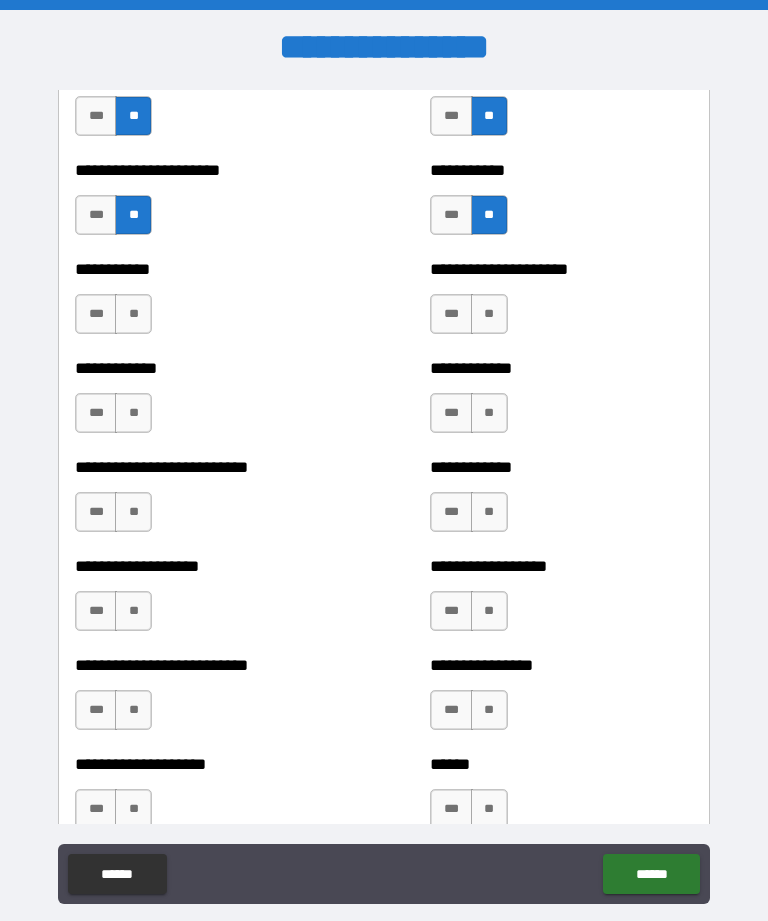 scroll, scrollTop: 5274, scrollLeft: 0, axis: vertical 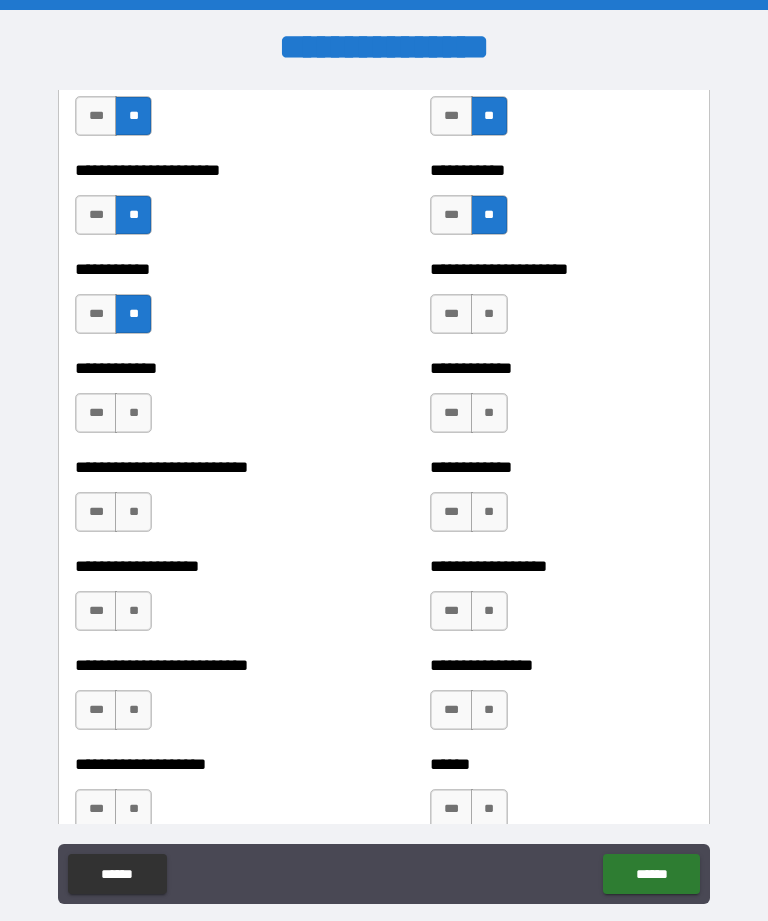 click on "**" at bounding box center [489, 314] 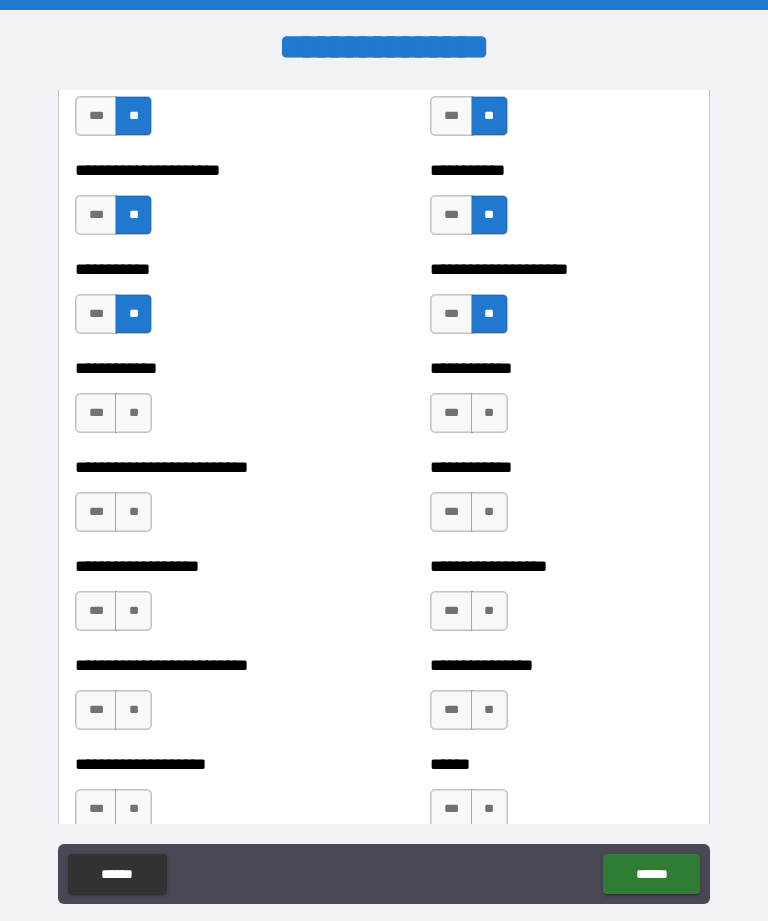 click on "**" at bounding box center [489, 413] 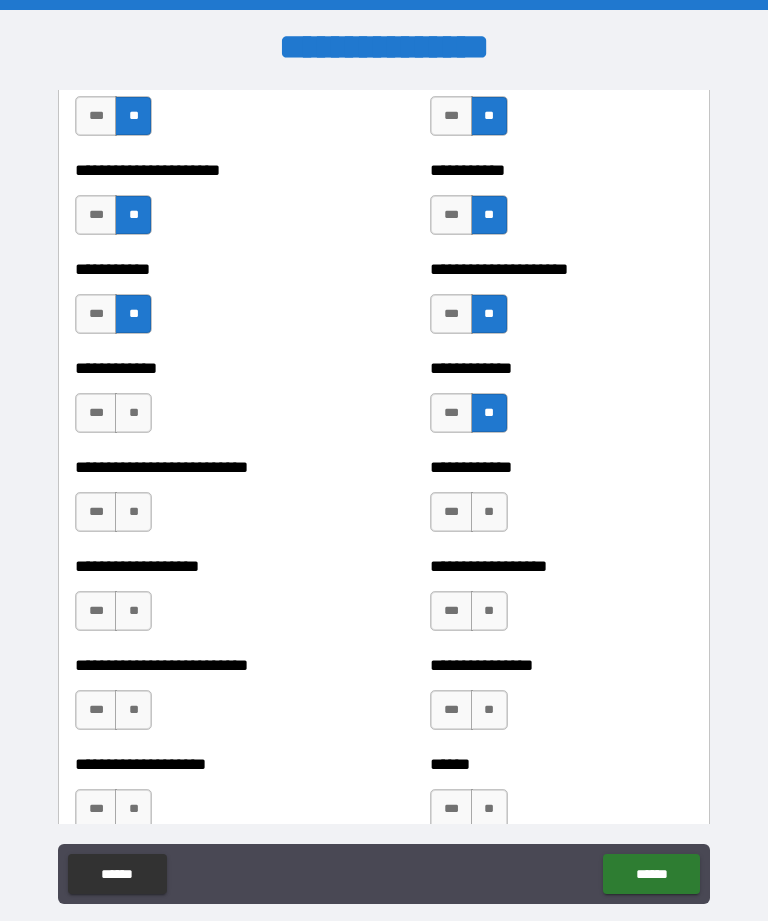 click on "**" at bounding box center (133, 413) 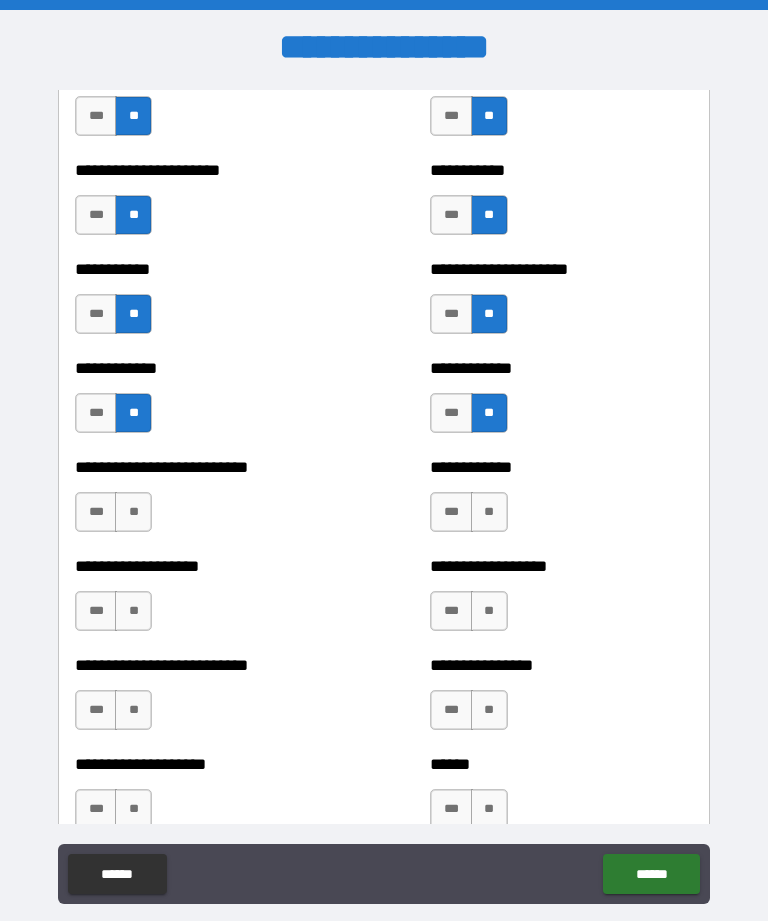click on "**" at bounding box center [133, 512] 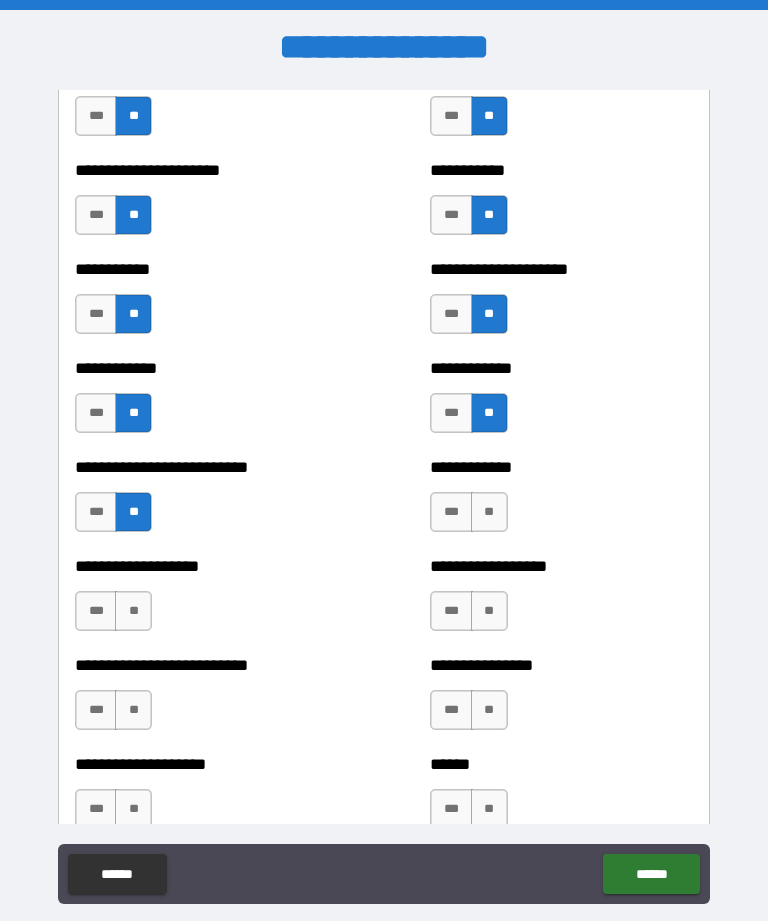 click on "**" at bounding box center [489, 512] 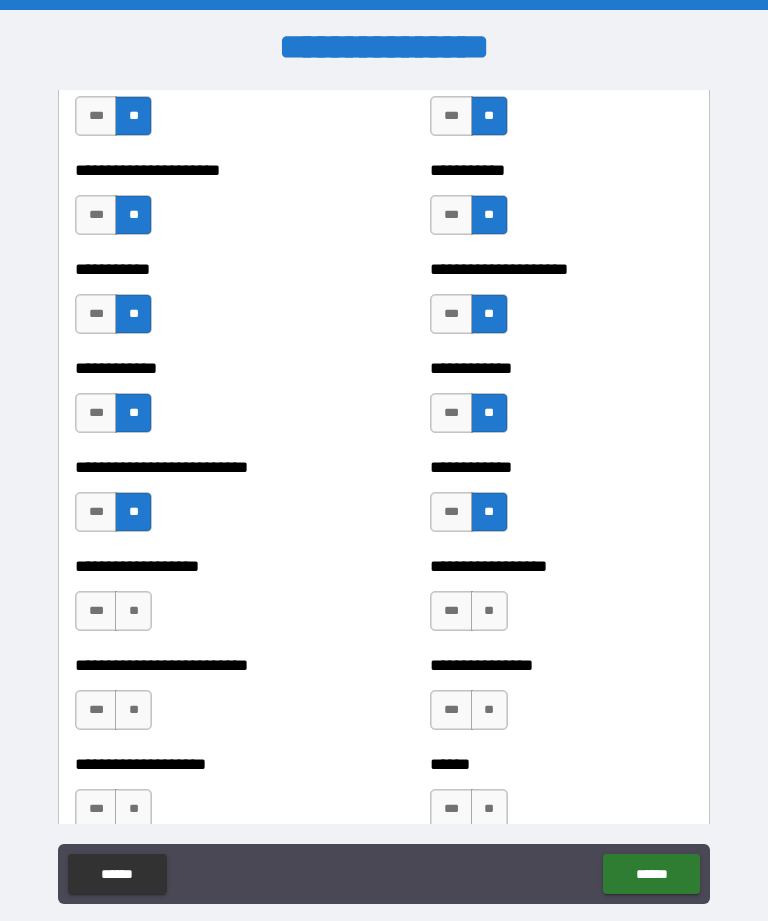 click on "**" at bounding box center [489, 611] 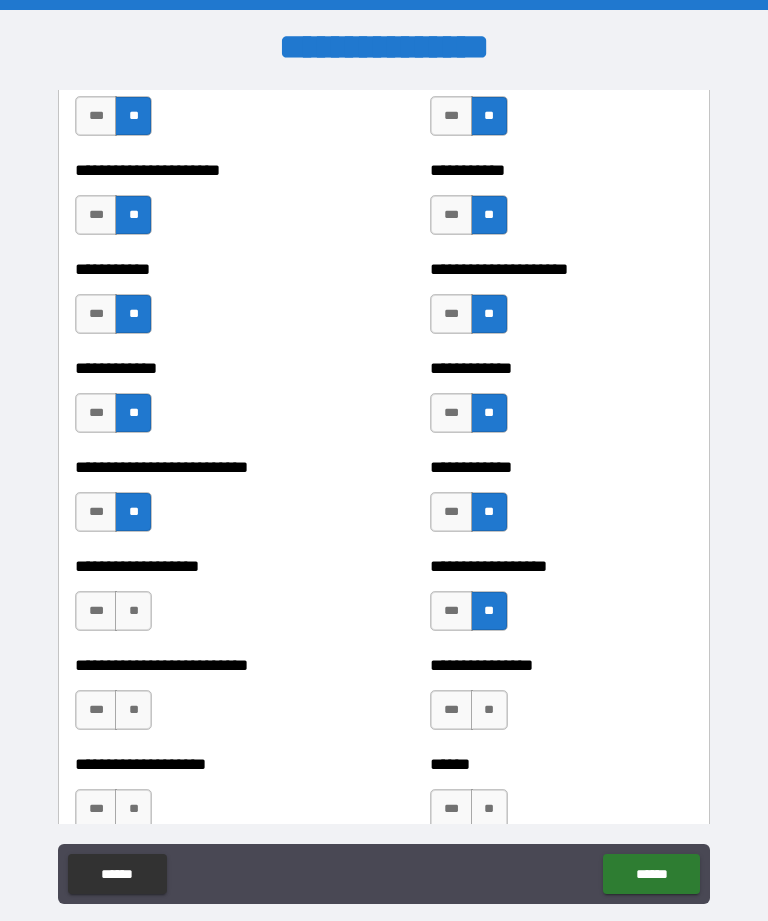 click on "**" at bounding box center (133, 611) 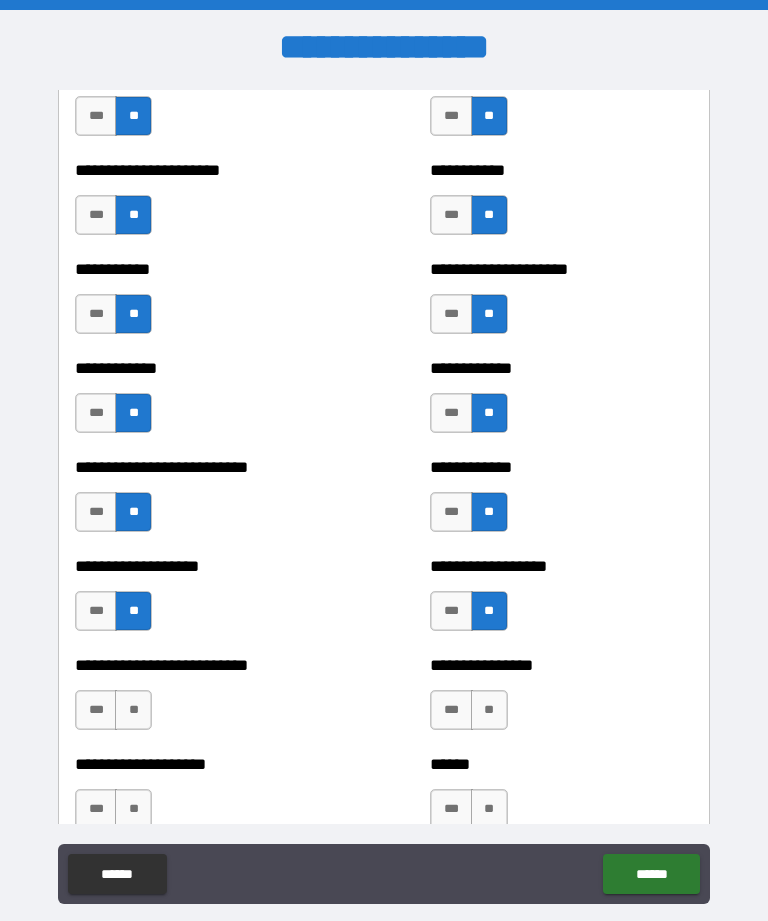 click on "**" at bounding box center [133, 710] 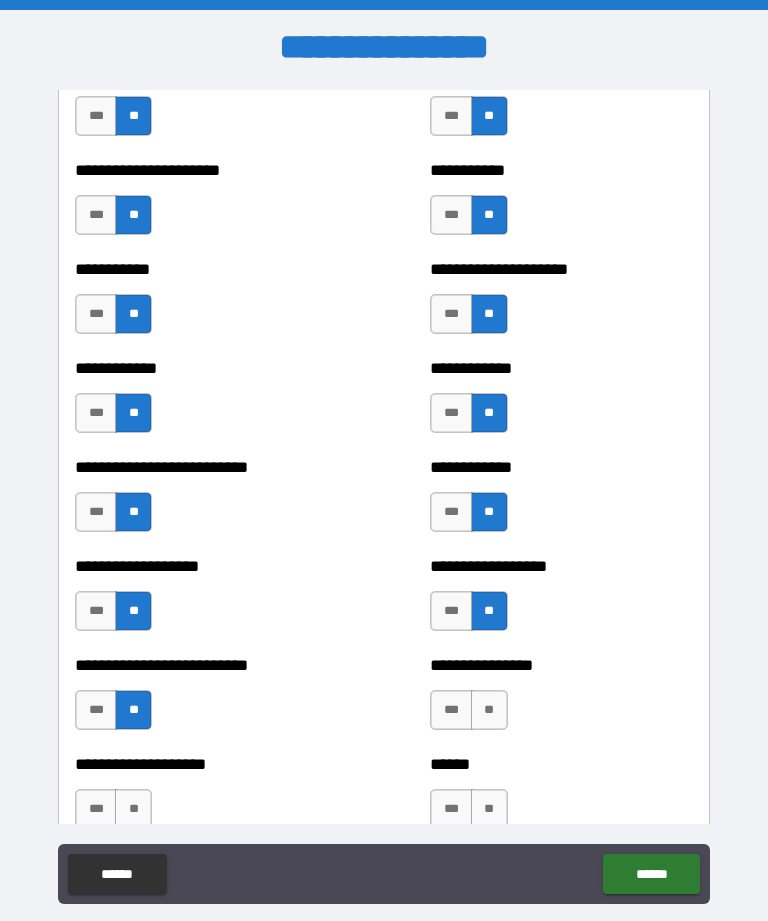 click on "**" at bounding box center (489, 710) 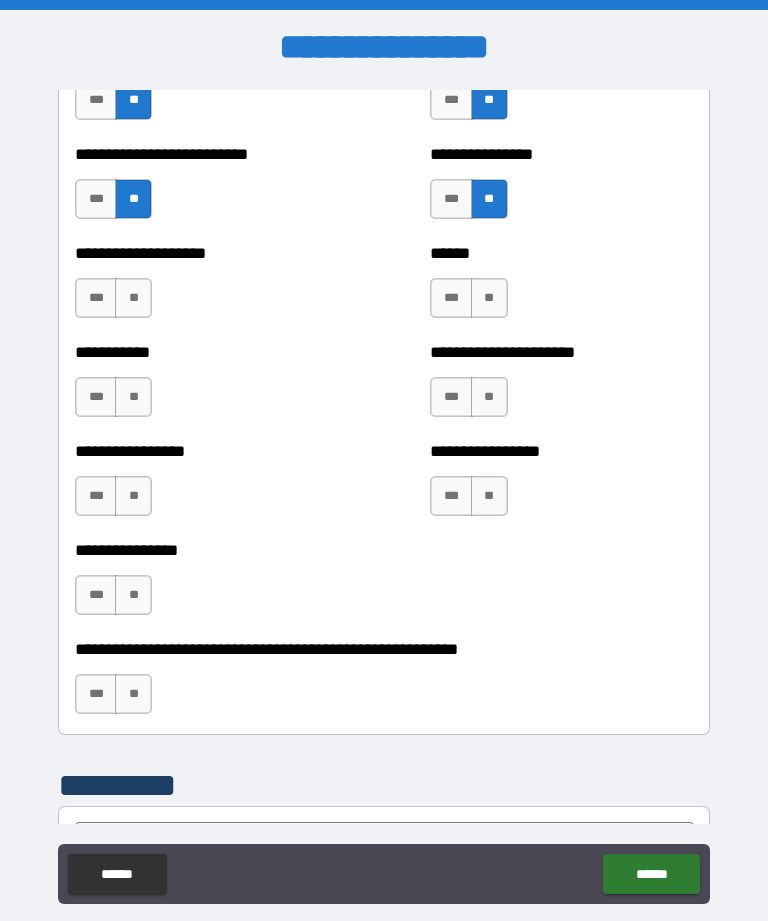 scroll, scrollTop: 5785, scrollLeft: 0, axis: vertical 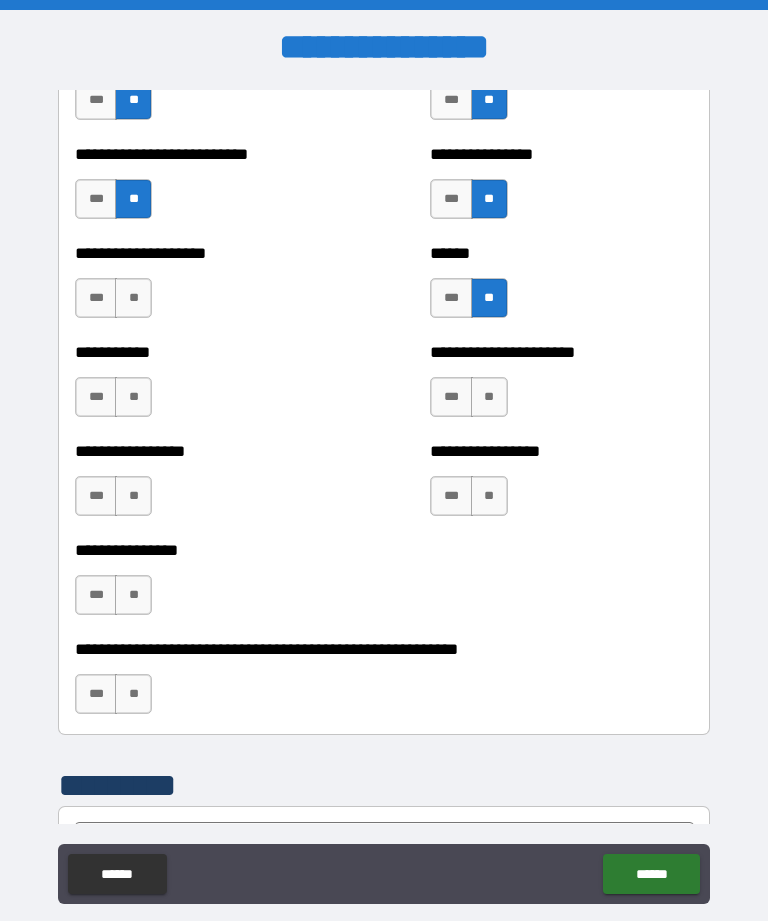 click on "**" at bounding box center [133, 298] 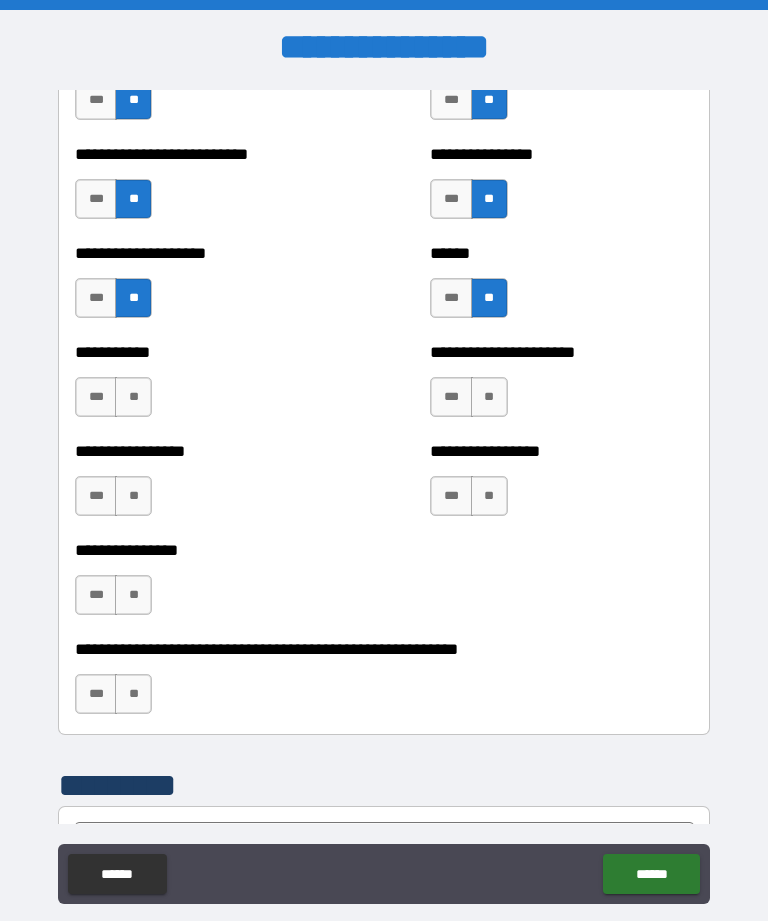 click on "**" at bounding box center [133, 397] 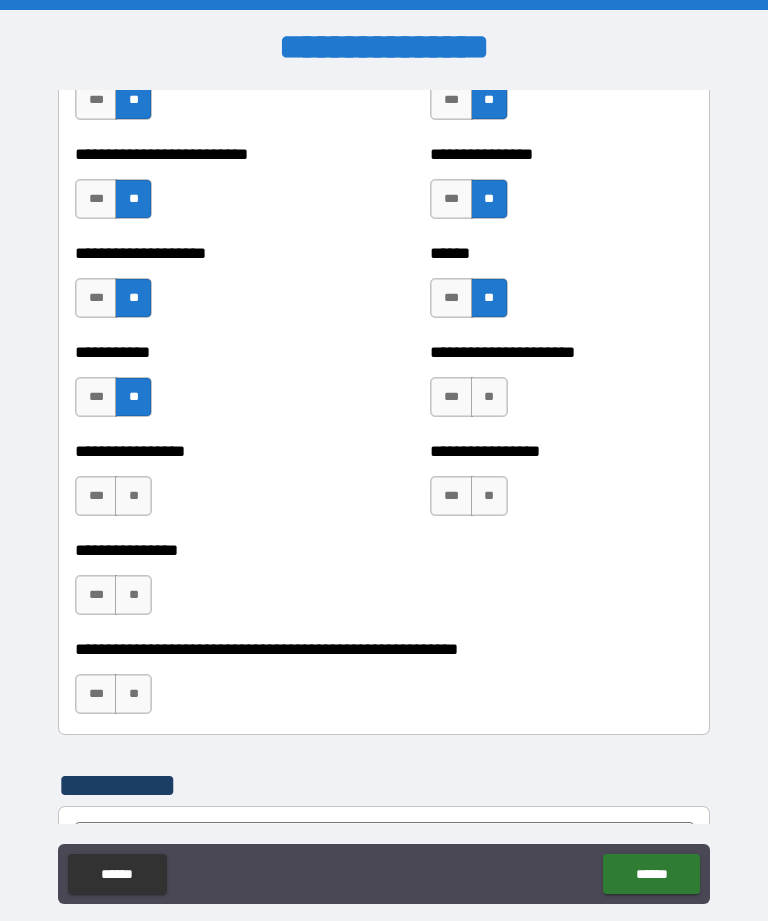click on "**" at bounding box center (489, 397) 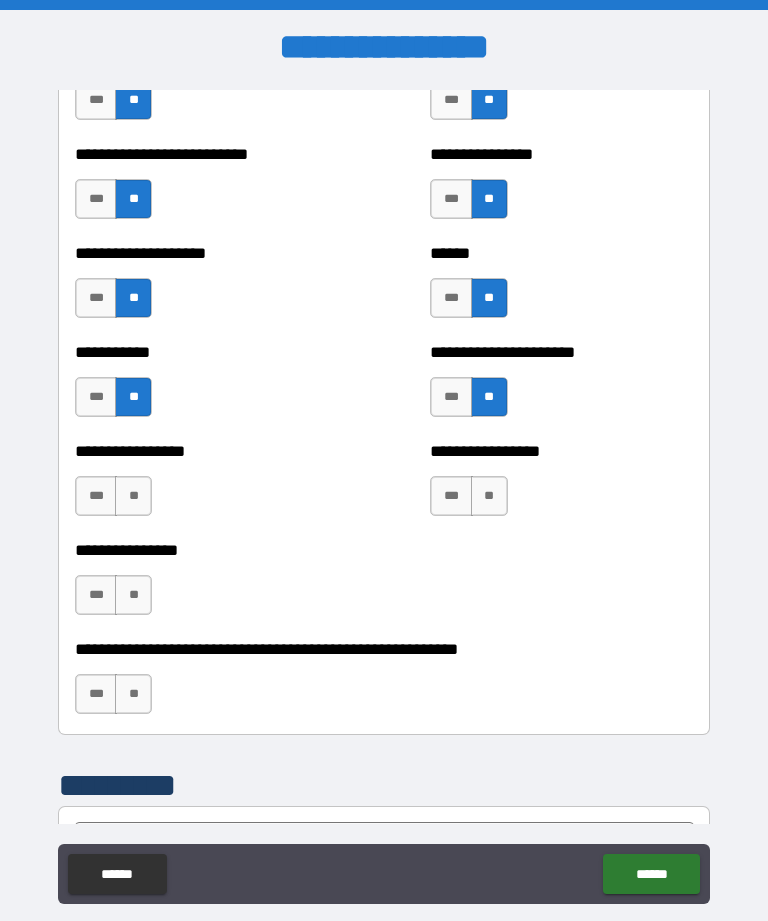 click on "**" at bounding box center (489, 496) 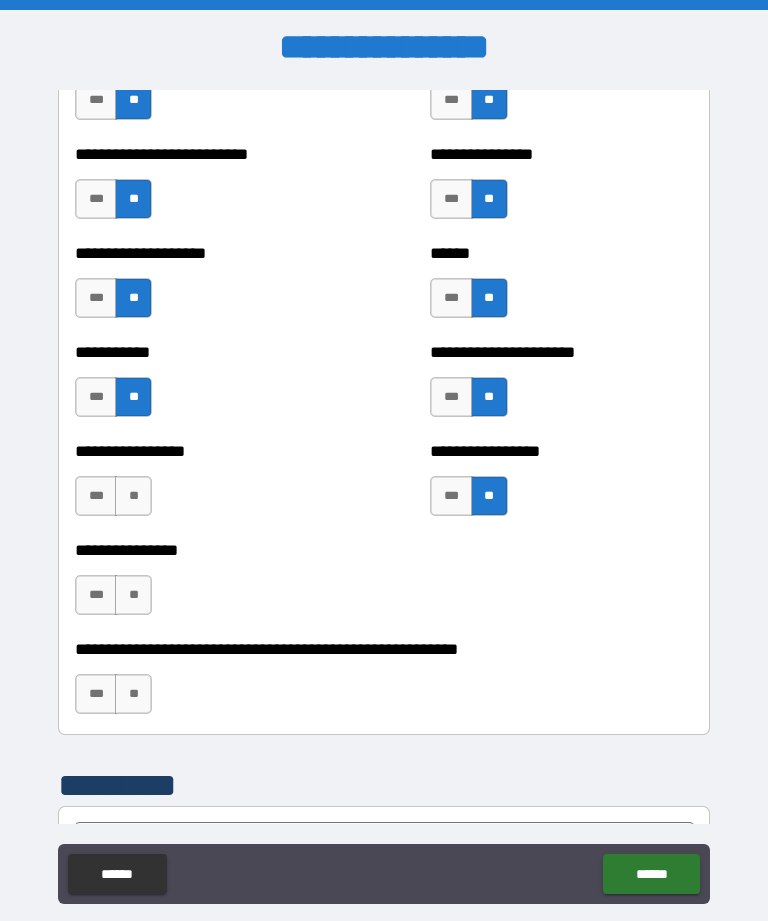 click on "**" at bounding box center (133, 496) 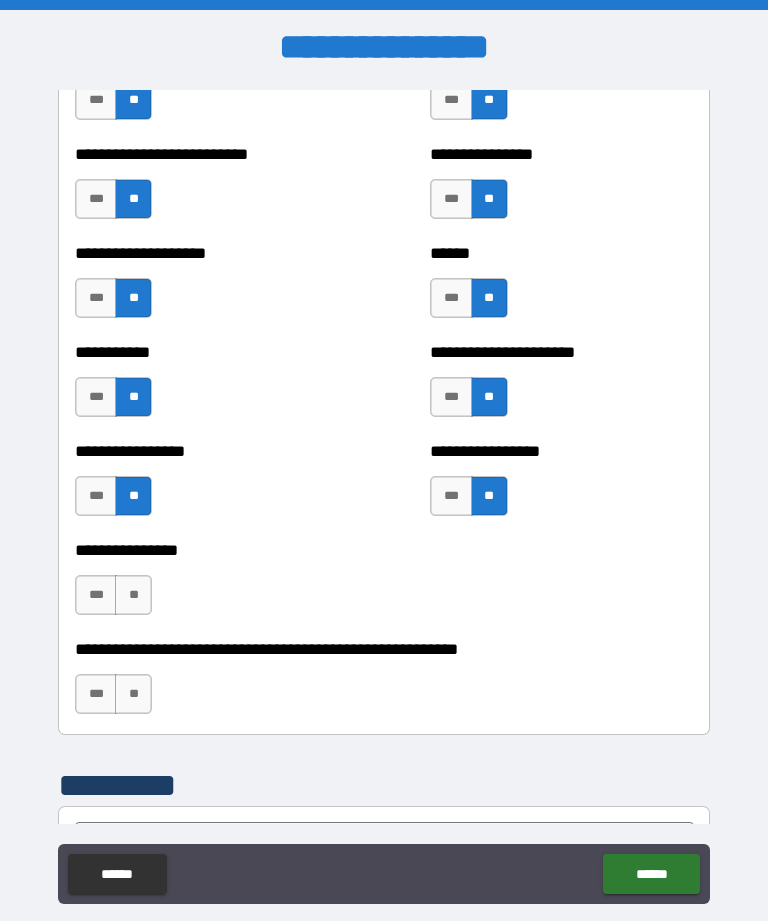 click on "**" at bounding box center (133, 595) 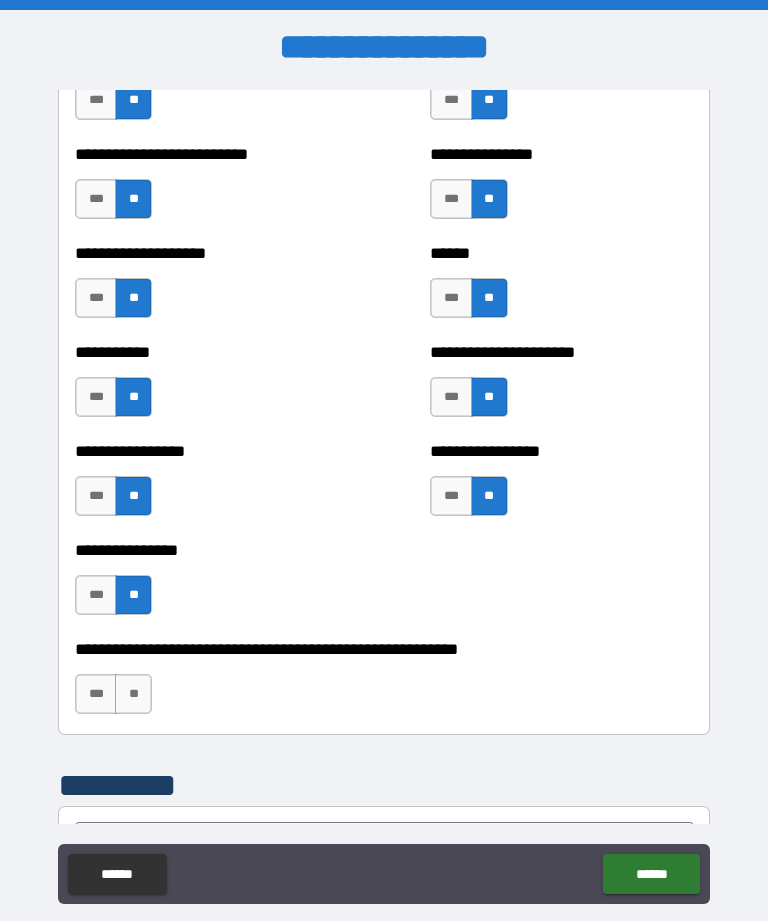 click on "**" at bounding box center [133, 694] 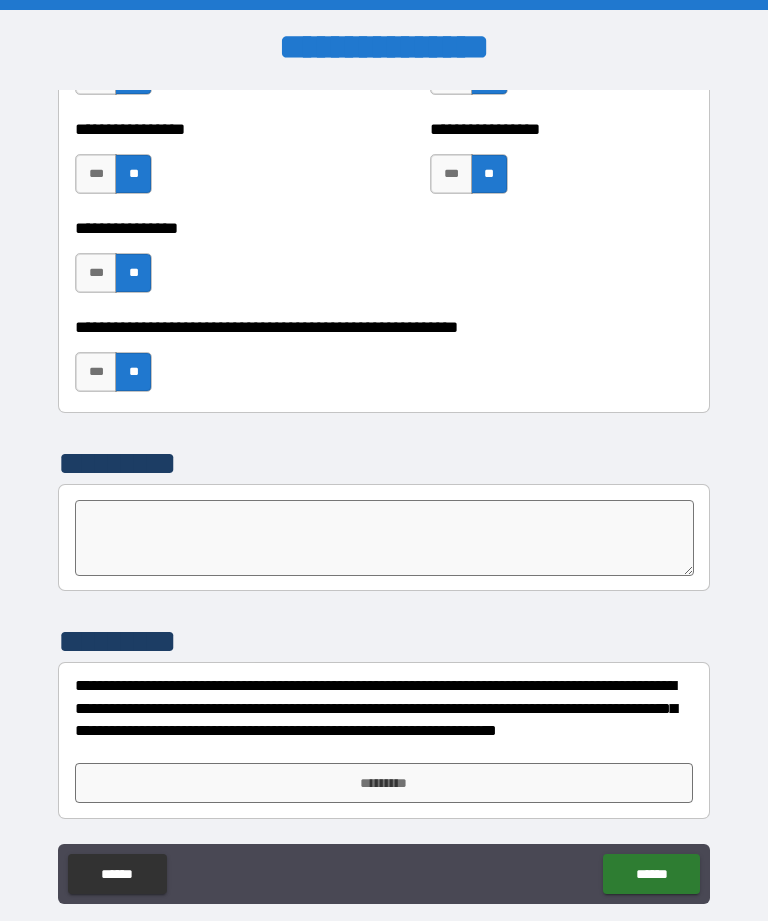 scroll, scrollTop: 6107, scrollLeft: 0, axis: vertical 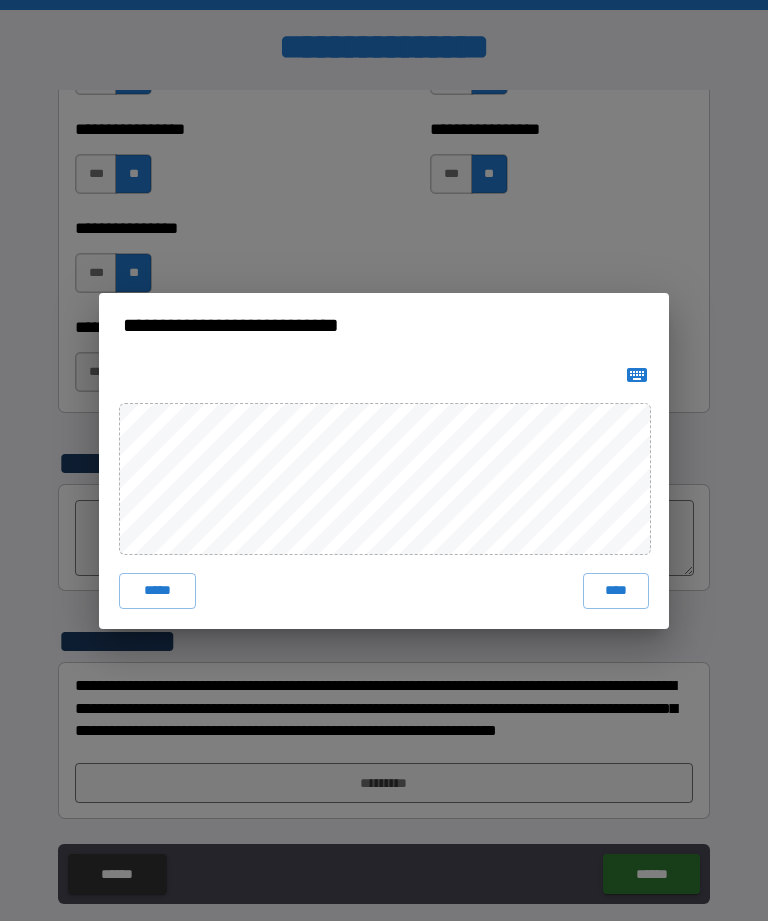 click on "****" at bounding box center (616, 591) 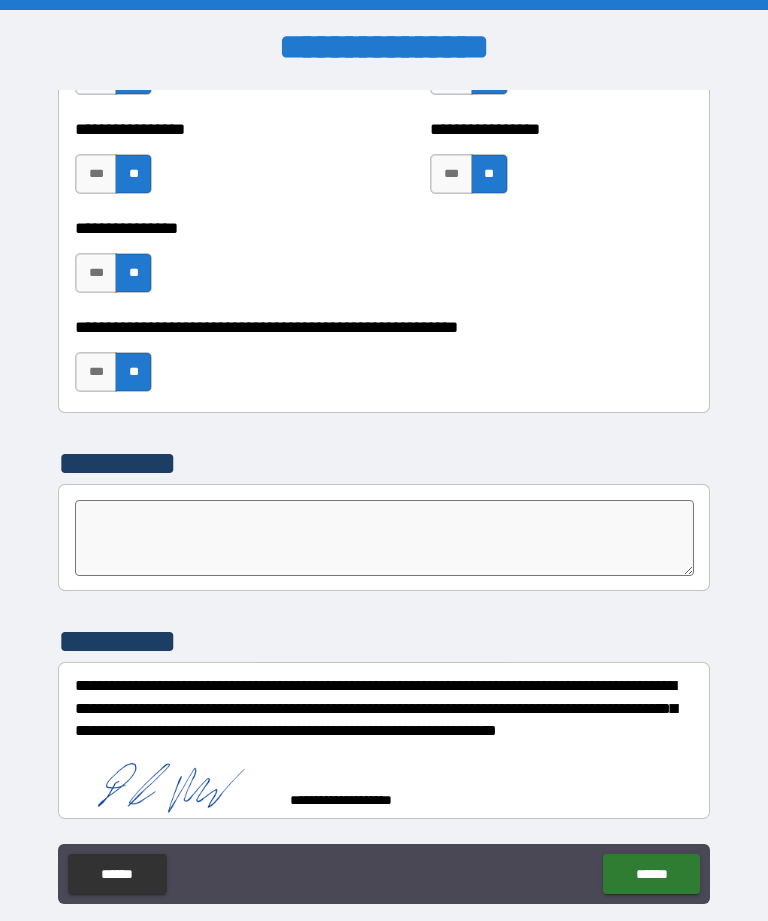 scroll, scrollTop: 6097, scrollLeft: 0, axis: vertical 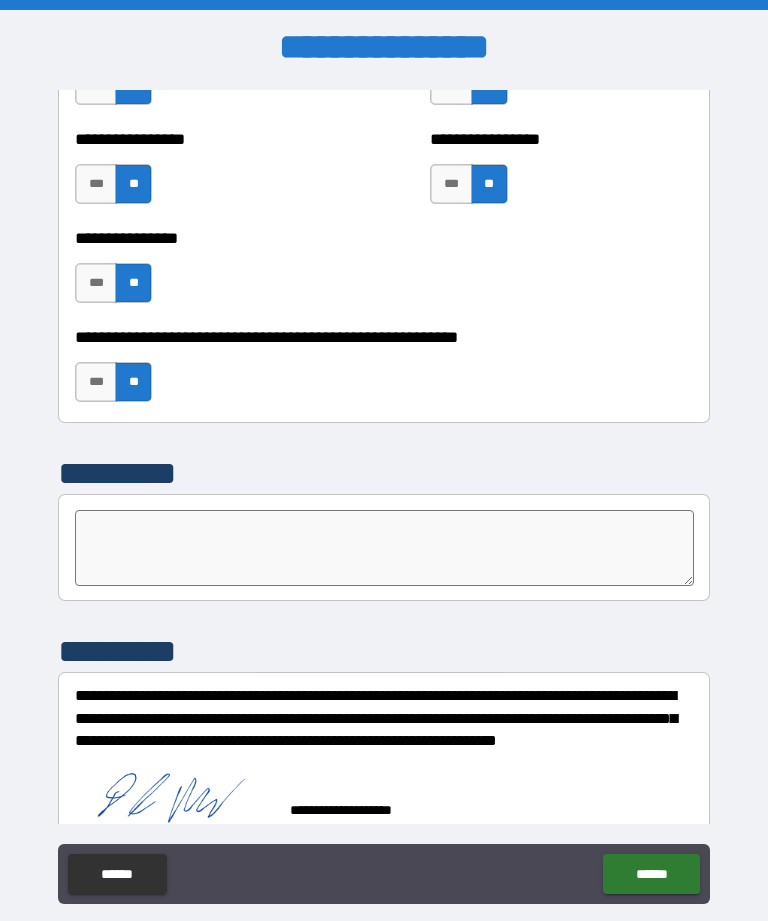 click on "******" at bounding box center (651, 874) 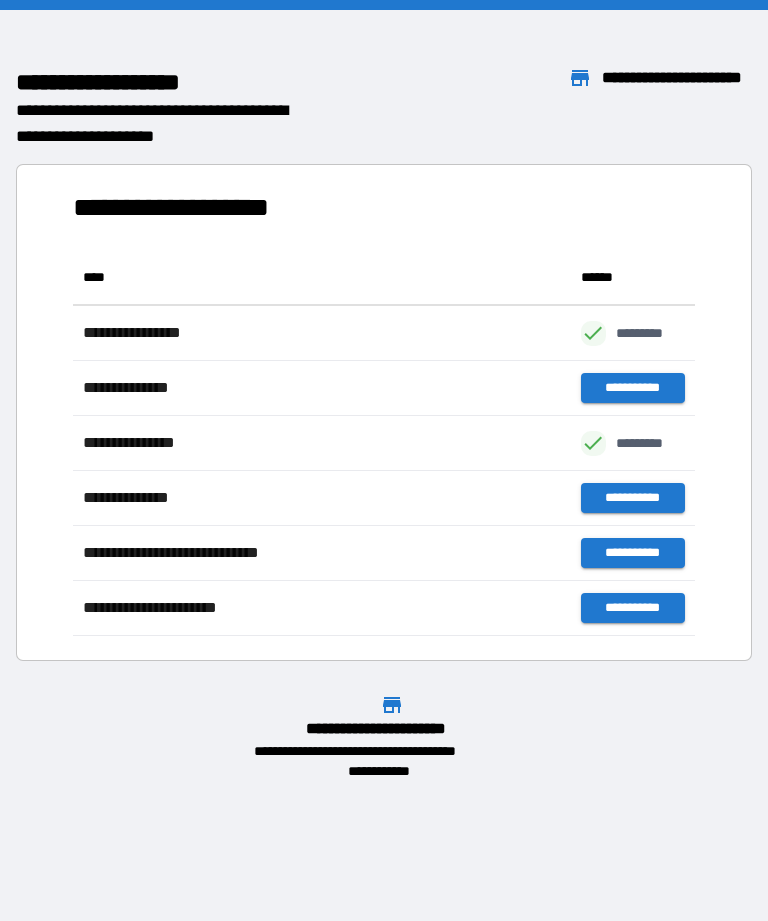 scroll, scrollTop: 1, scrollLeft: 1, axis: both 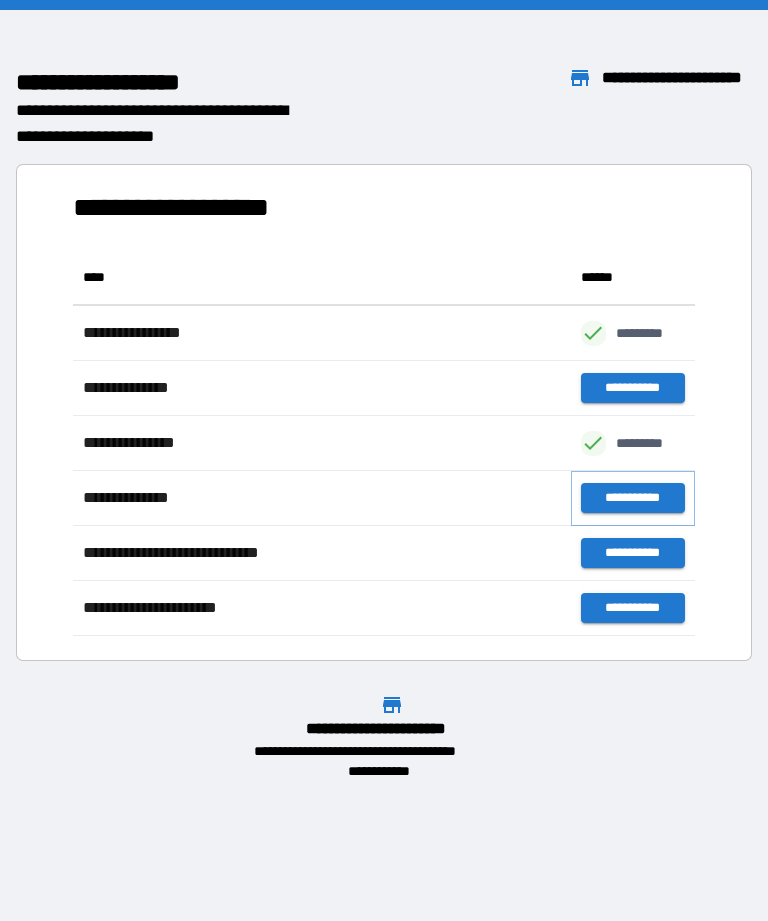 click on "**********" at bounding box center (633, 498) 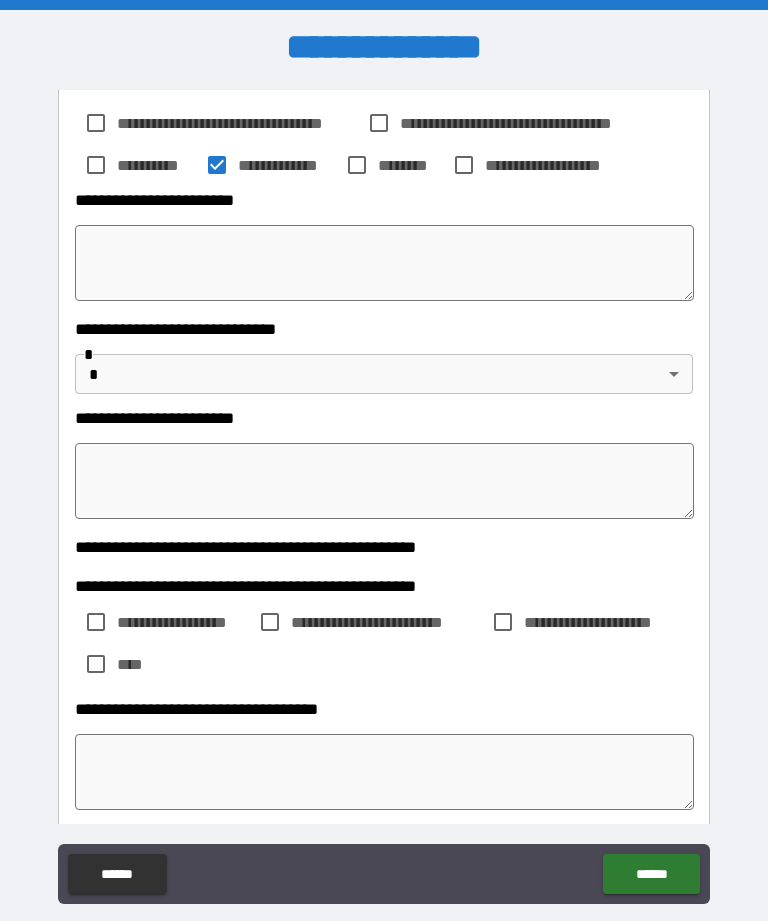 scroll, scrollTop: 305, scrollLeft: 0, axis: vertical 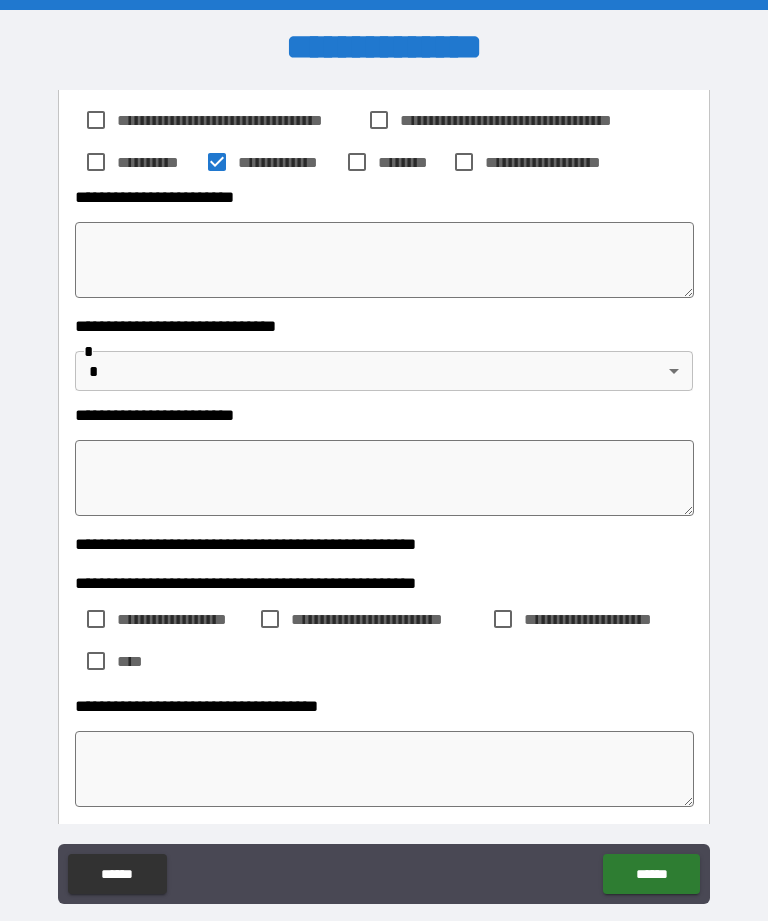 click at bounding box center (384, 260) 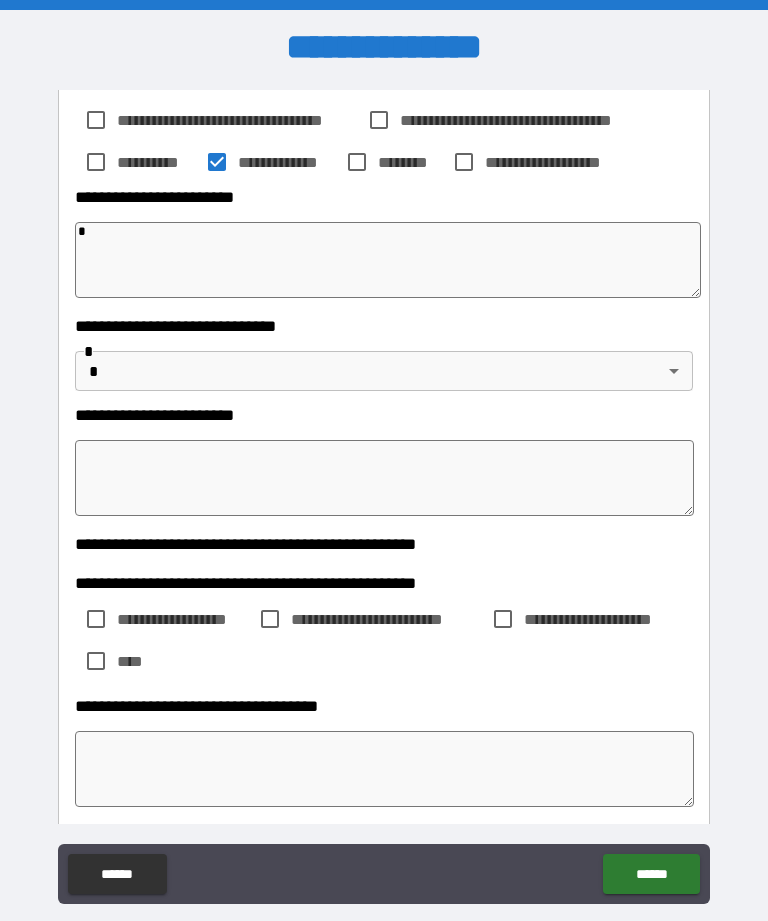 type on "*" 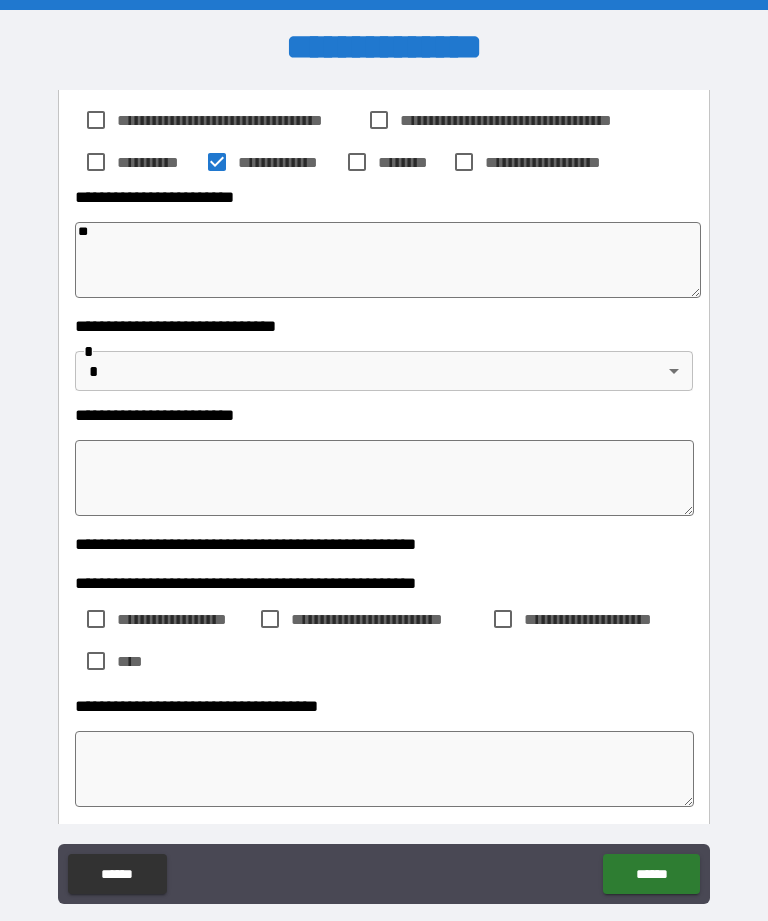 type on "*" 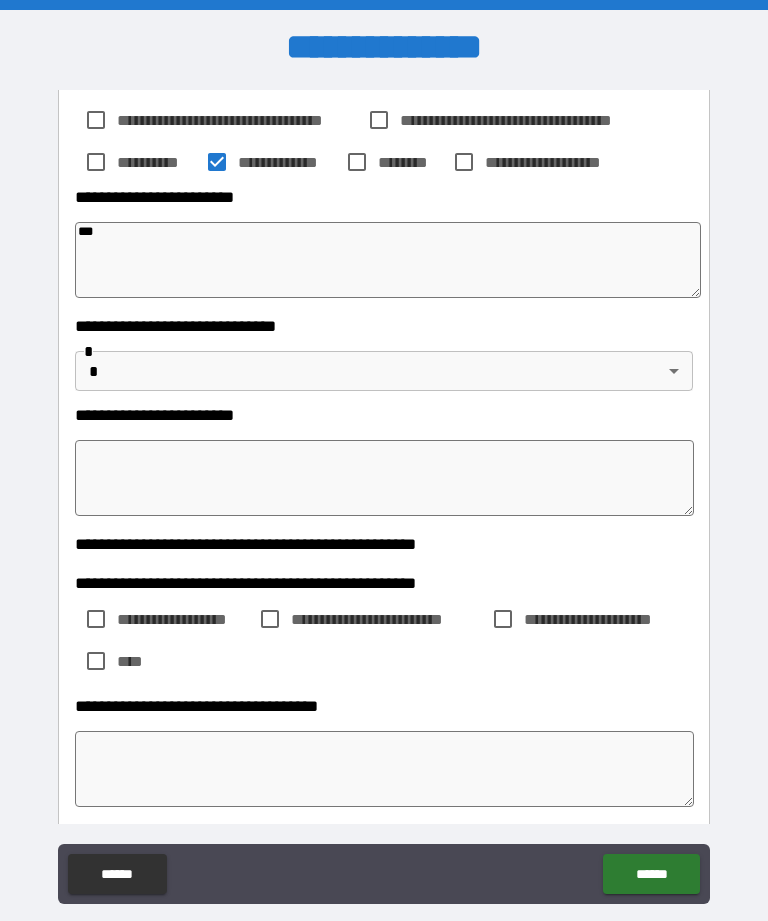 type on "*" 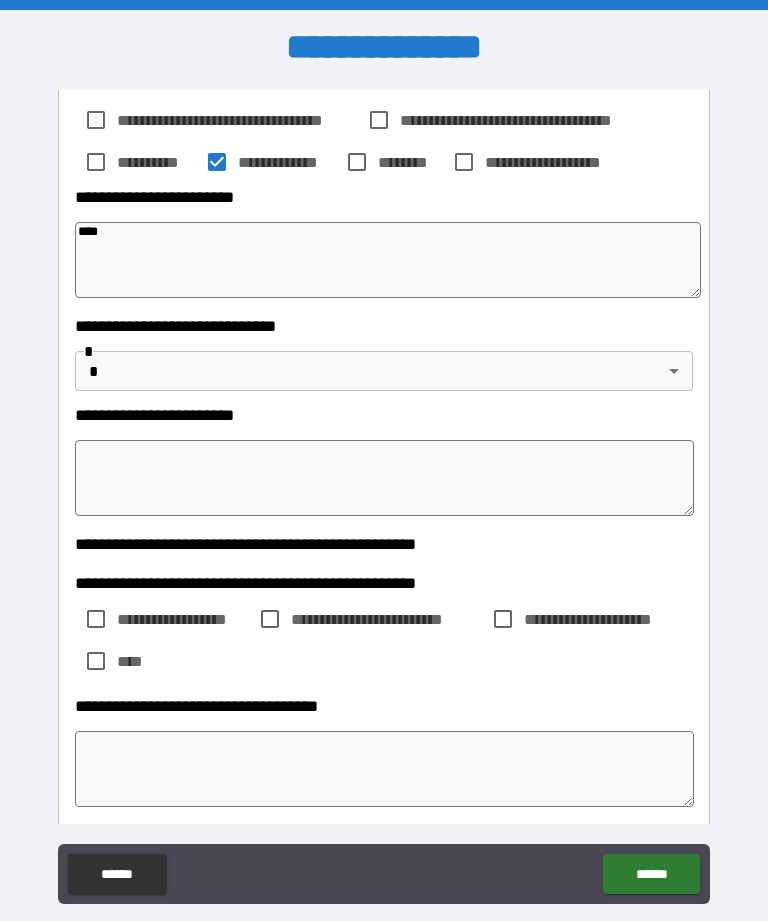 type on "*" 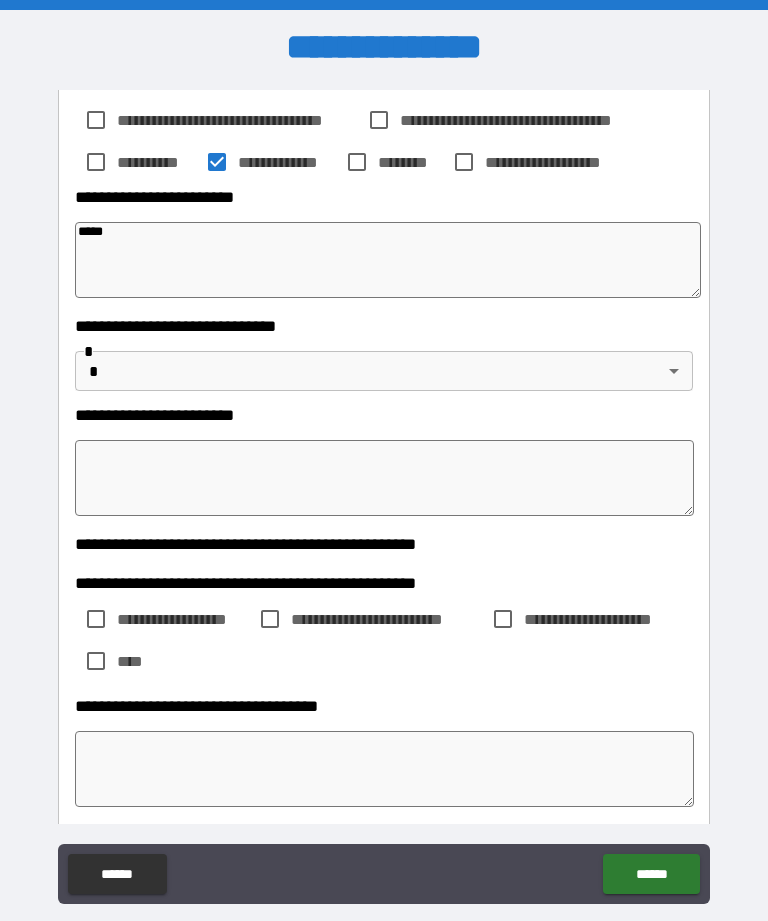 type on "*" 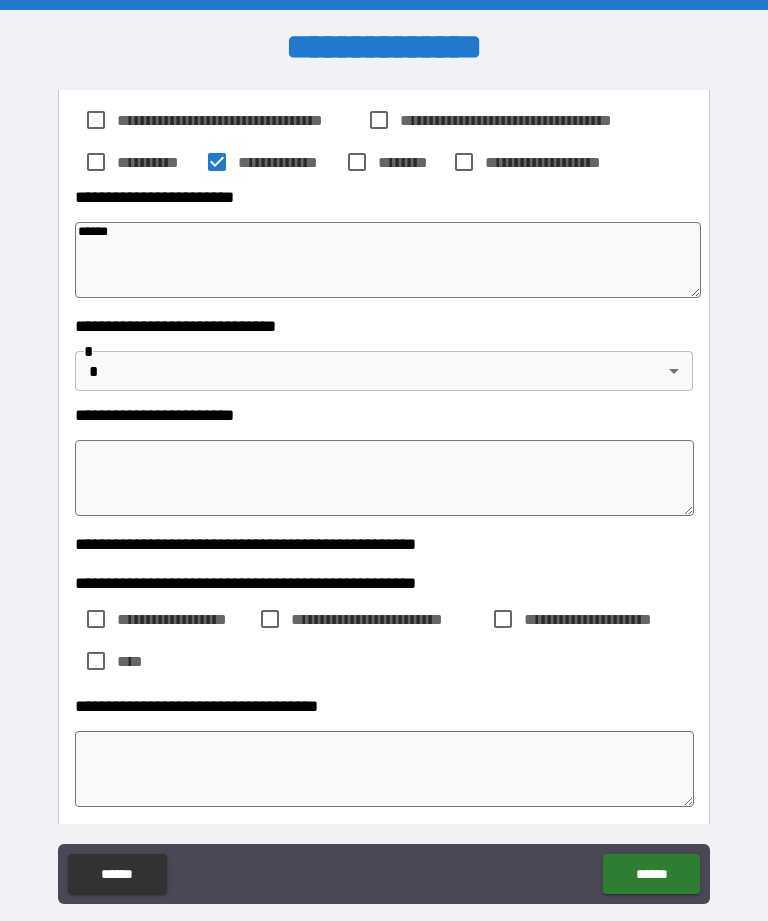 type on "*" 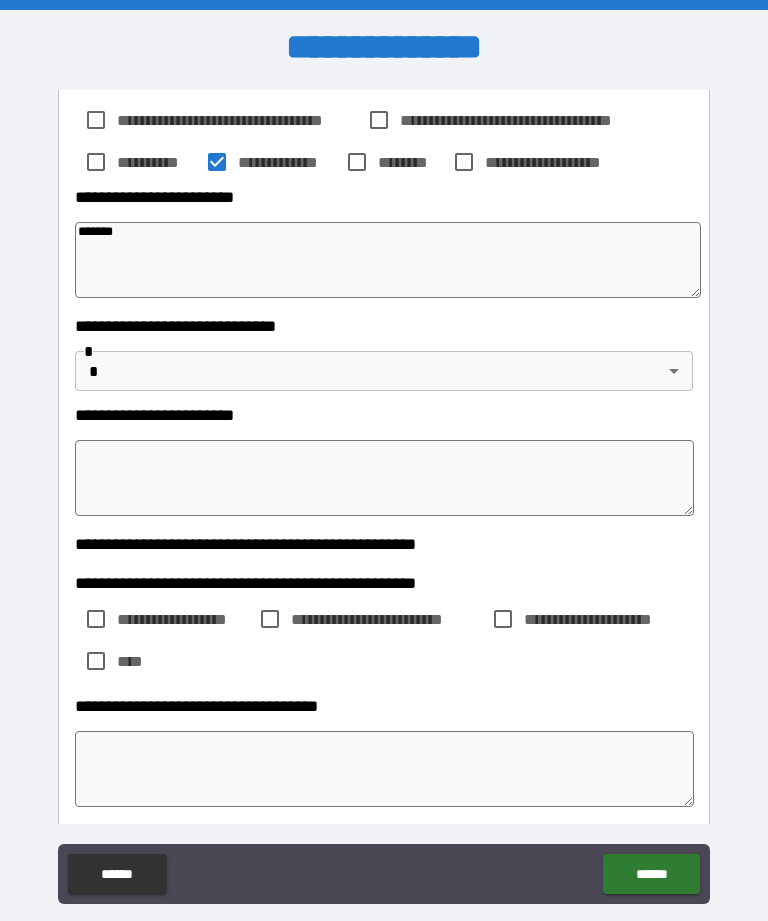 type on "*" 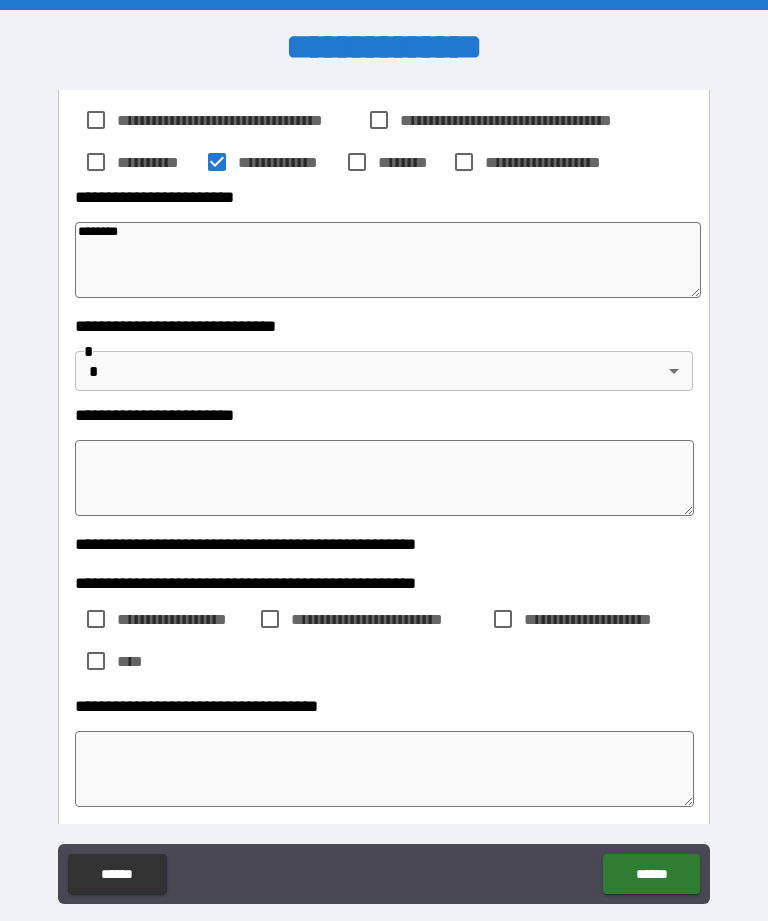 type on "*********" 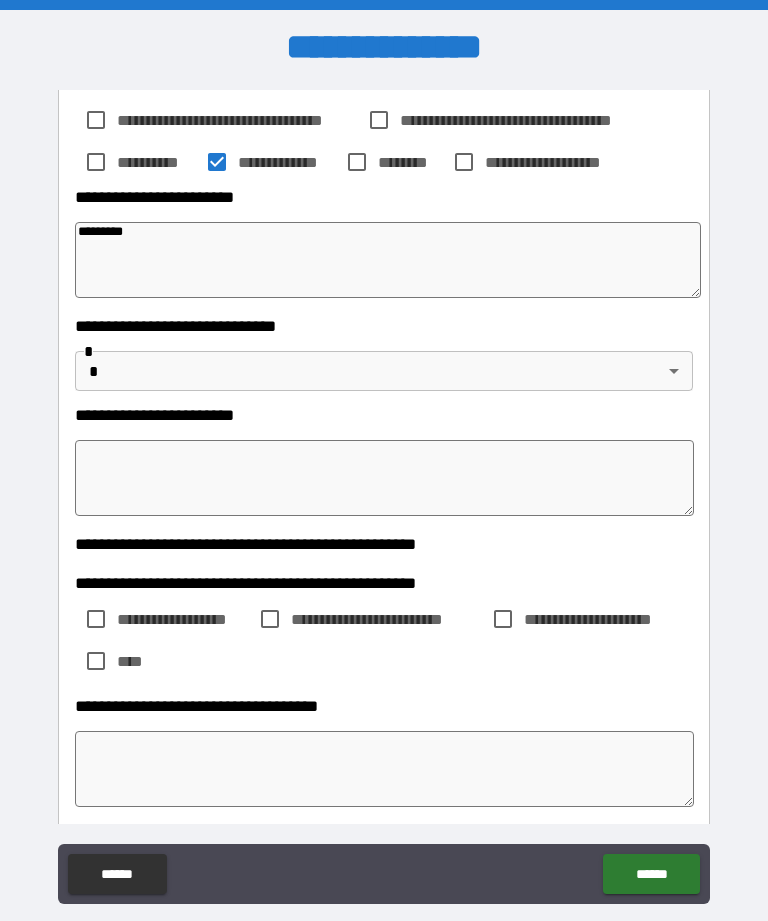 type on "*" 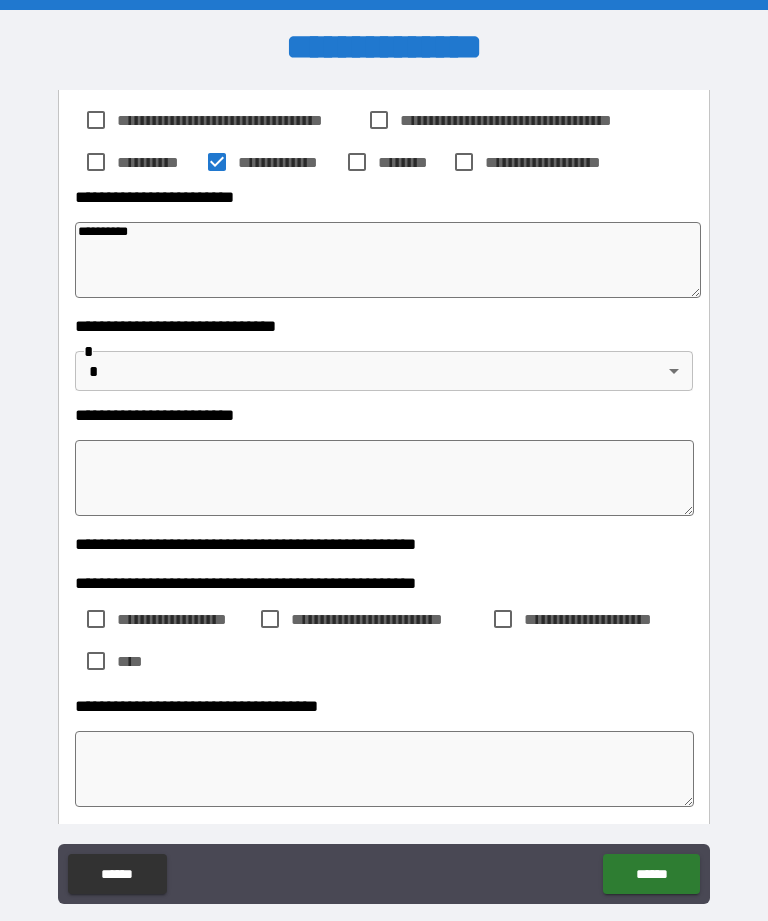 type on "*" 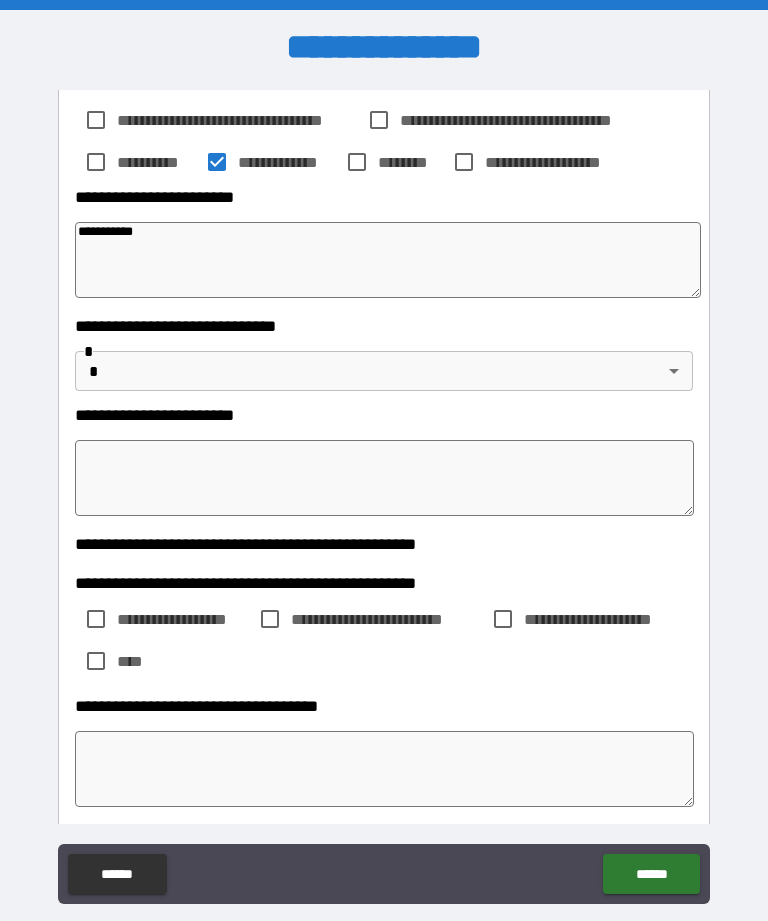 type on "*" 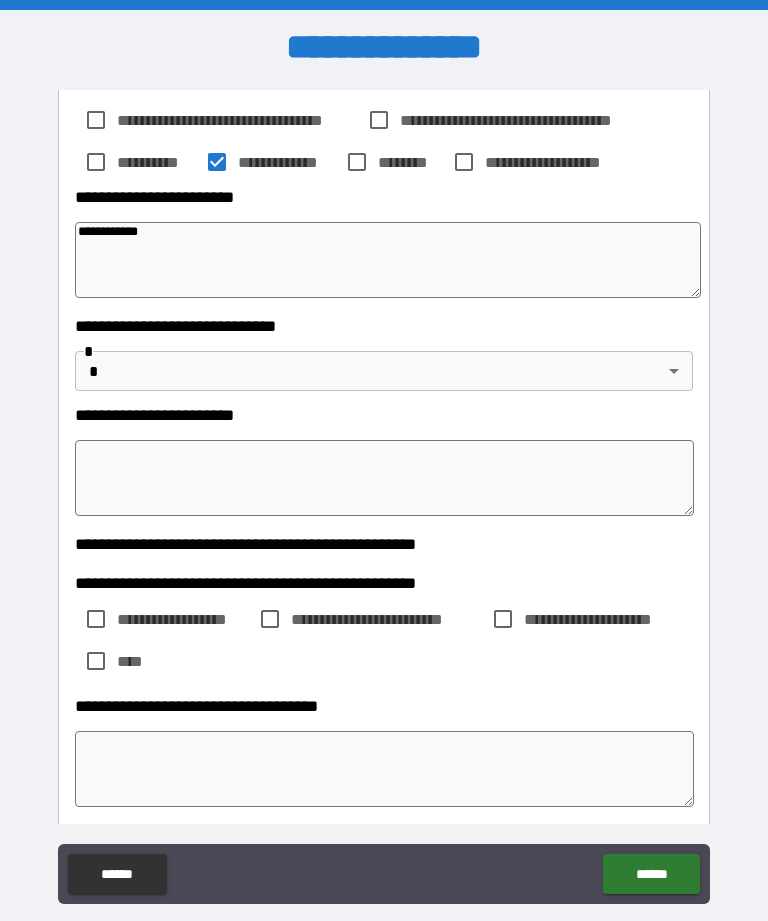 type on "*" 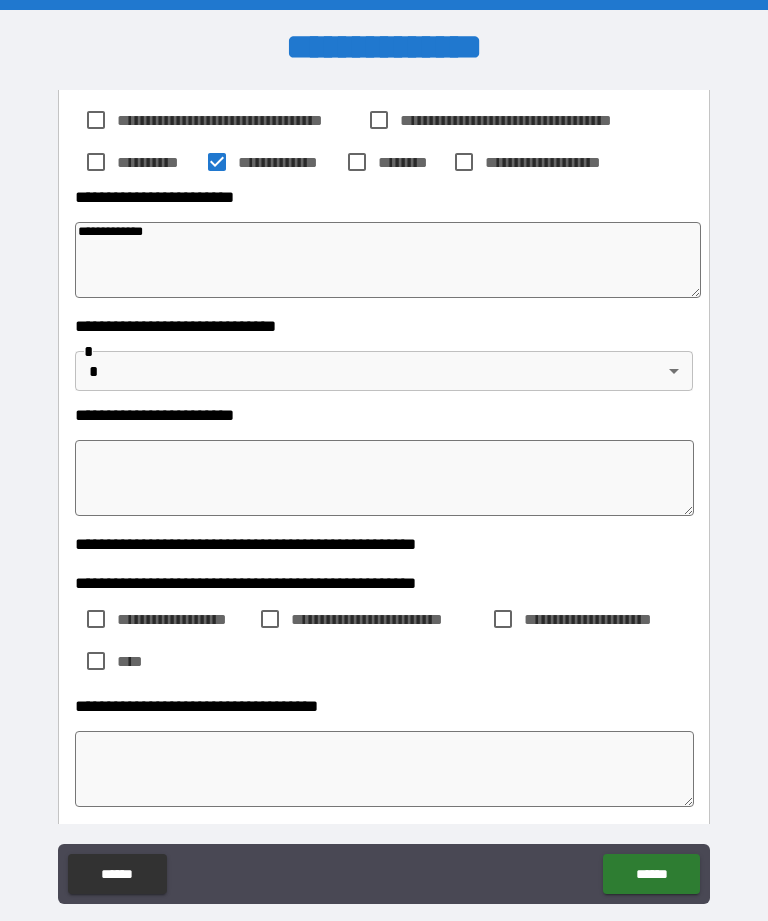 type on "**********" 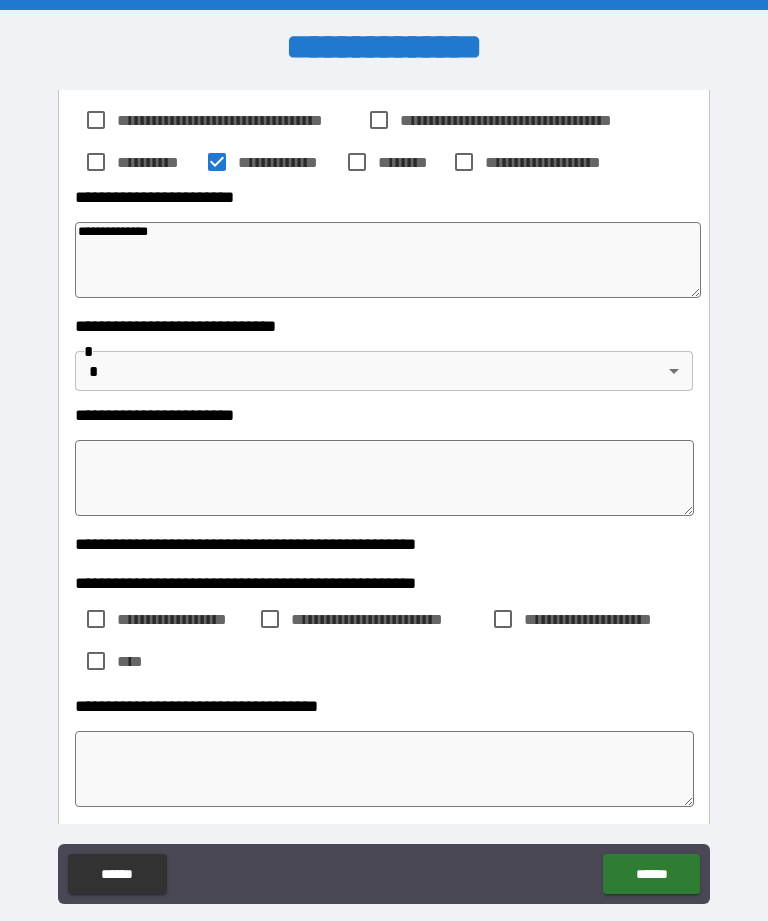 type on "*" 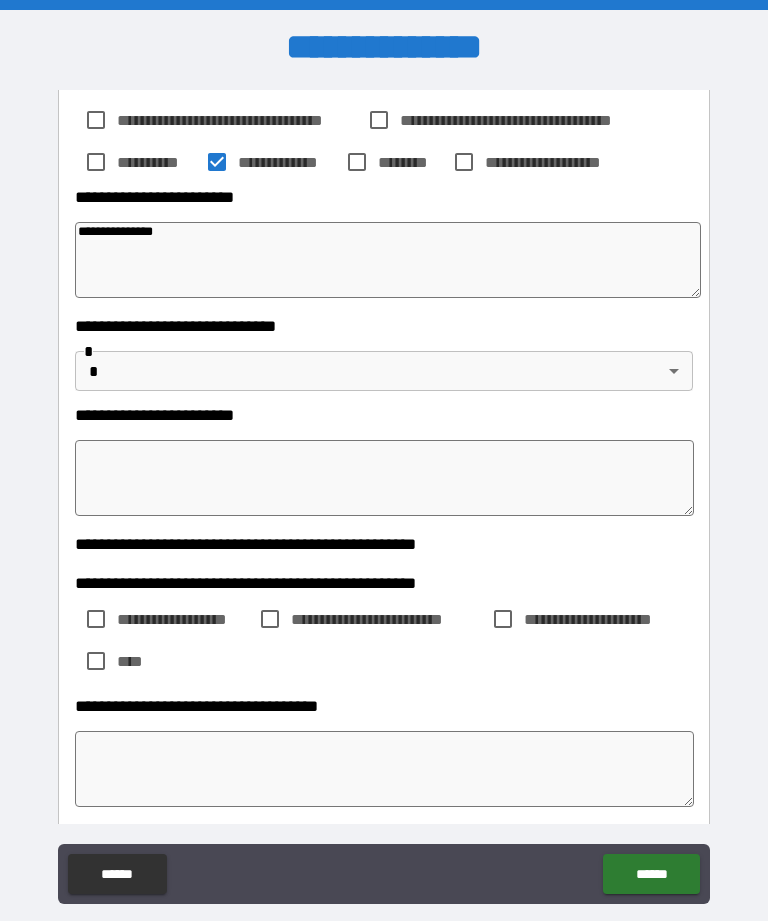 type on "*" 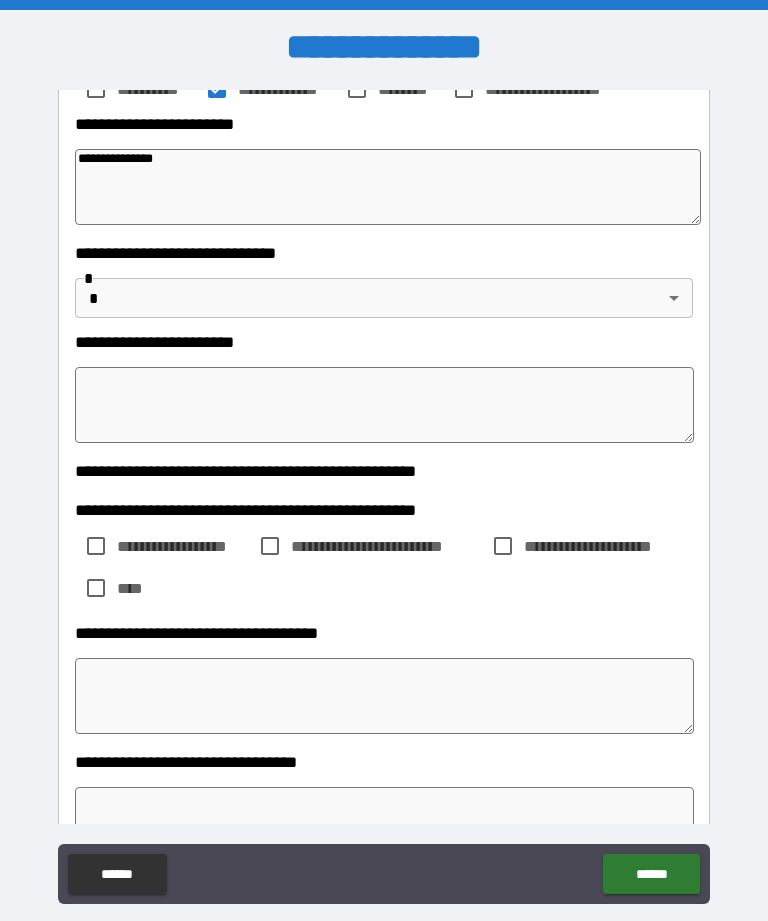 scroll, scrollTop: 386, scrollLeft: 0, axis: vertical 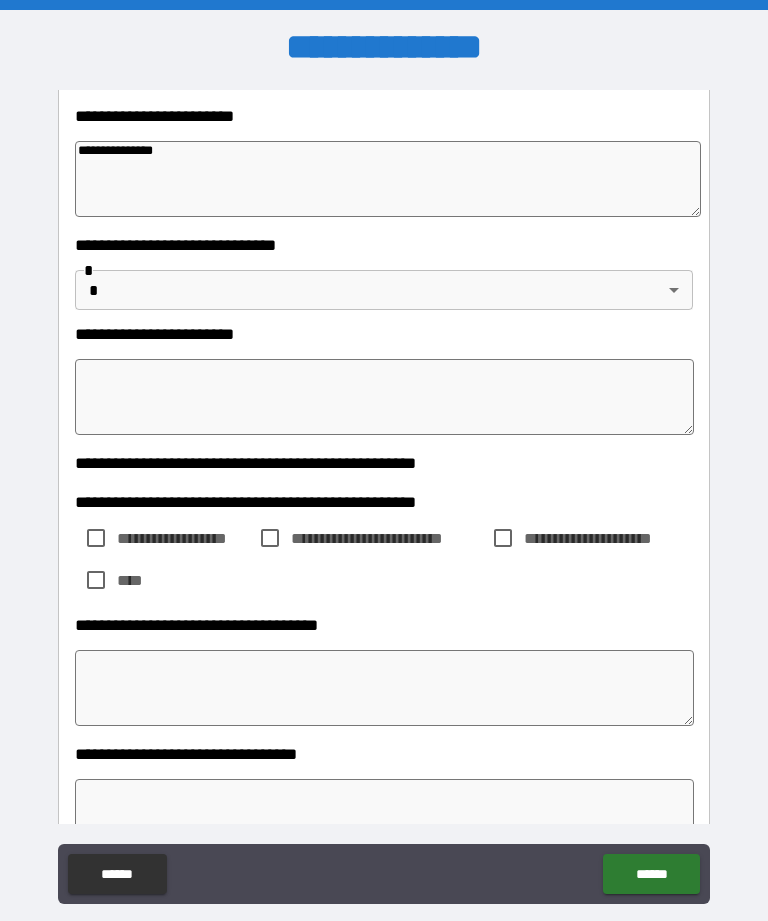 type on "**********" 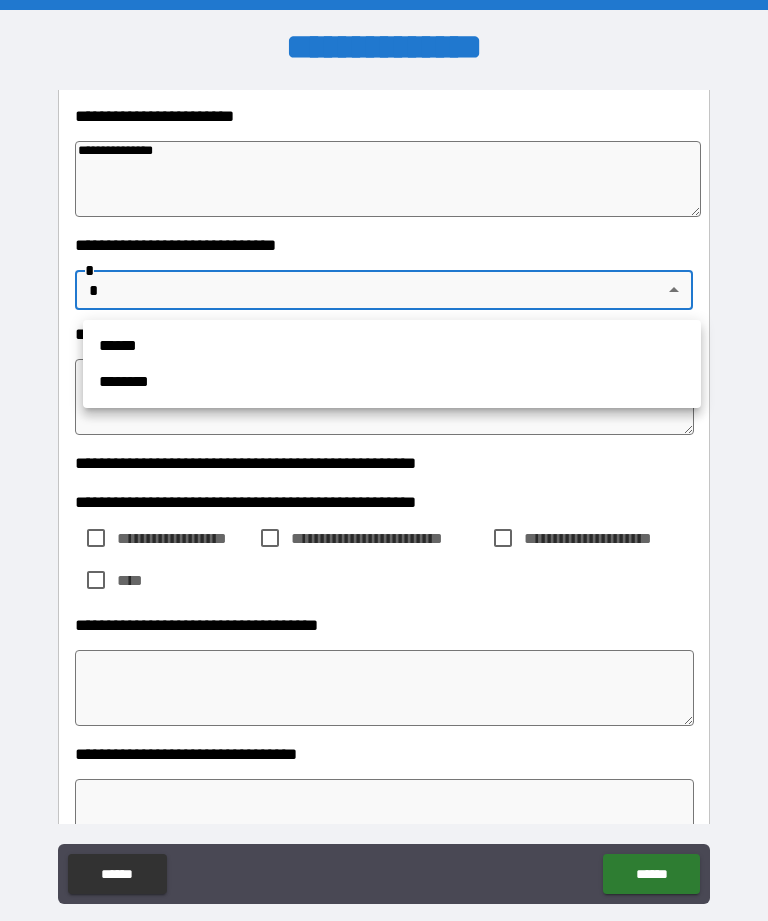click on "******" at bounding box center (392, 346) 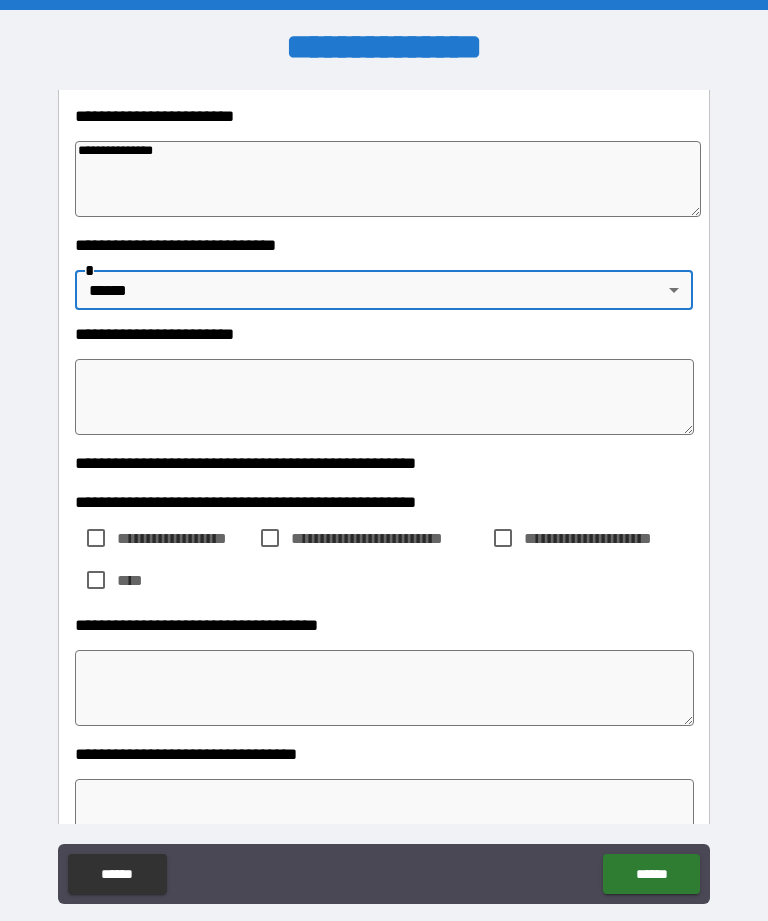 type on "*" 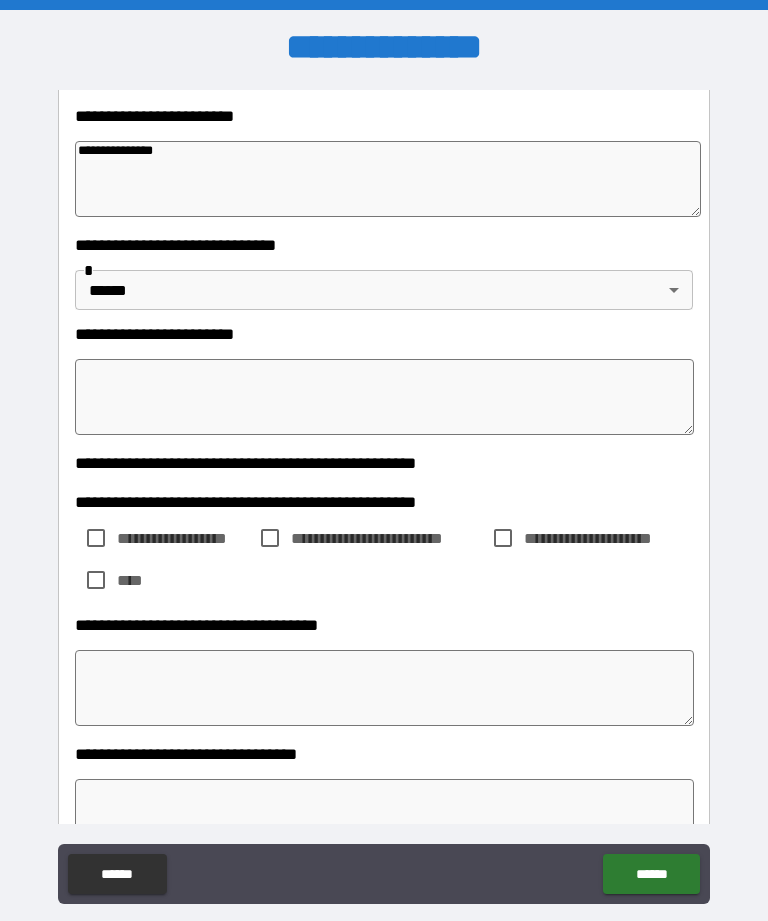type on "*" 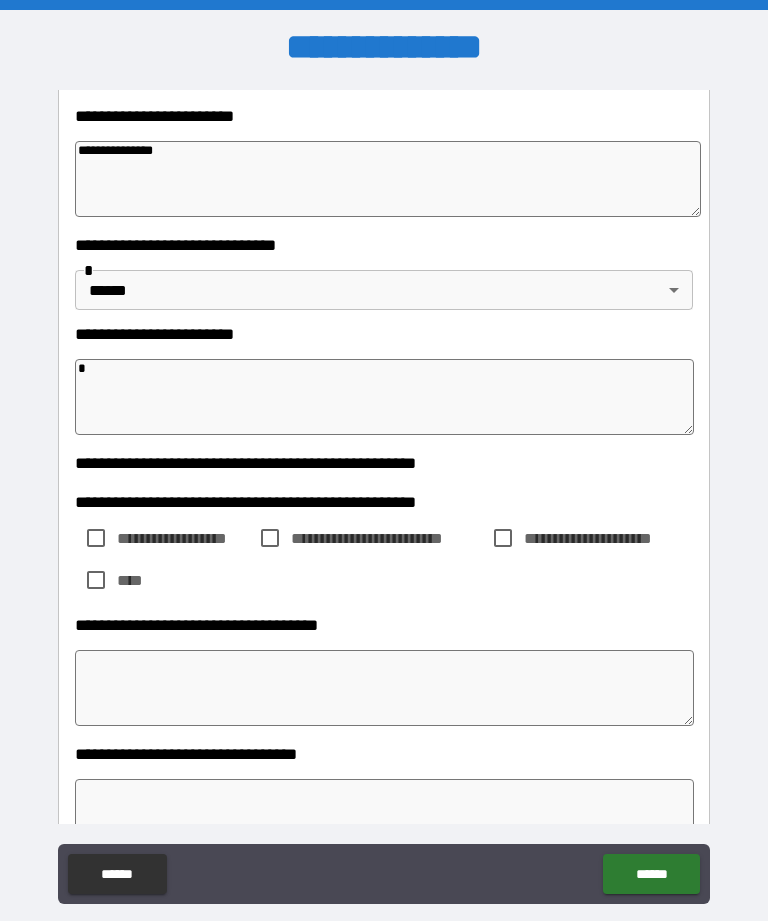 type on "*" 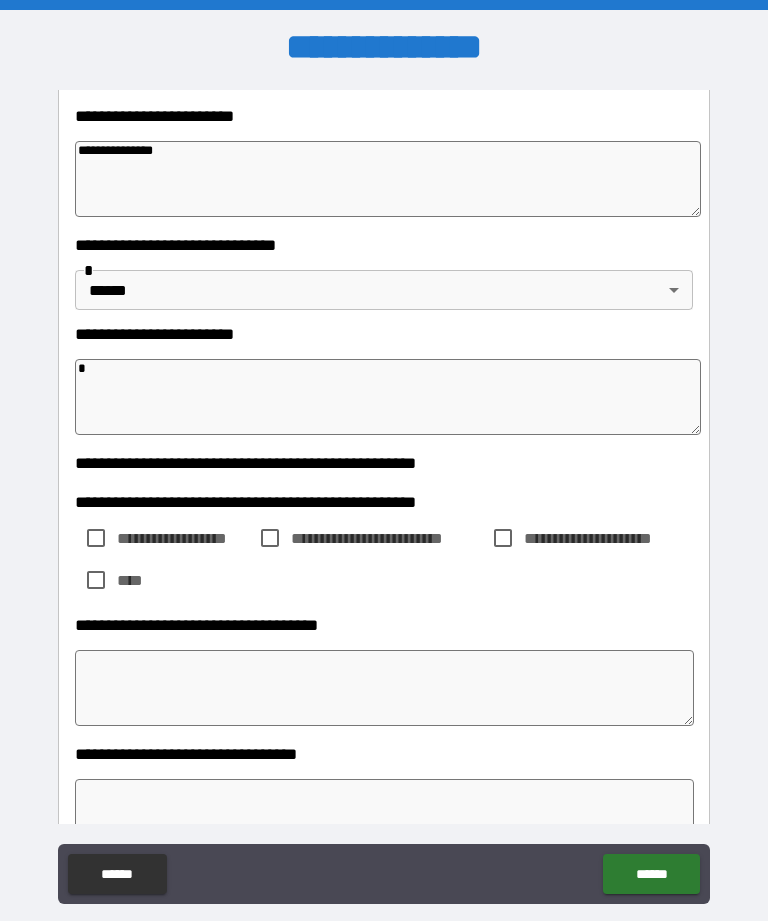 type on "*" 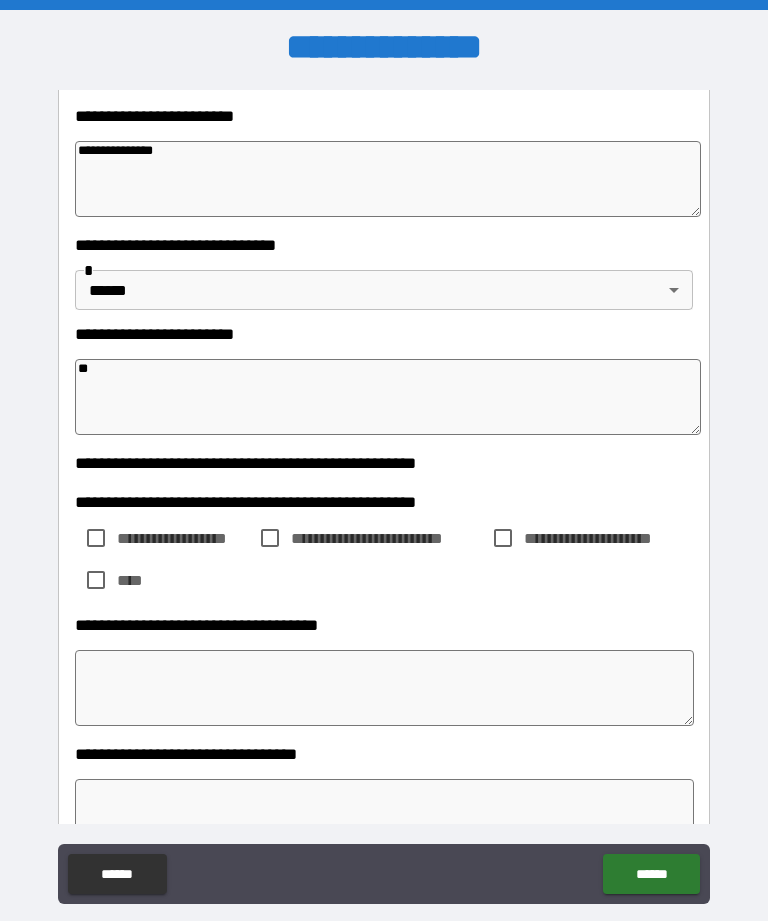 type on "*" 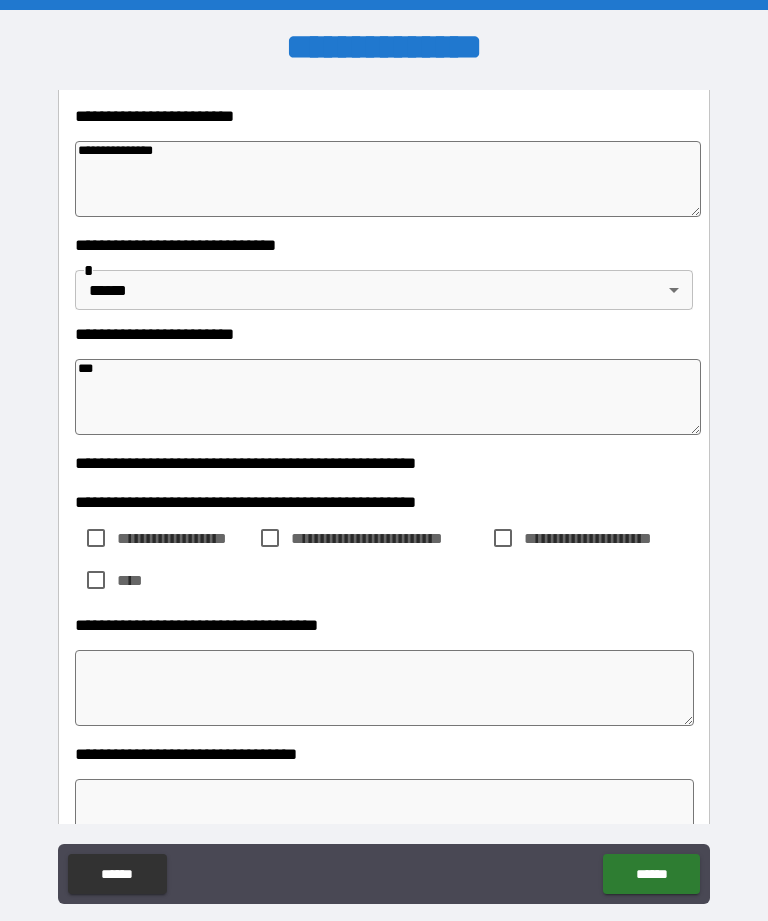 type on "*" 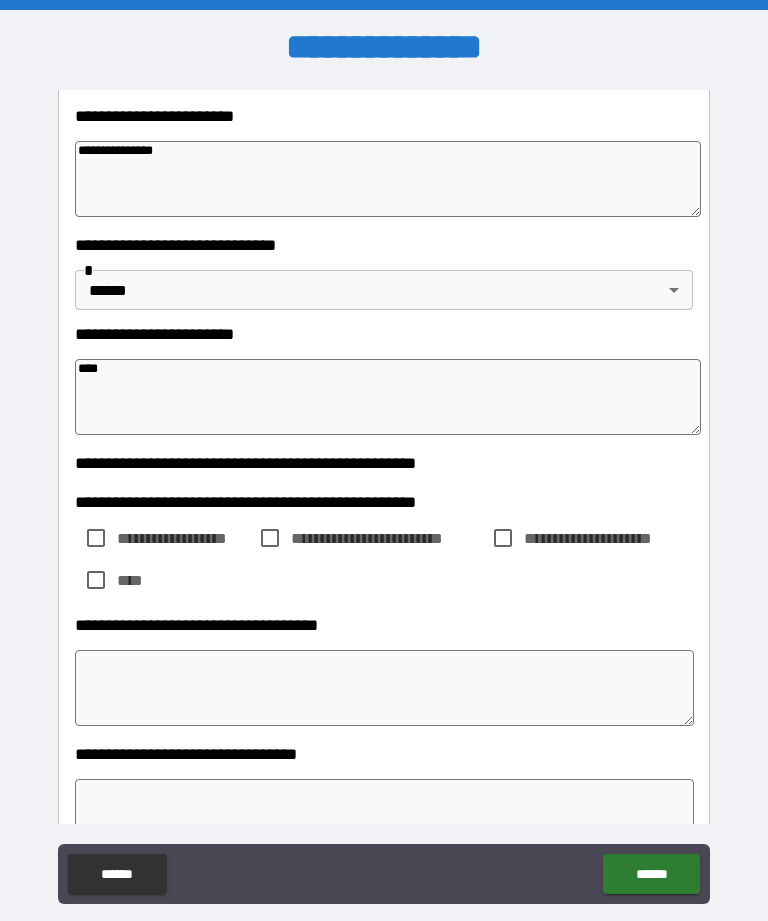type on "*" 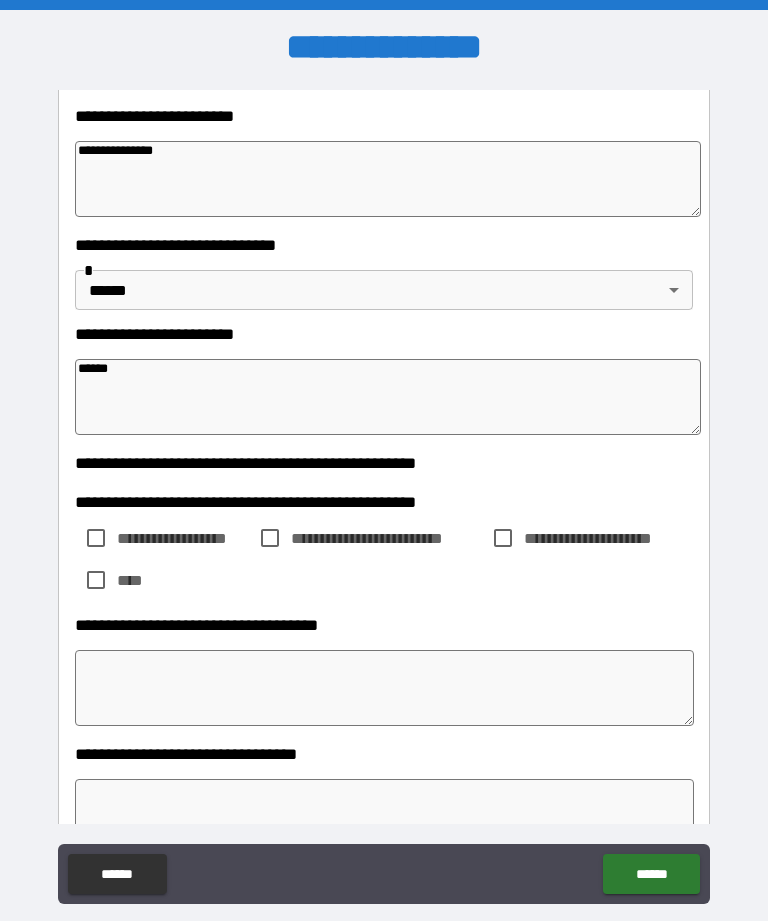 type on "*" 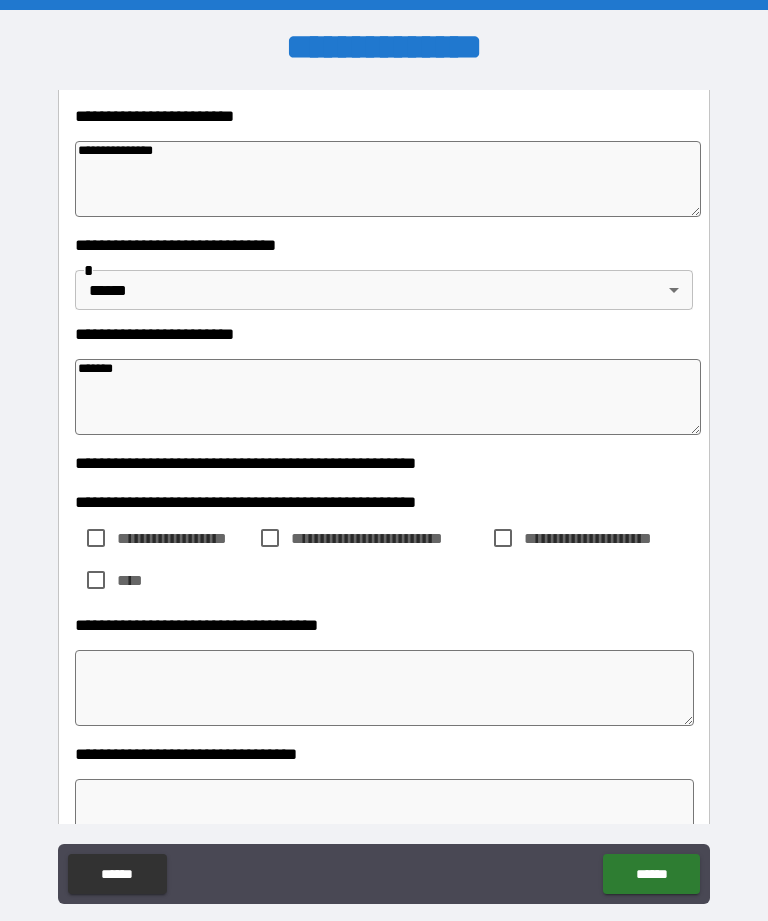 type on "*" 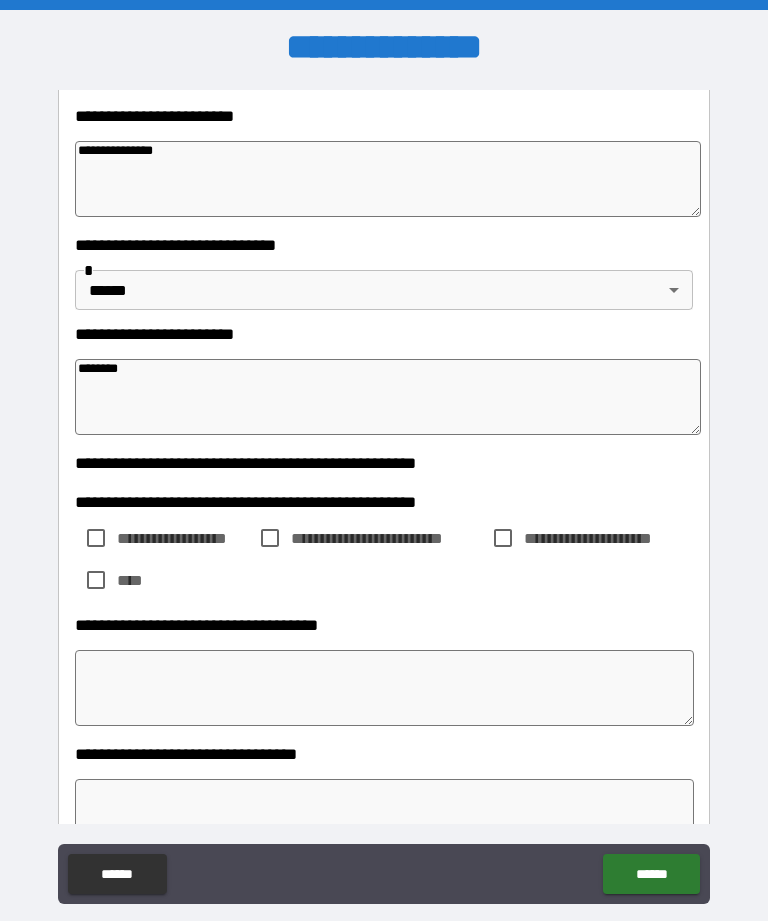 type on "*" 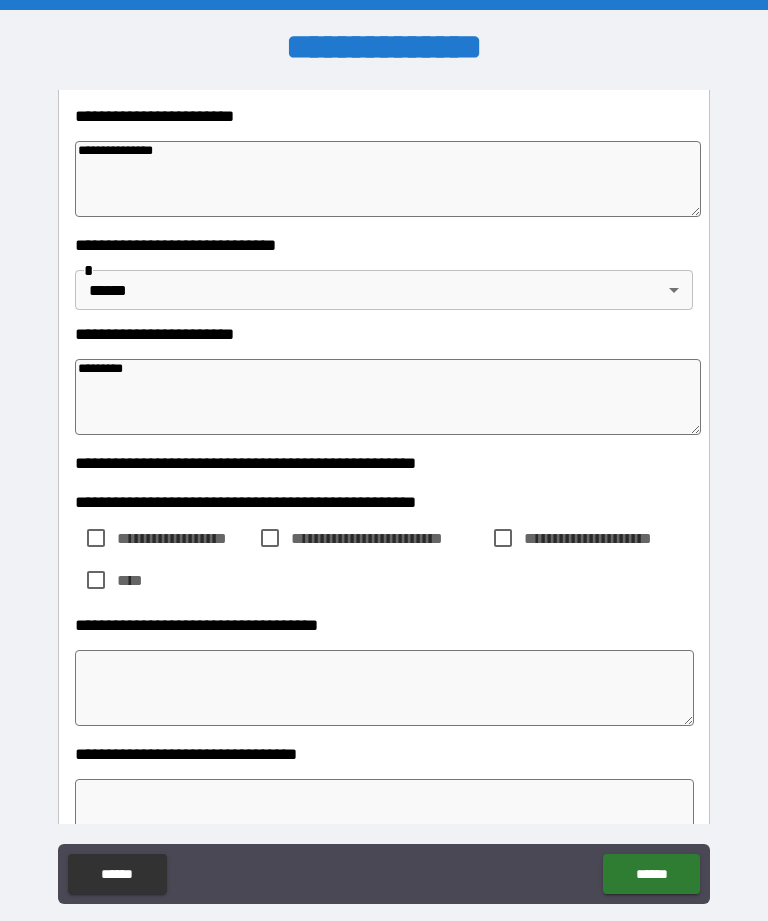type on "*" 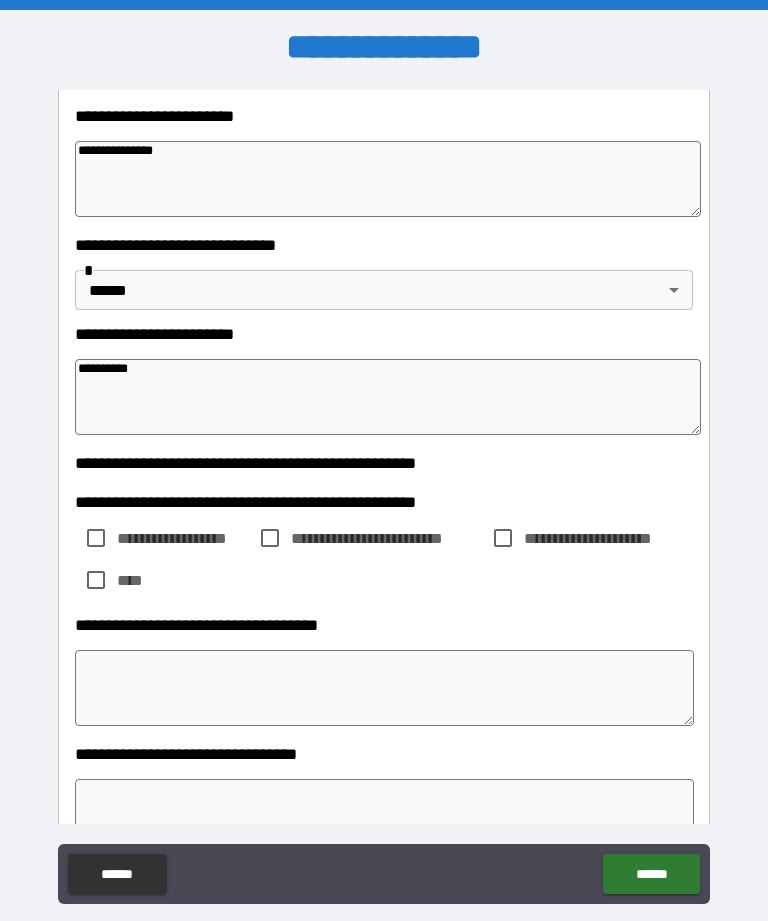 type on "*" 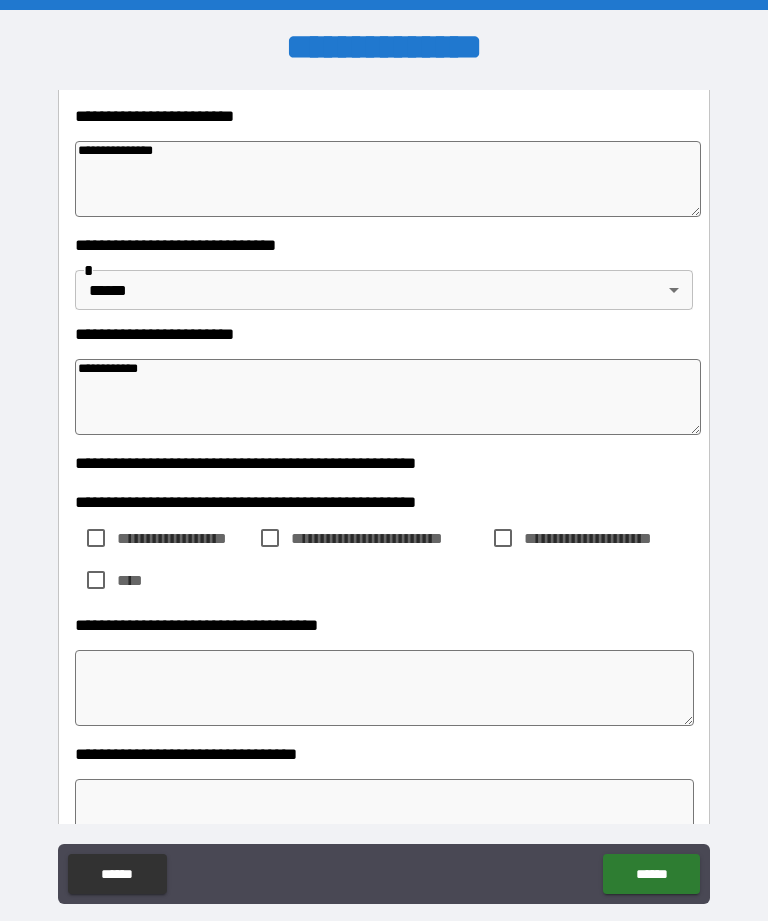 type on "*" 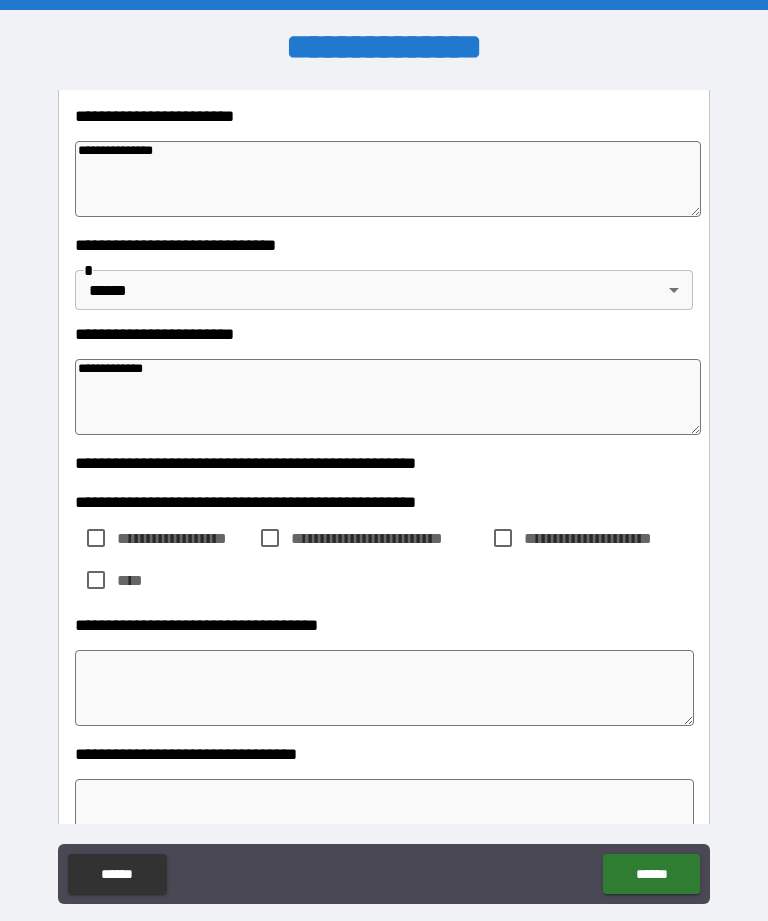 type on "*" 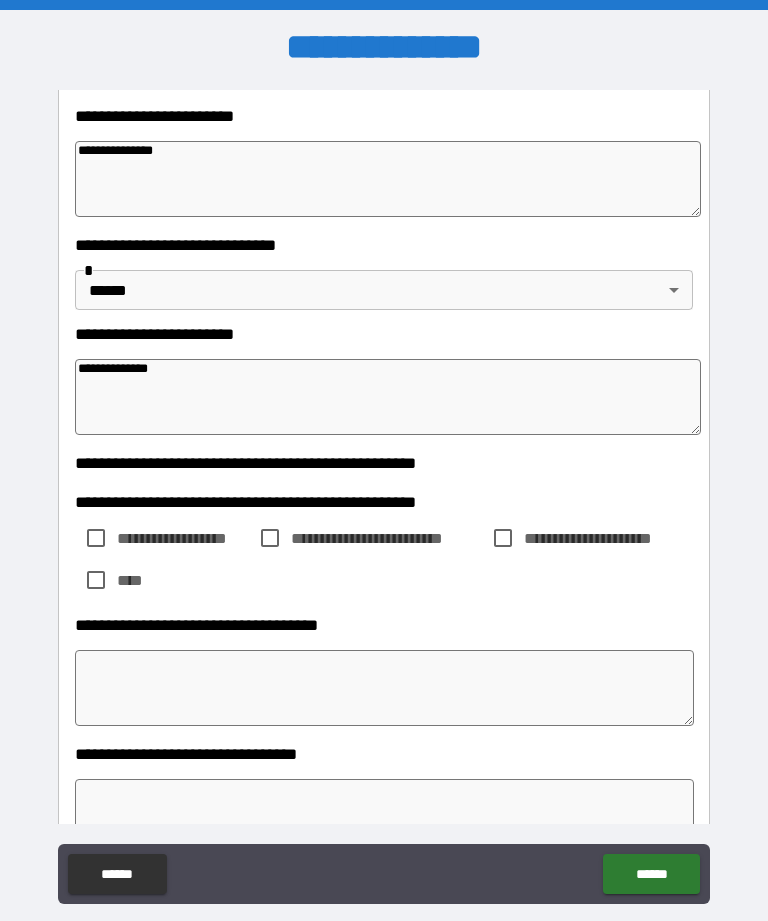 type on "*" 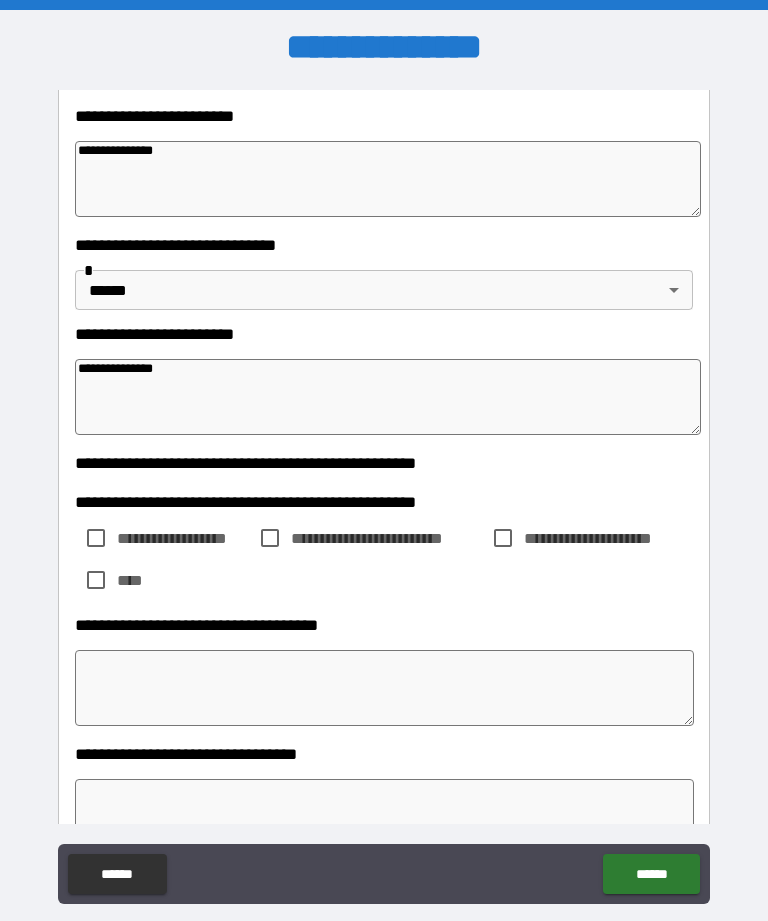 type on "*" 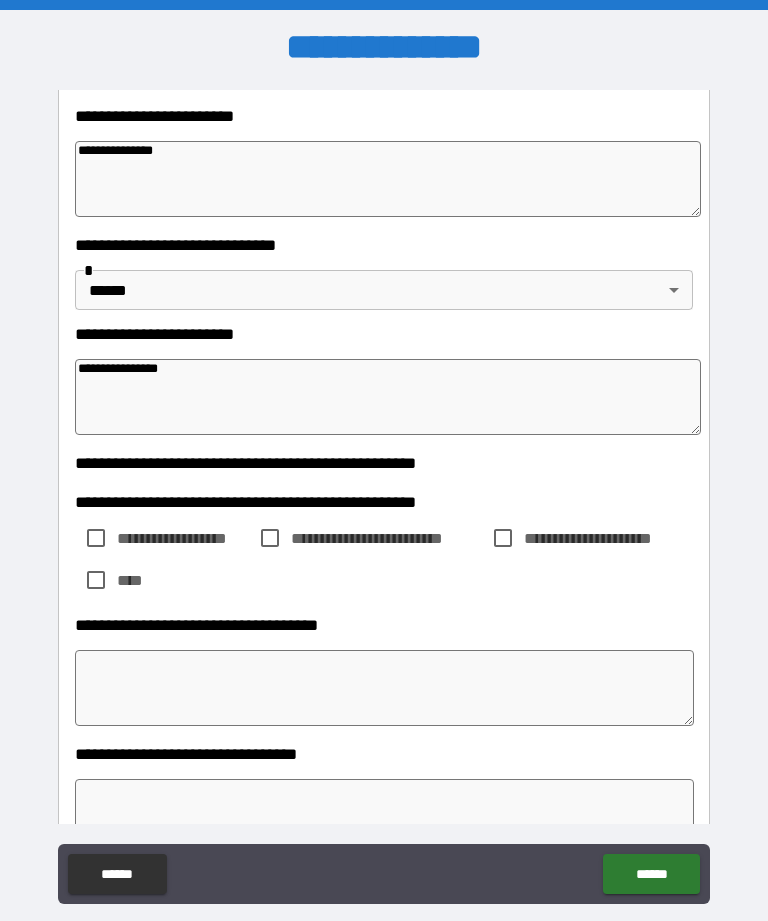 type on "*" 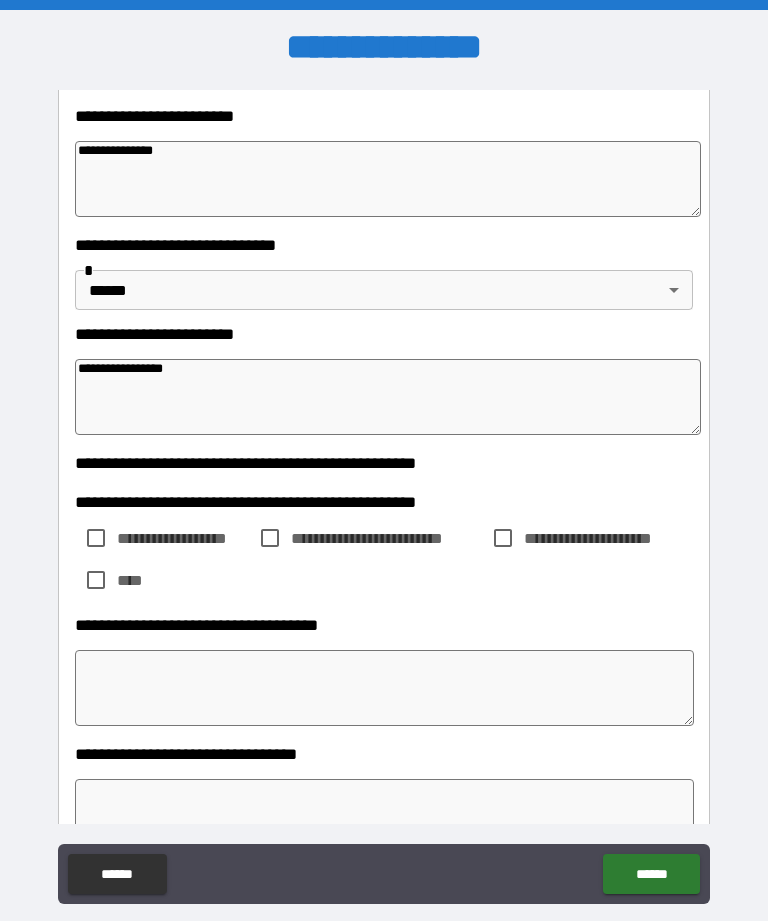 type on "*" 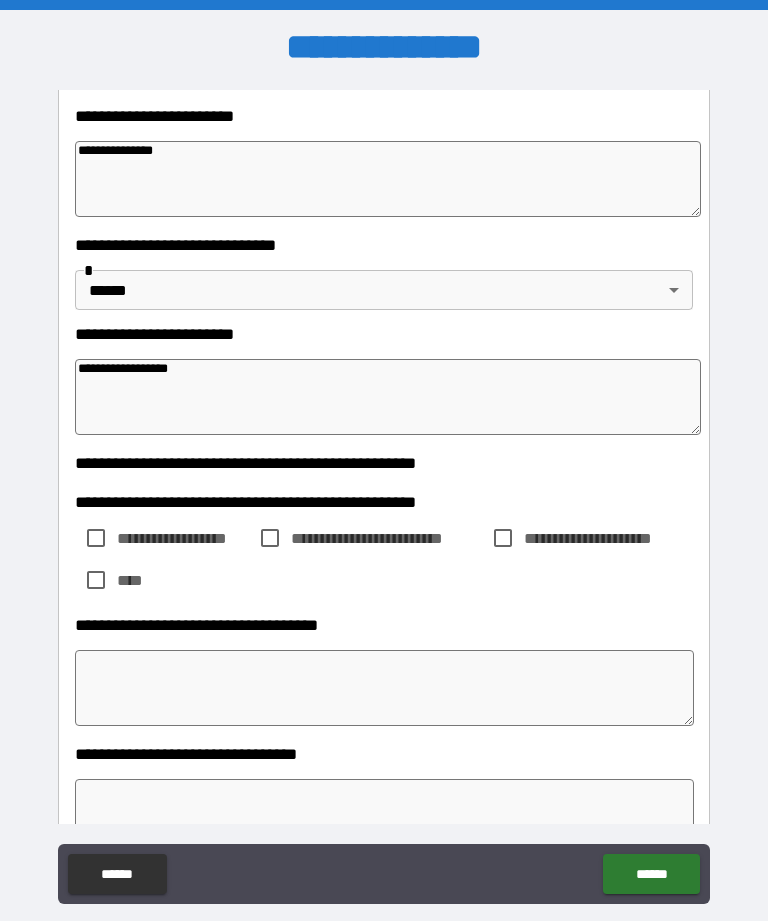 type on "*" 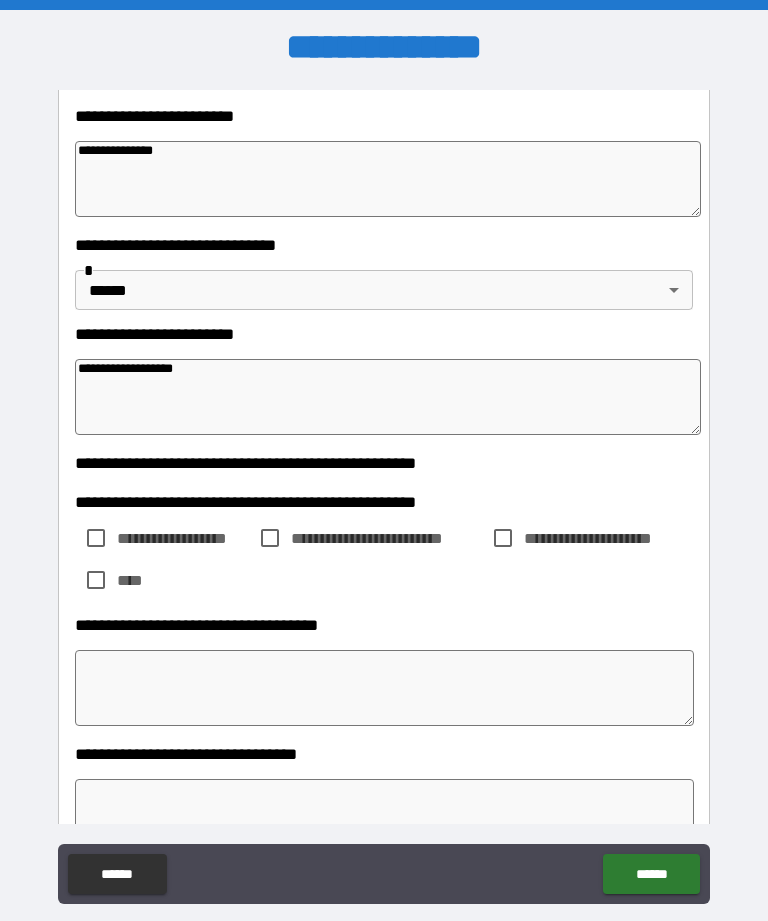 type on "*" 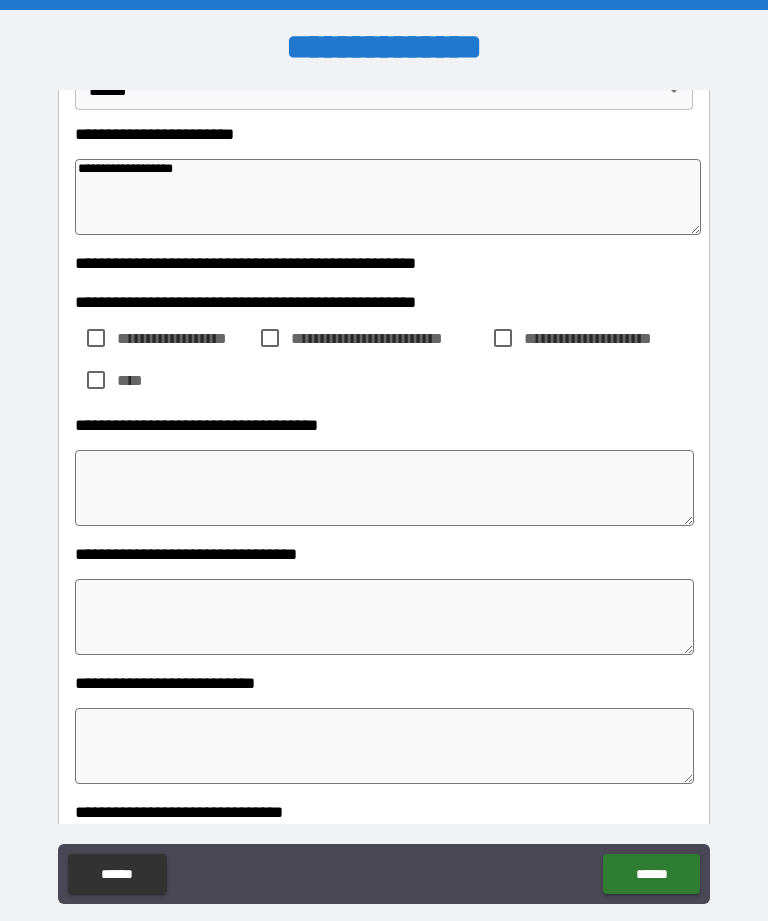 scroll, scrollTop: 589, scrollLeft: 0, axis: vertical 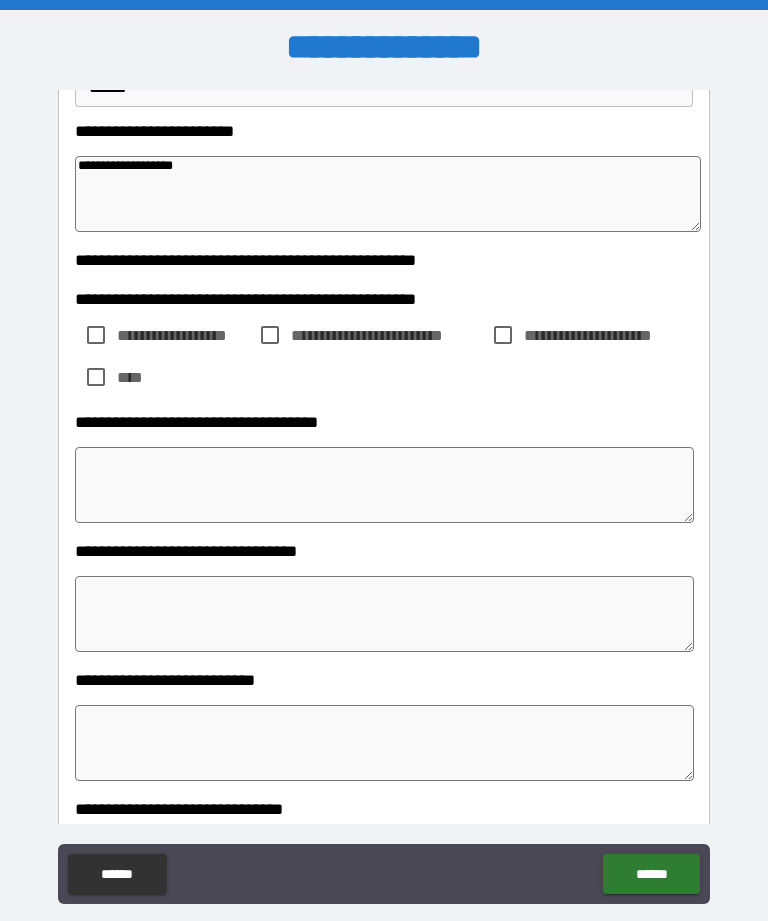 type on "**********" 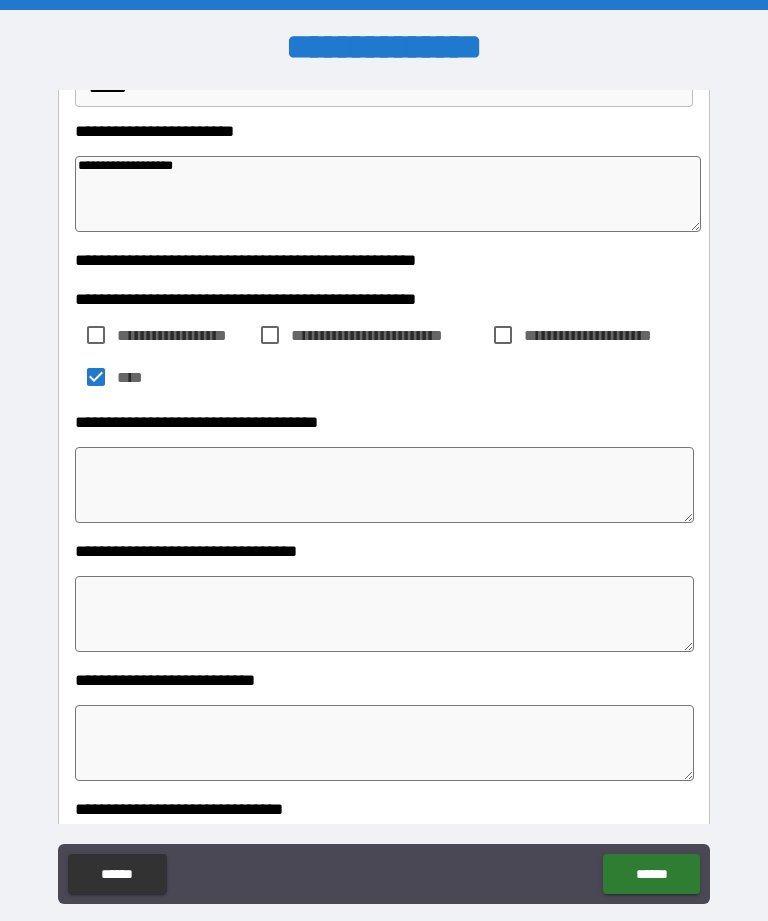 type on "*" 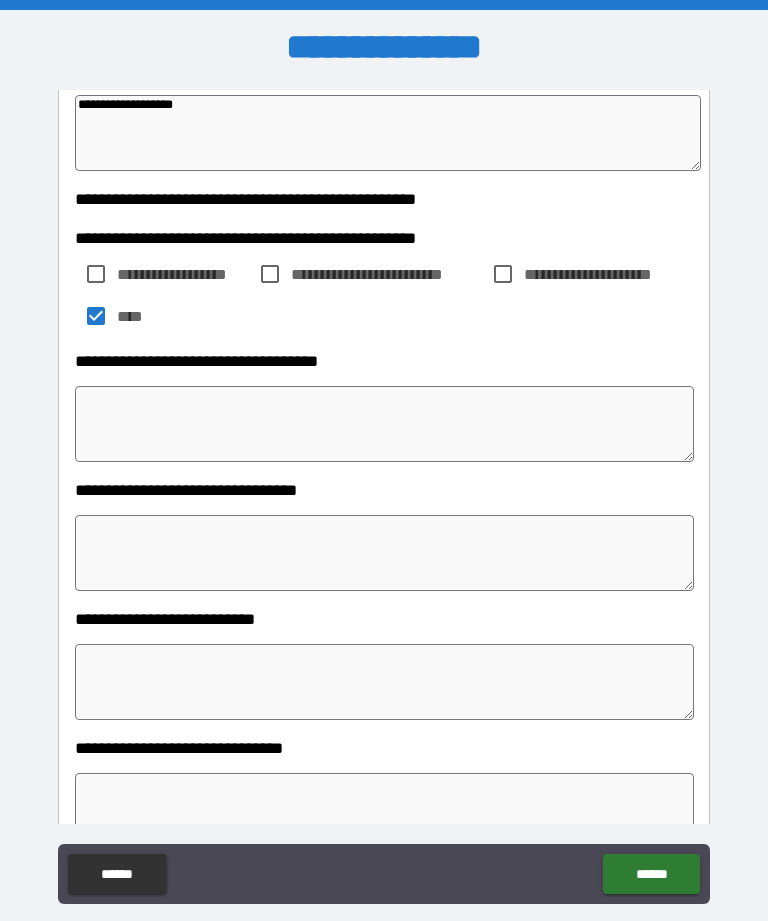 scroll, scrollTop: 645, scrollLeft: 0, axis: vertical 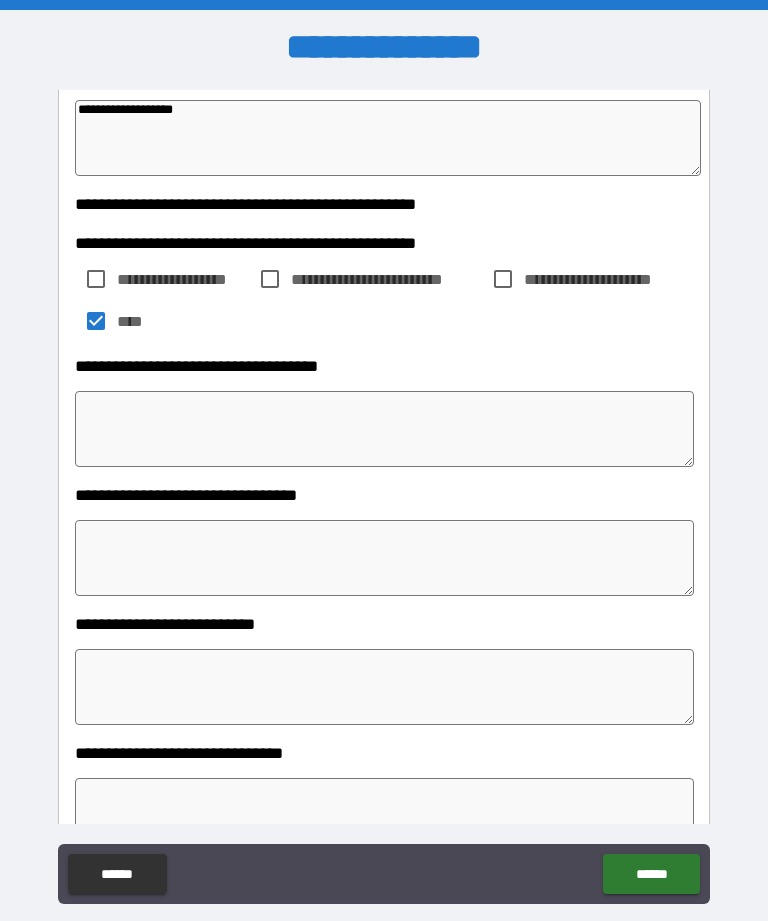 click at bounding box center [384, 429] 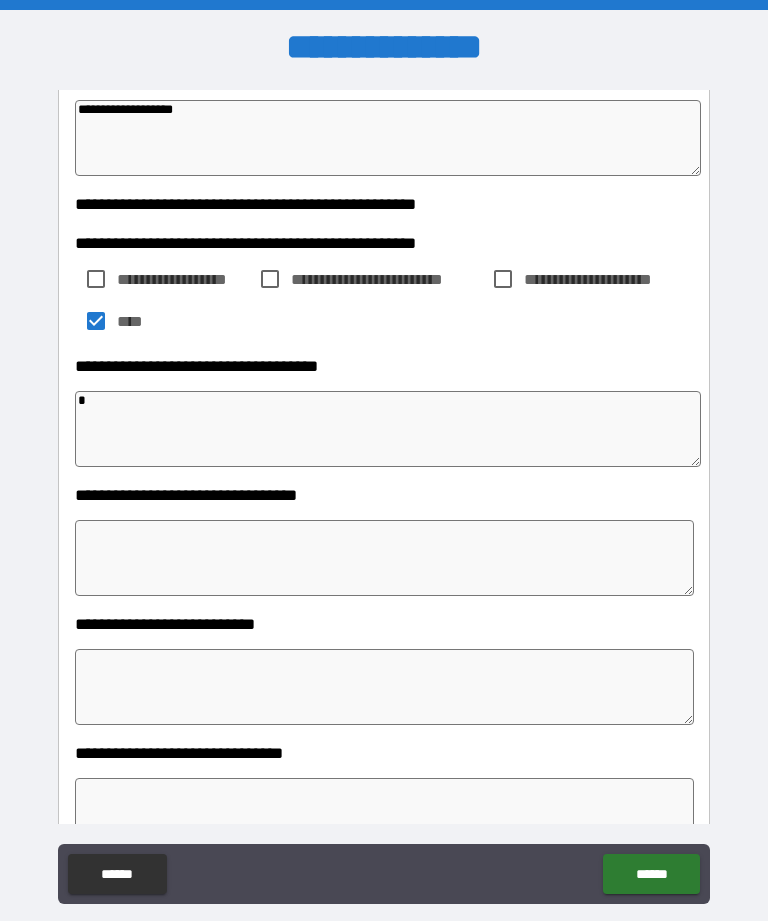 type on "*" 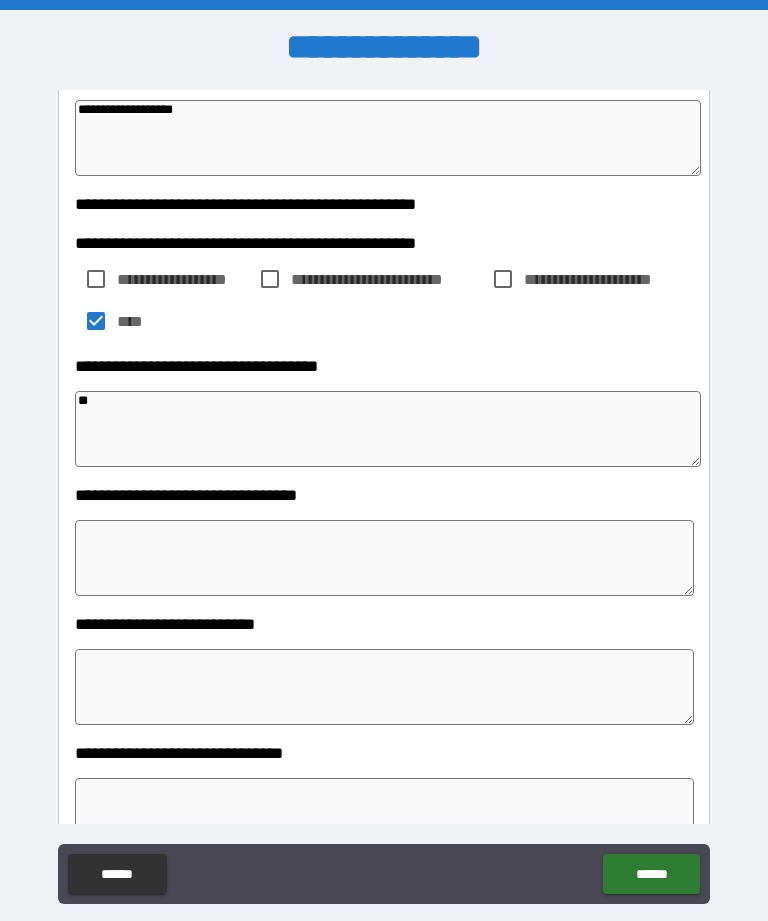 type on "*" 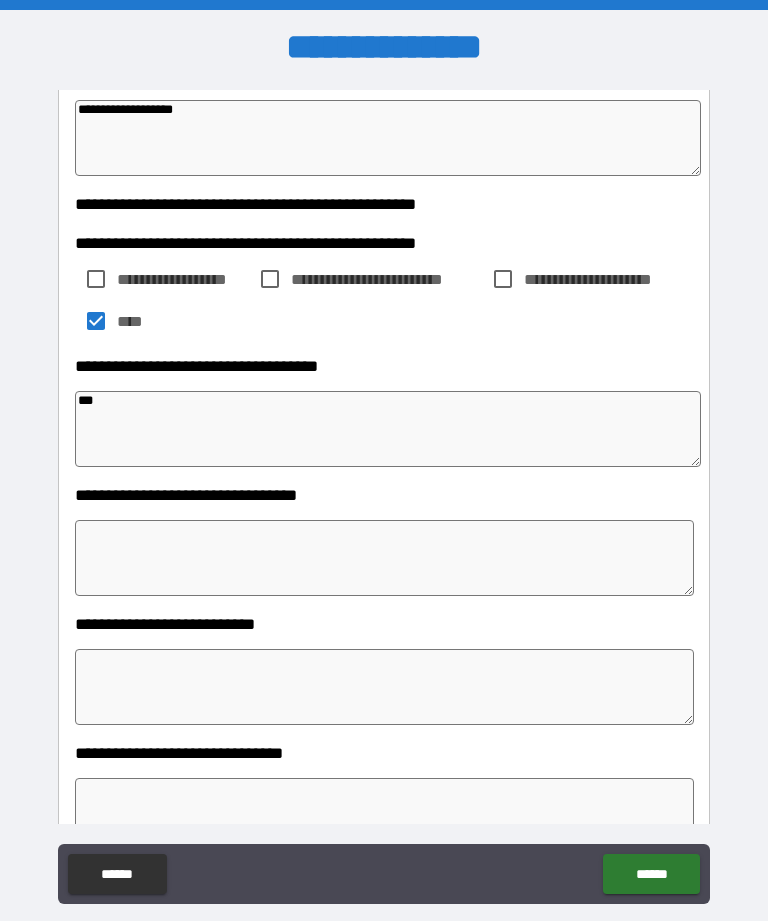 type on "*" 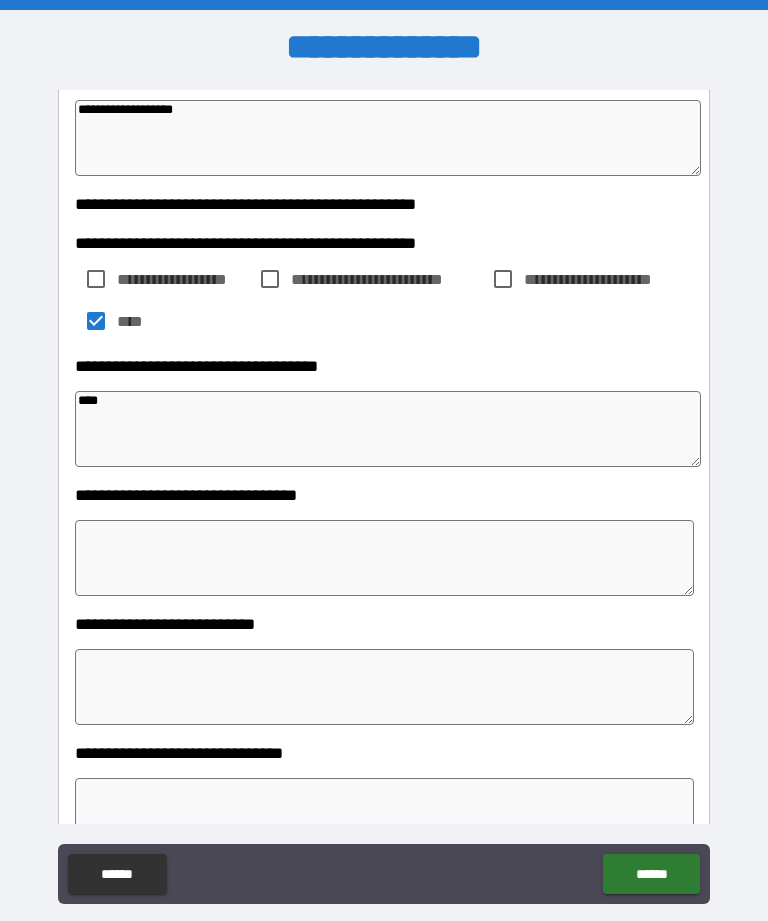 type on "*" 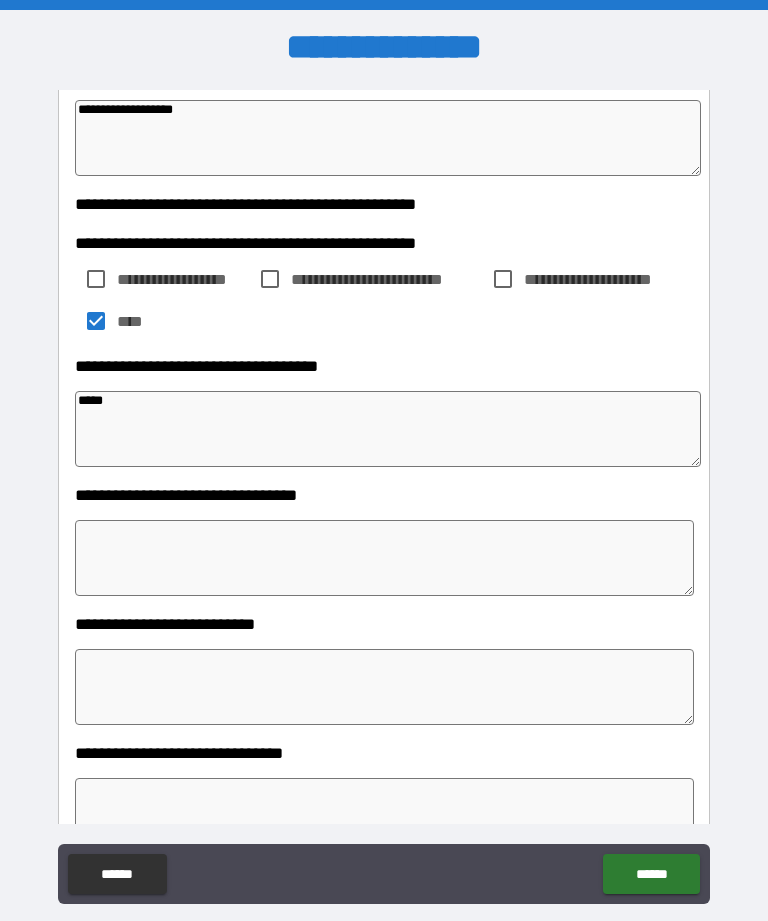 type on "*" 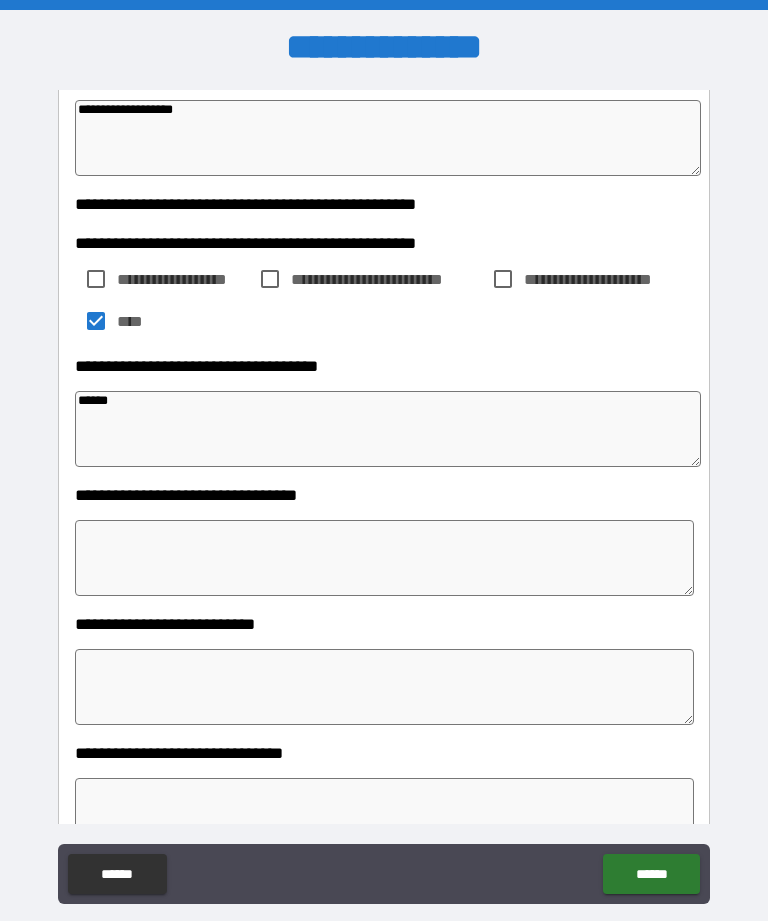 type on "*" 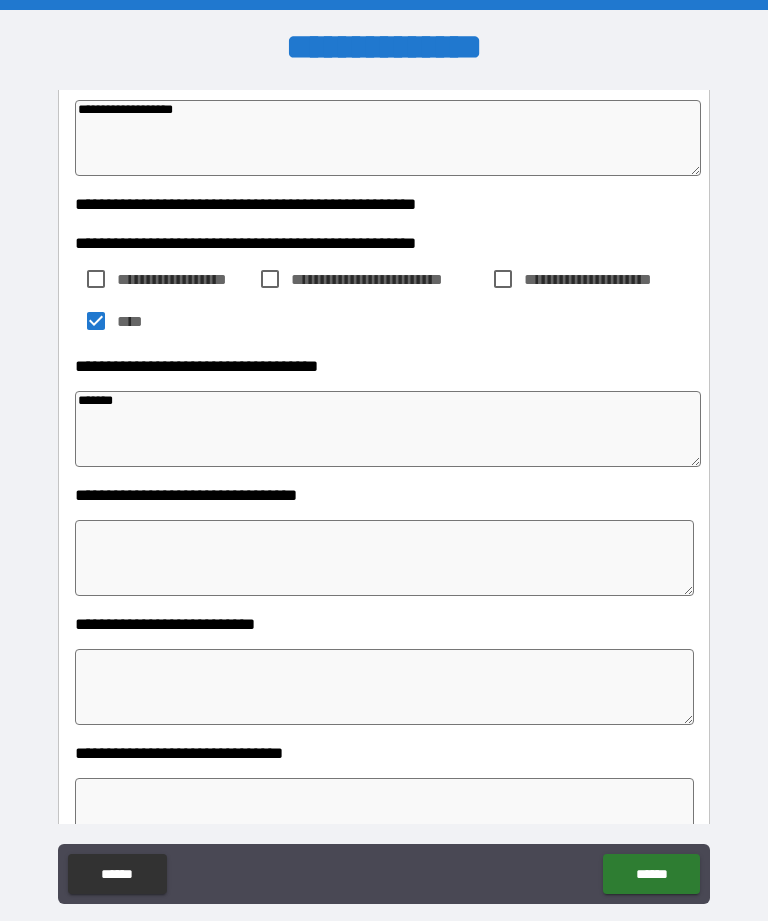 type on "*" 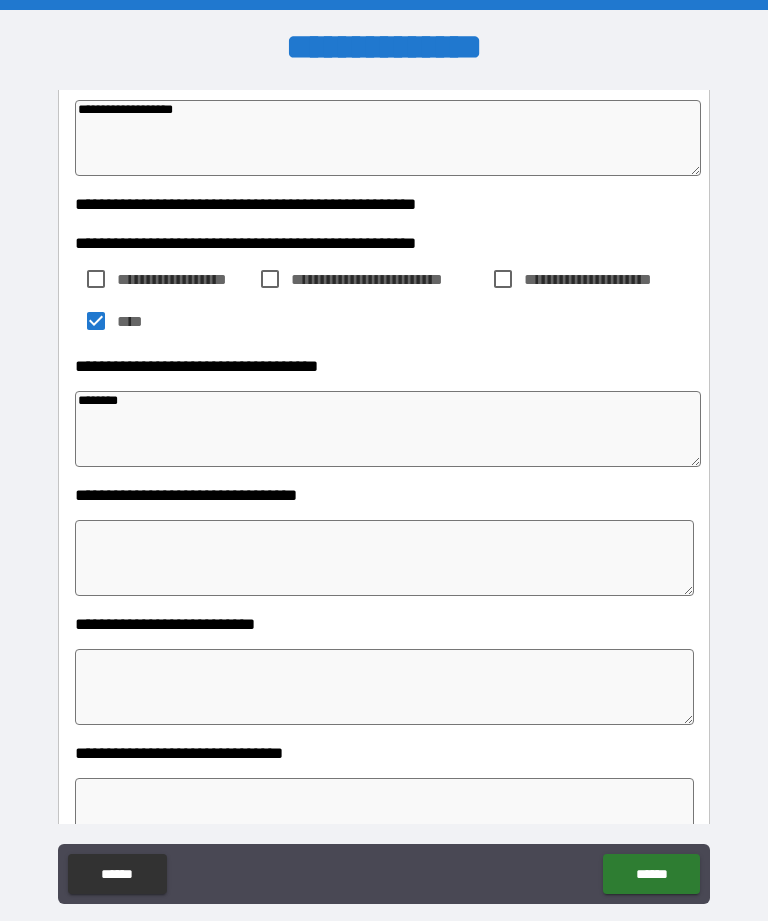 type on "*" 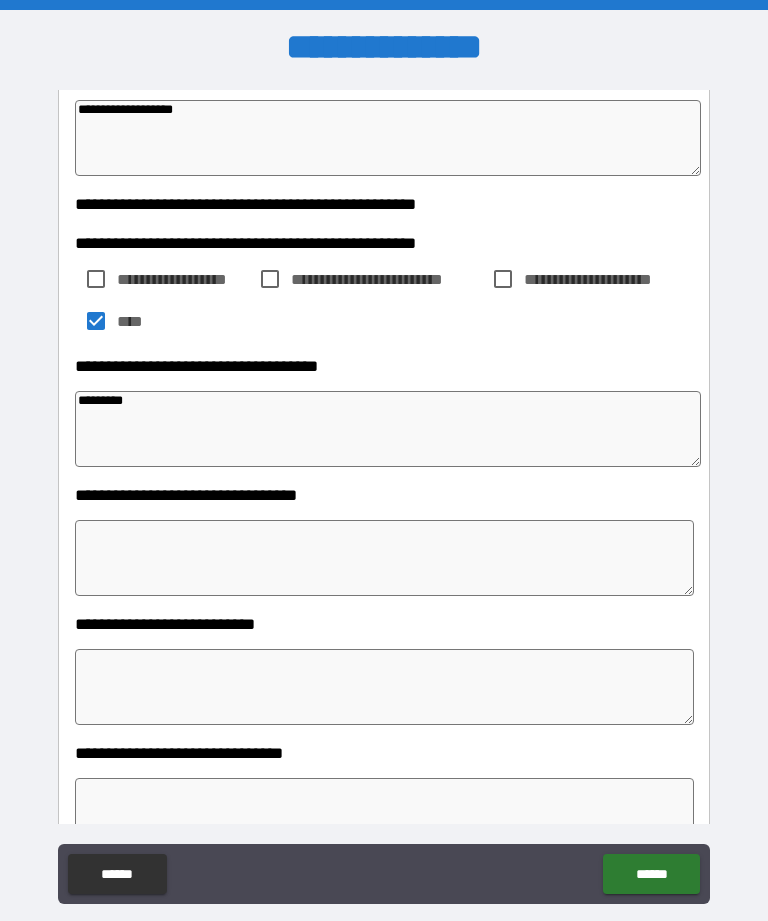 type on "*" 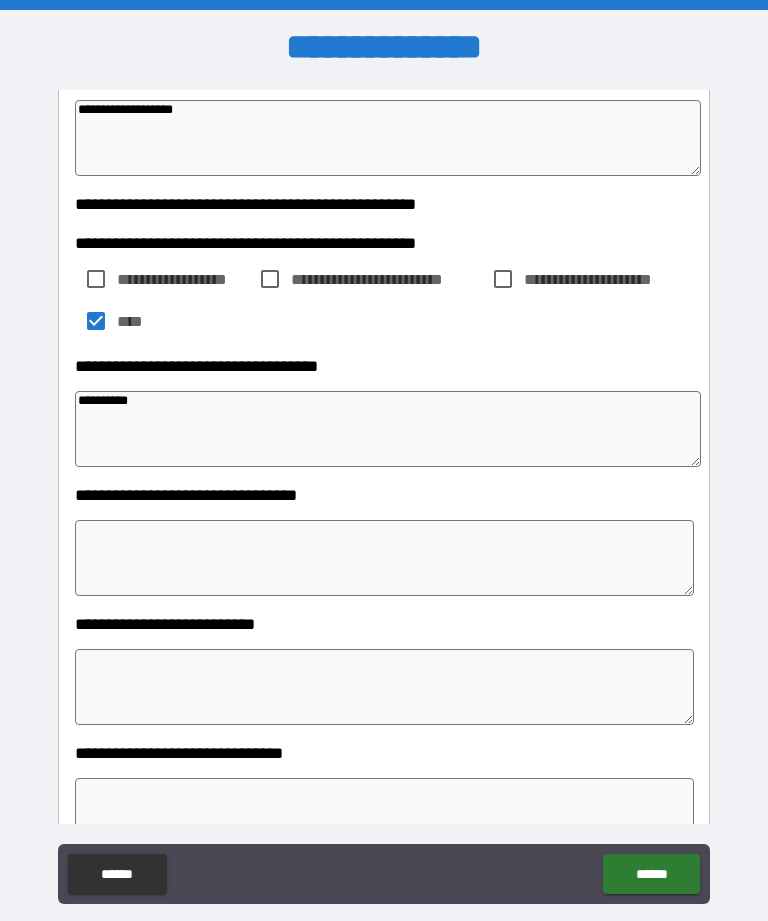 type on "*" 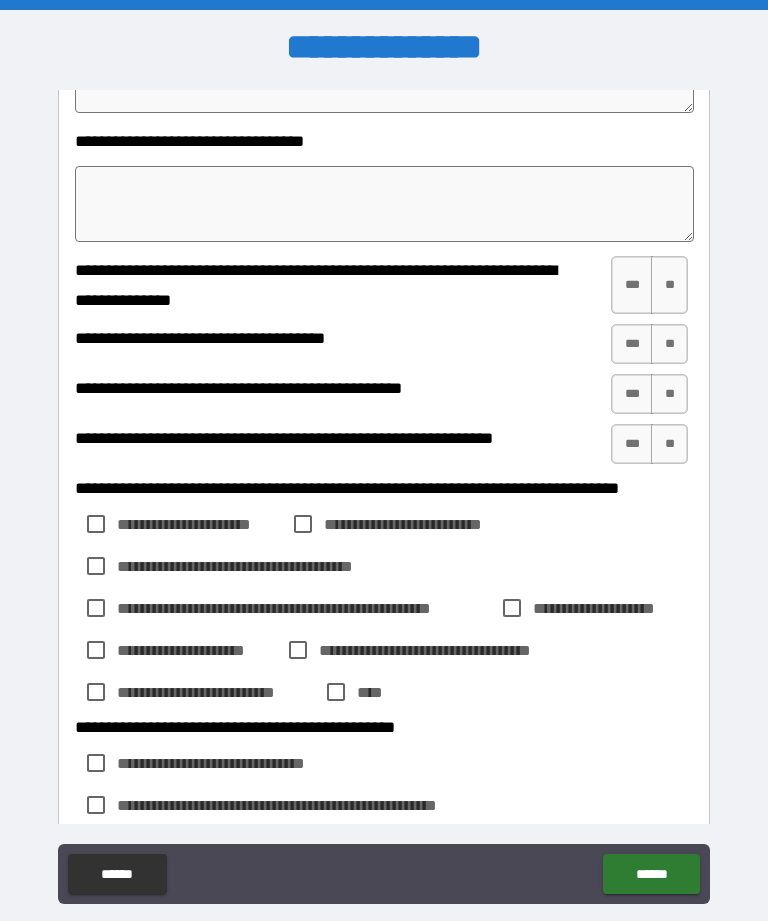 scroll, scrollTop: 1390, scrollLeft: 0, axis: vertical 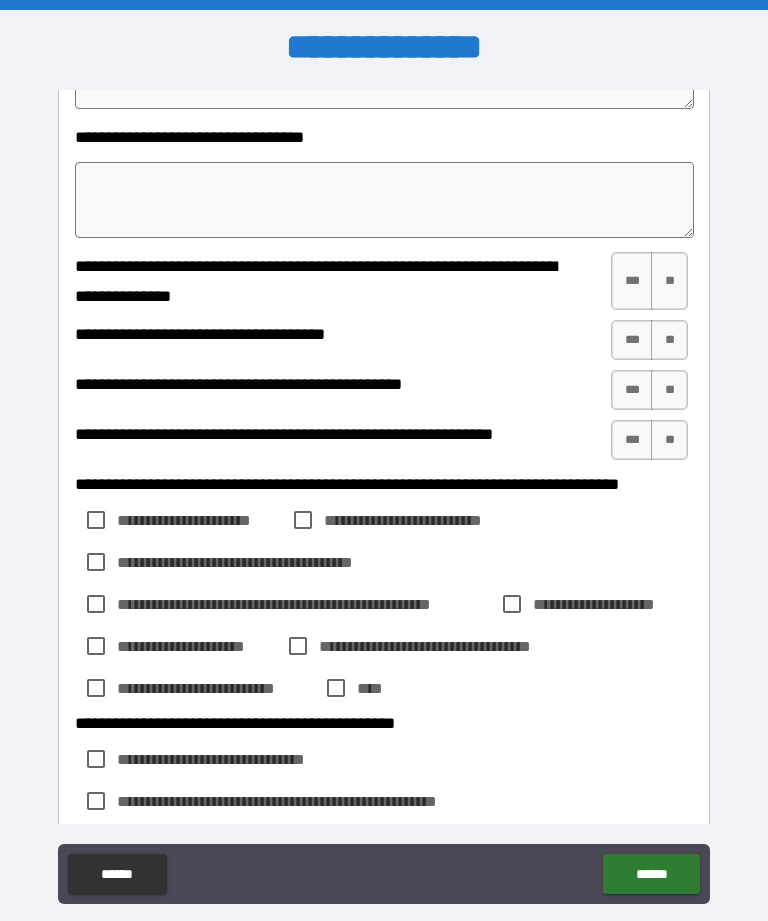 type on "**********" 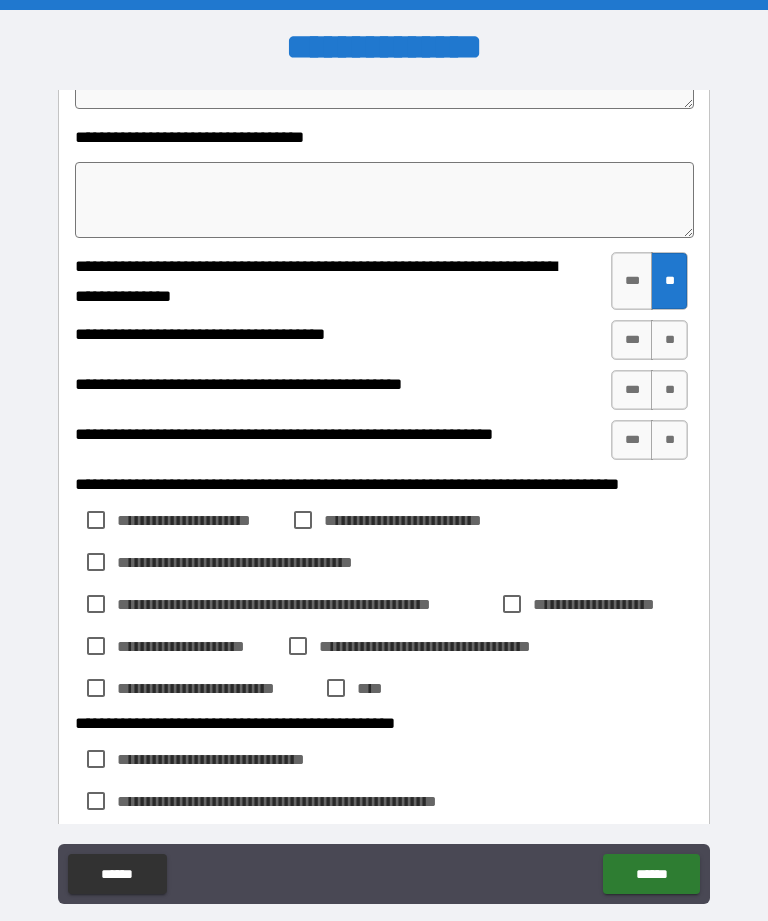 type on "*" 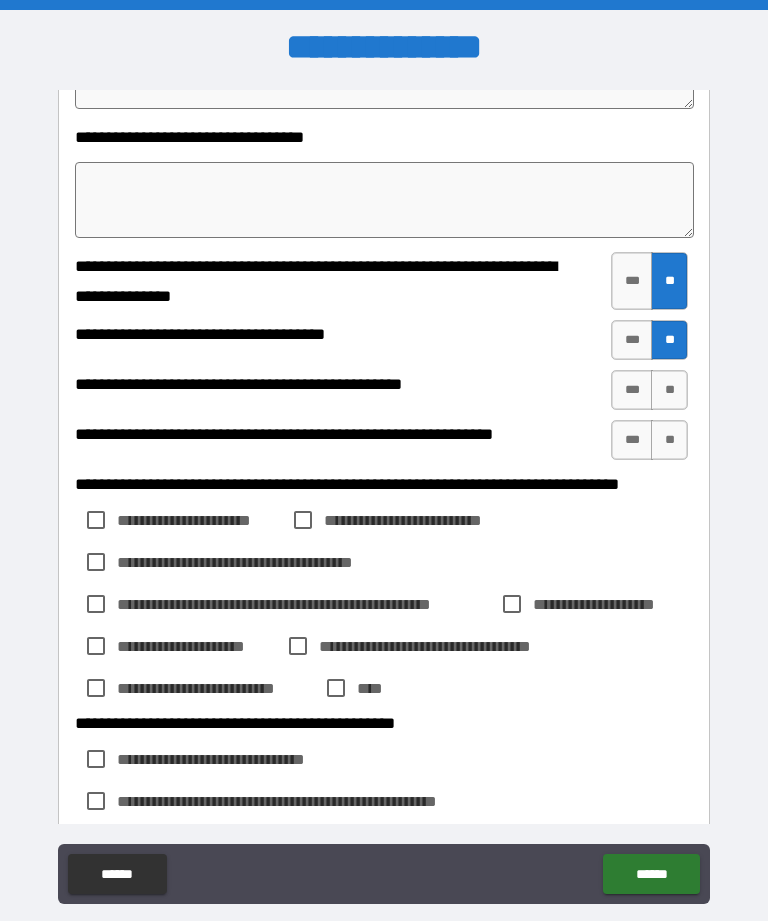 type on "*" 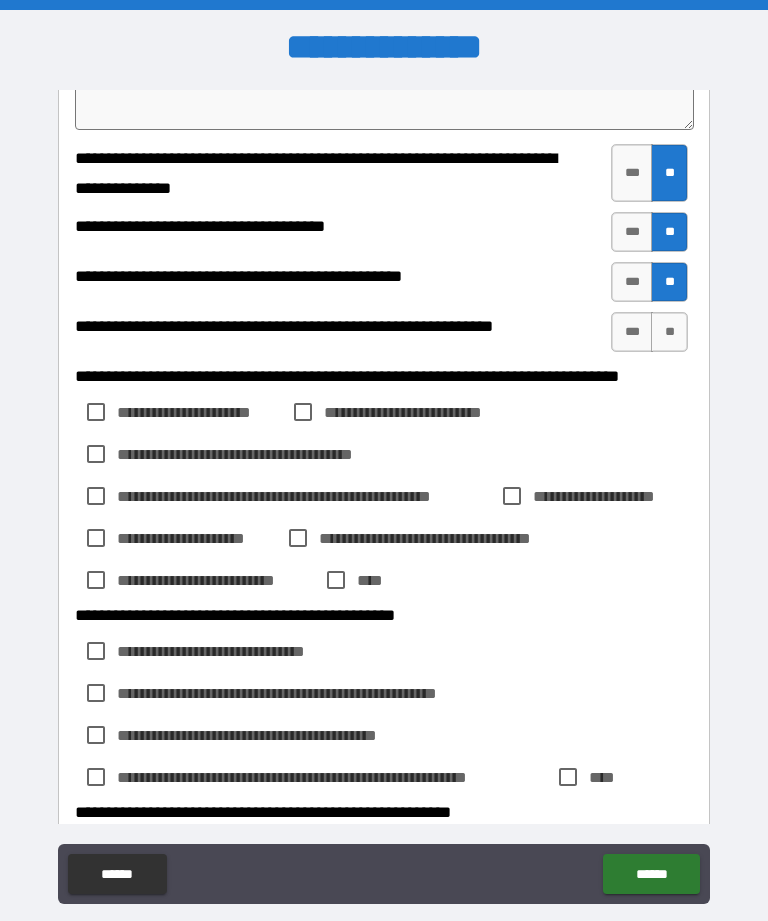 scroll, scrollTop: 1505, scrollLeft: 0, axis: vertical 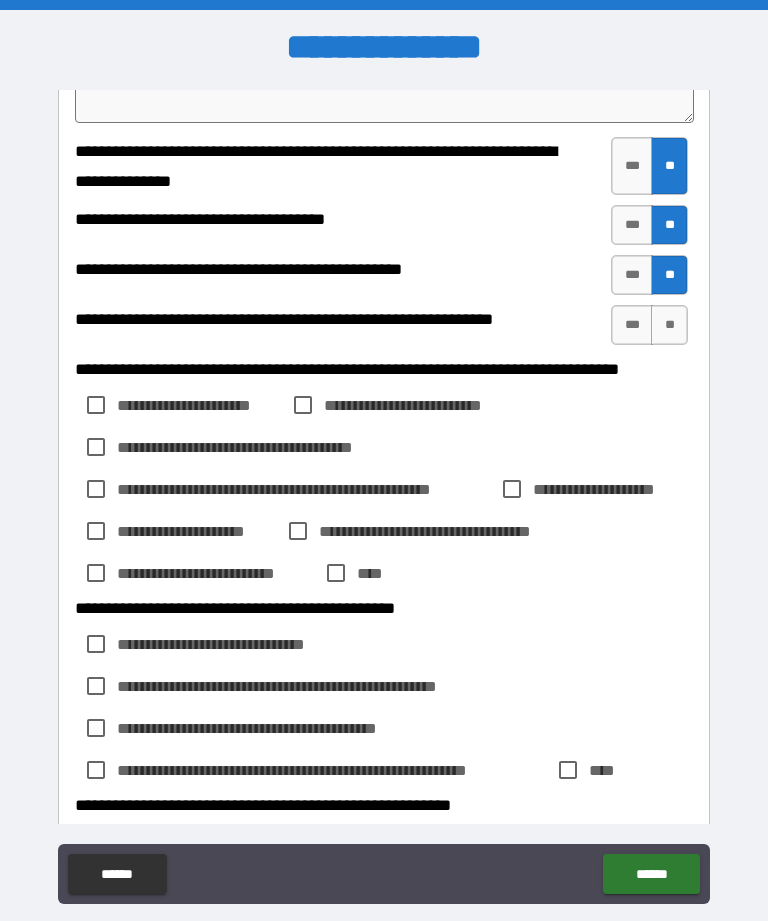 click on "**" at bounding box center [669, 325] 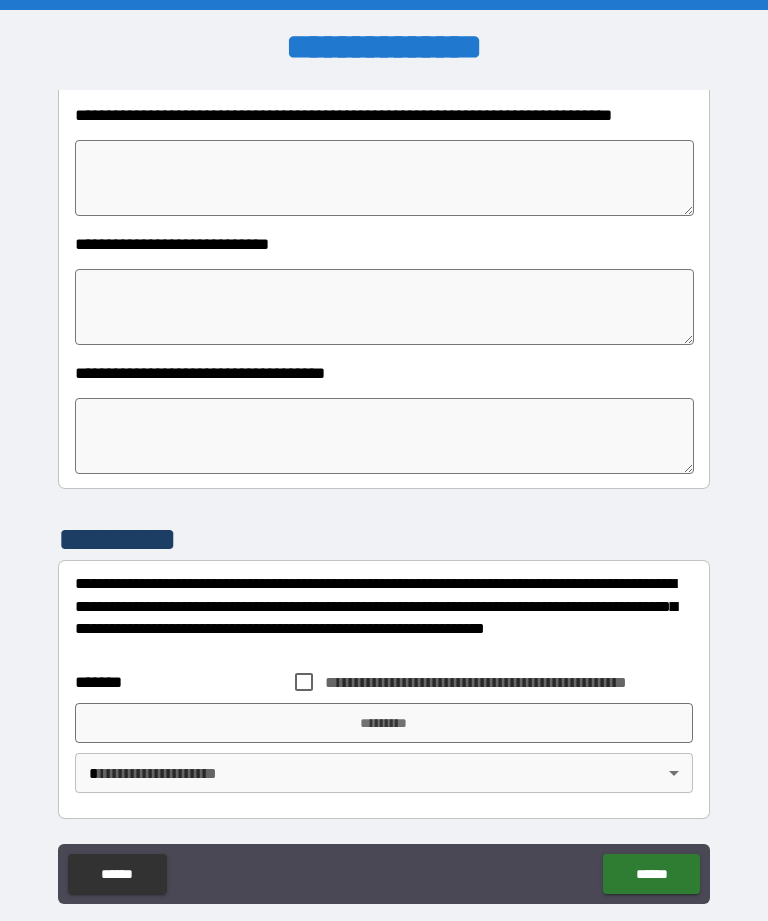 scroll, scrollTop: 2308, scrollLeft: 0, axis: vertical 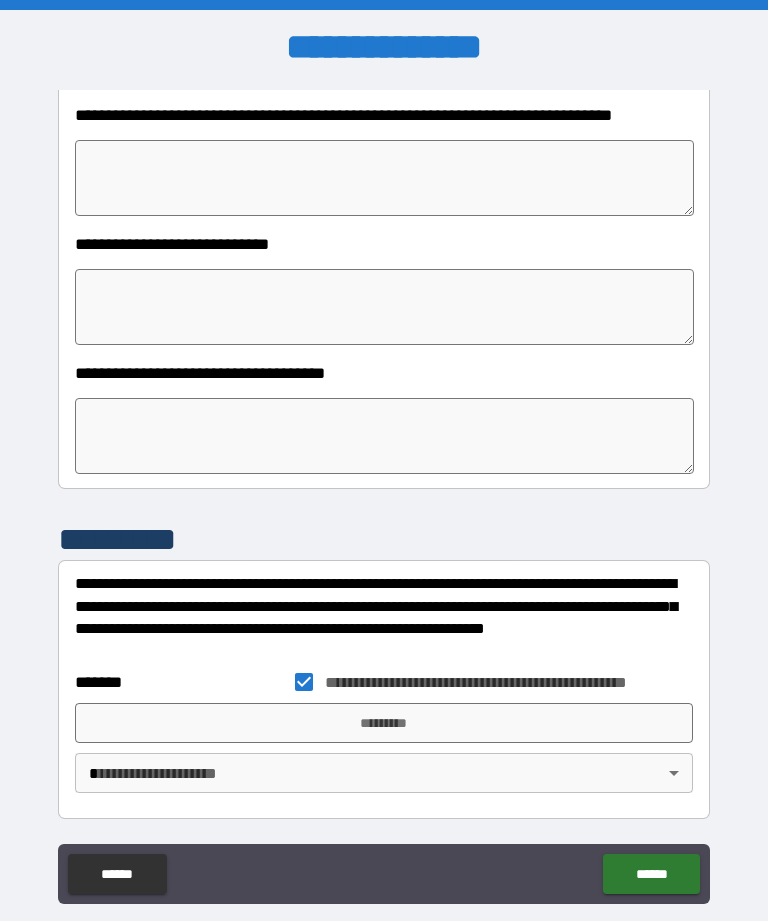 click on "*********" at bounding box center (384, 723) 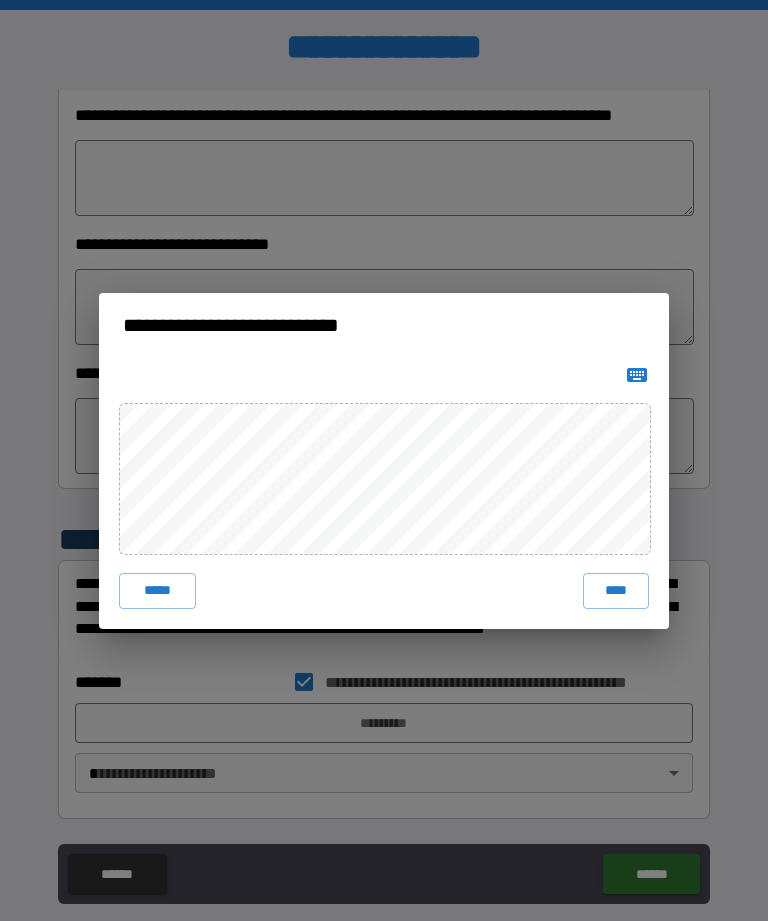 click on "****" at bounding box center [616, 591] 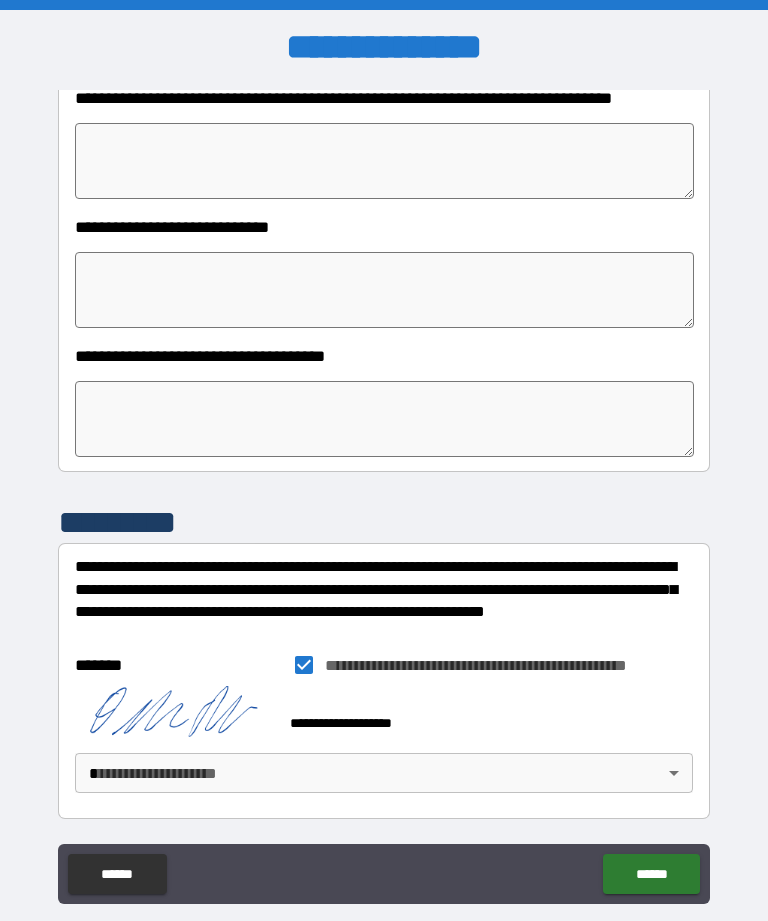 scroll, scrollTop: 2325, scrollLeft: 0, axis: vertical 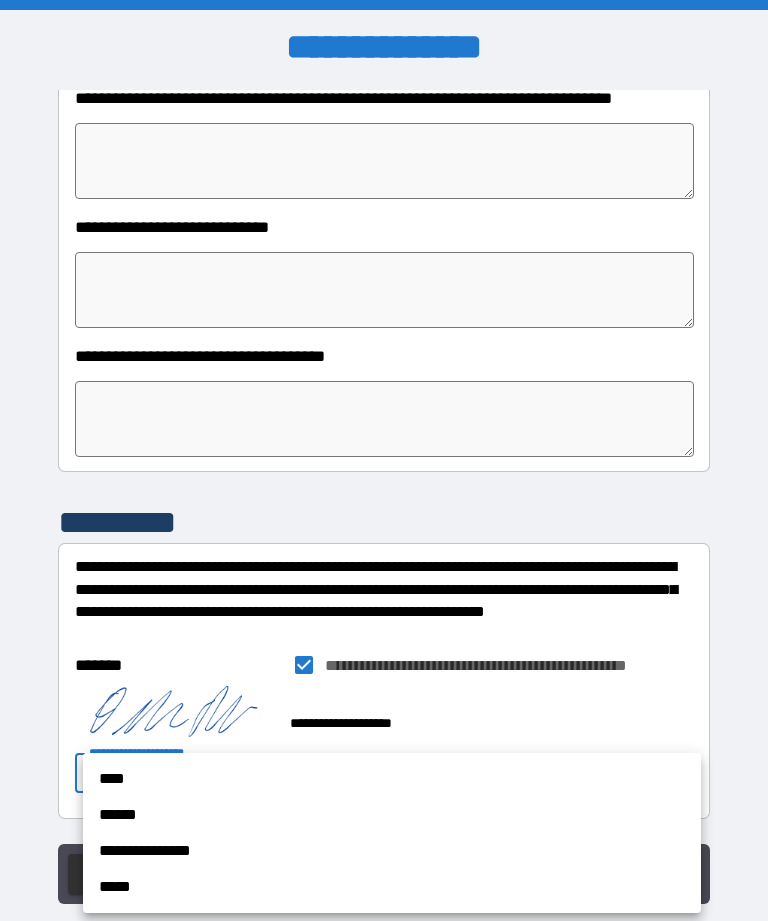 click on "****" at bounding box center (392, 779) 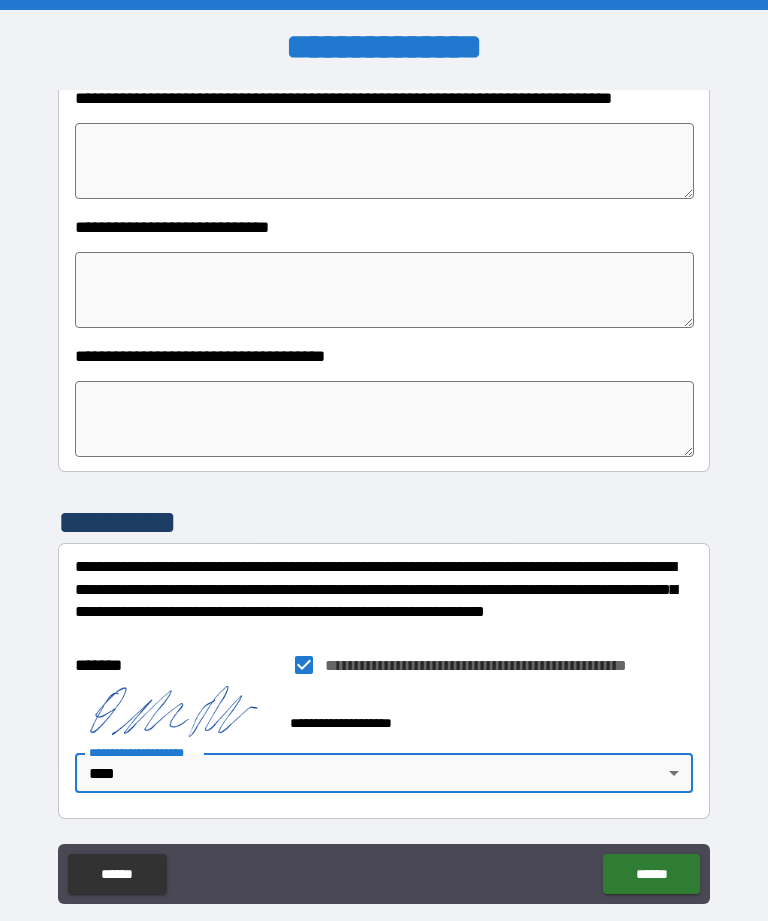click on "******" at bounding box center (651, 874) 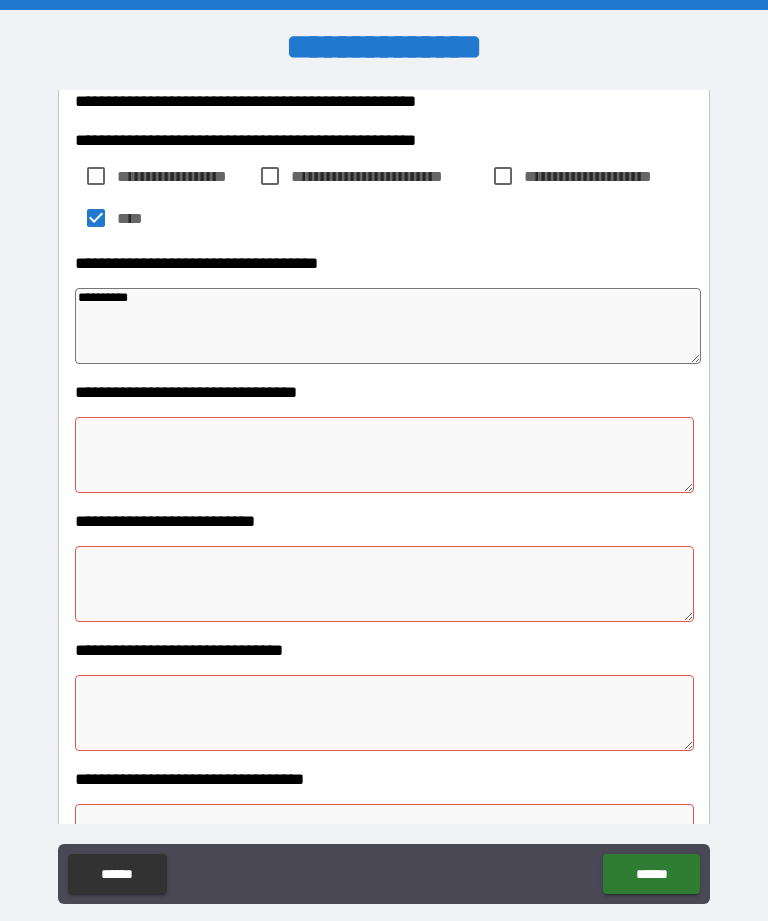 scroll, scrollTop: 752, scrollLeft: 0, axis: vertical 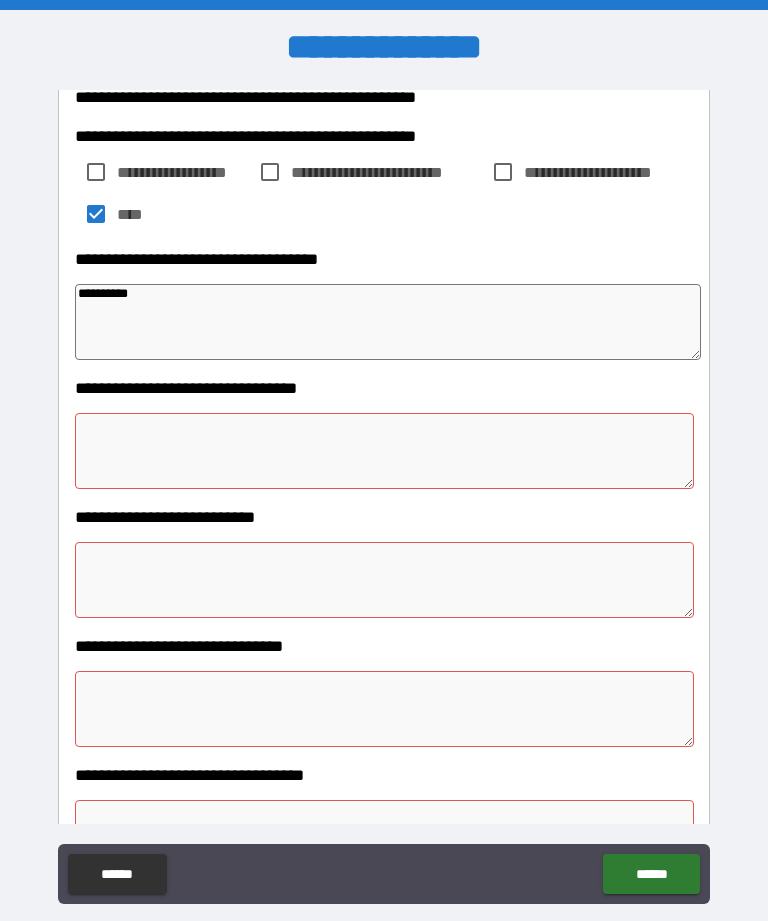 click at bounding box center [384, 451] 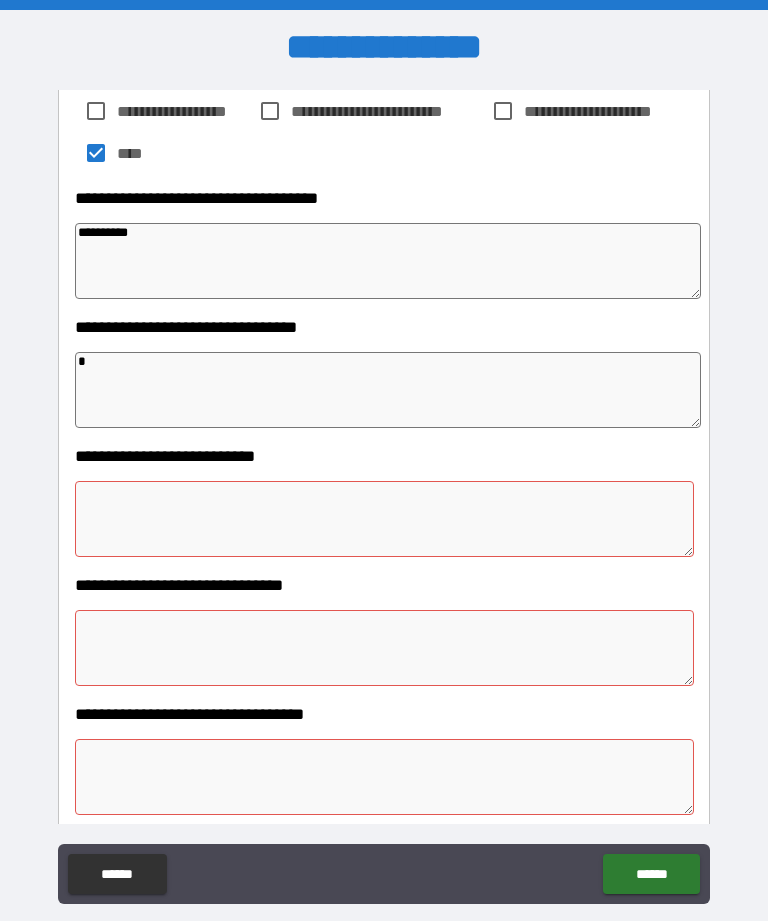 scroll, scrollTop: 814, scrollLeft: 0, axis: vertical 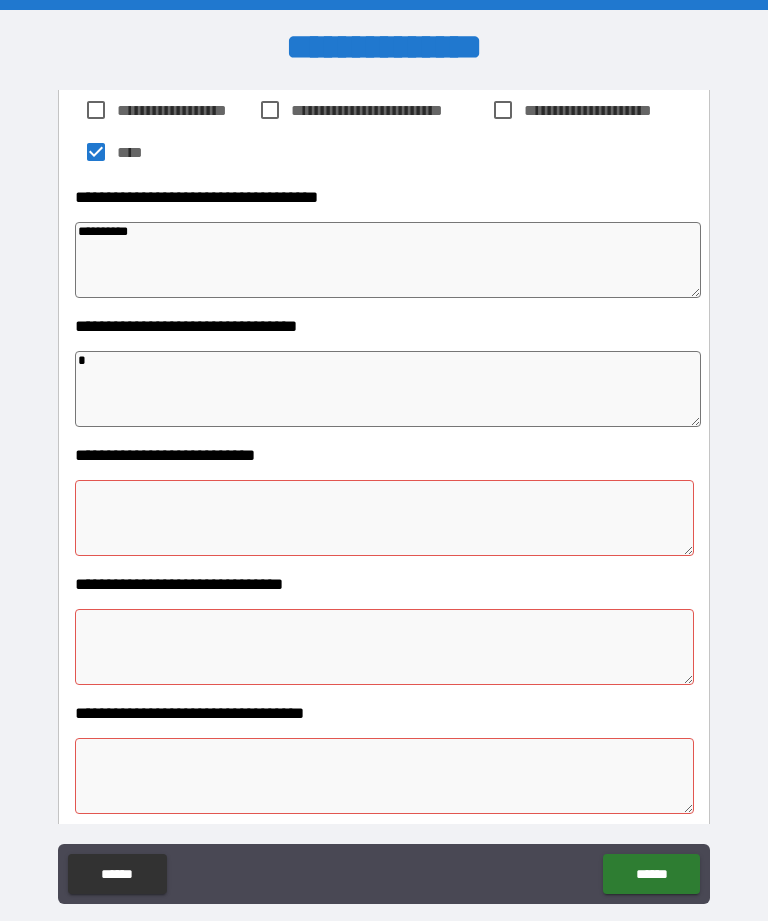 click at bounding box center [384, 518] 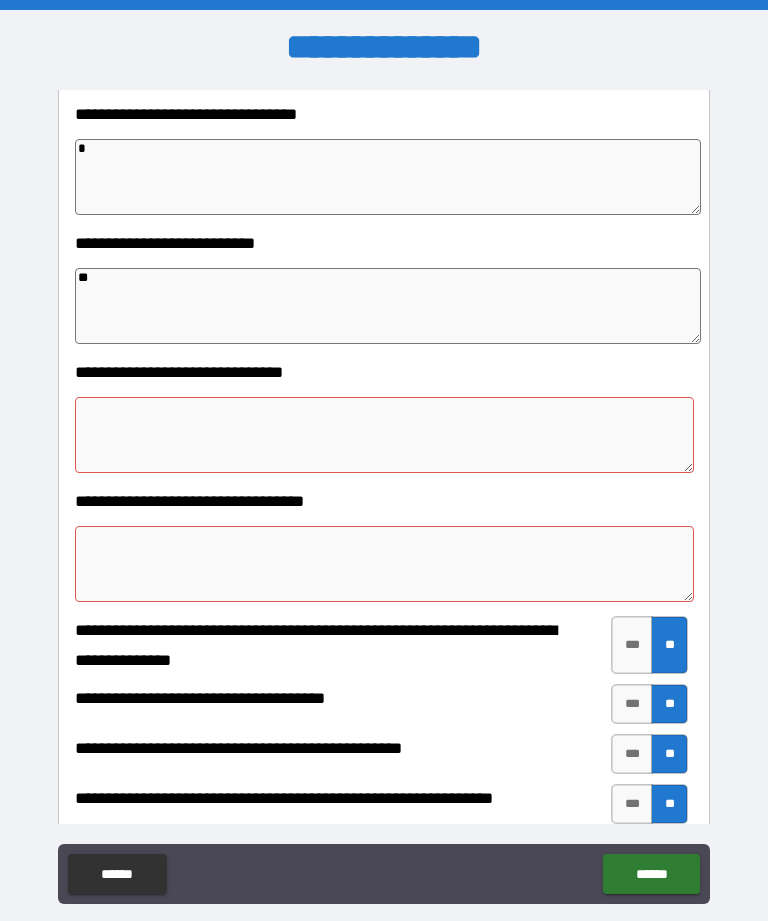 scroll, scrollTop: 1026, scrollLeft: 0, axis: vertical 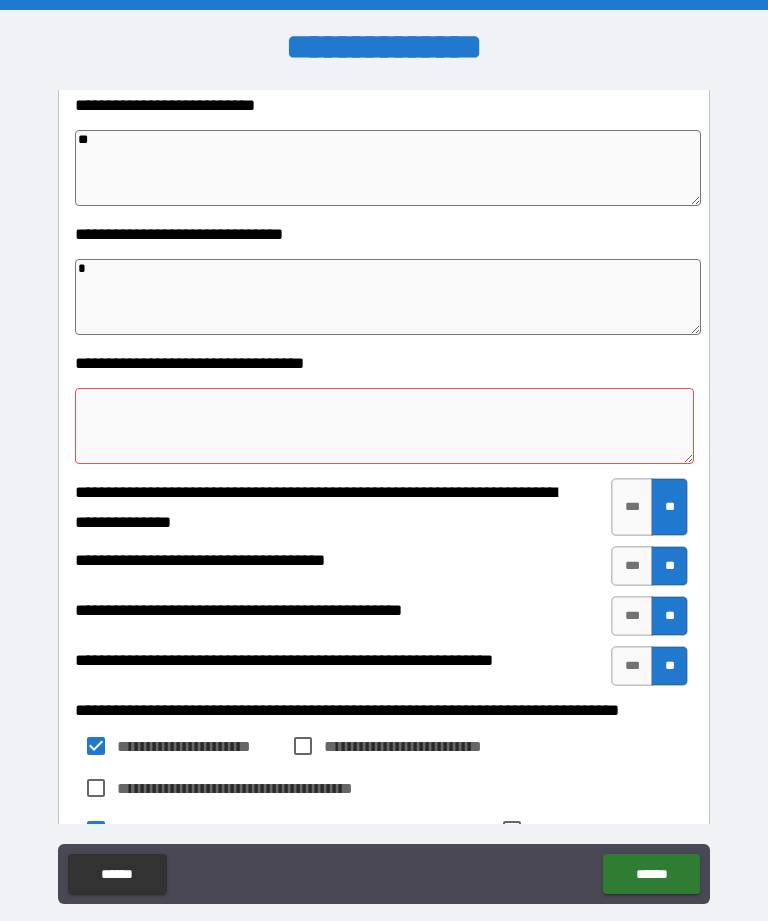 click at bounding box center [384, 426] 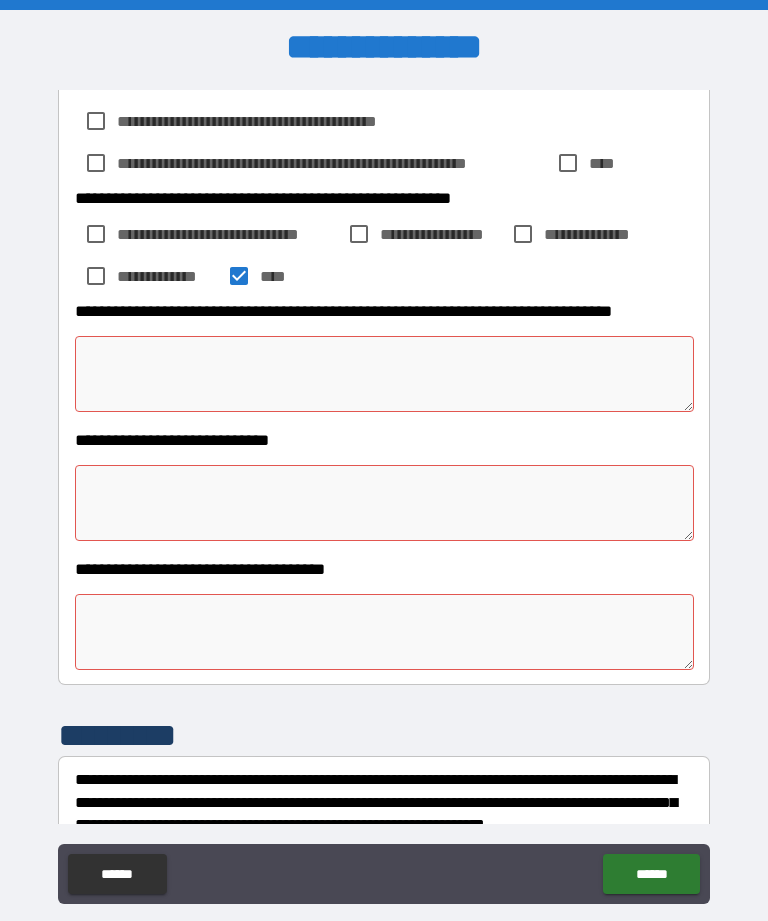 scroll, scrollTop: 2148, scrollLeft: 0, axis: vertical 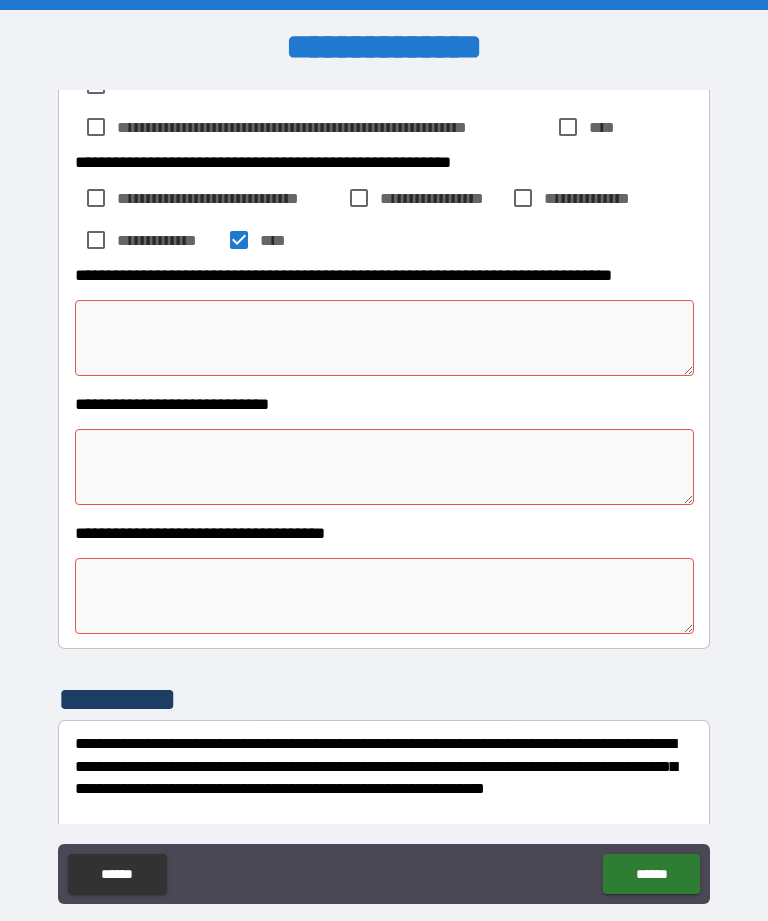 click at bounding box center (384, 338) 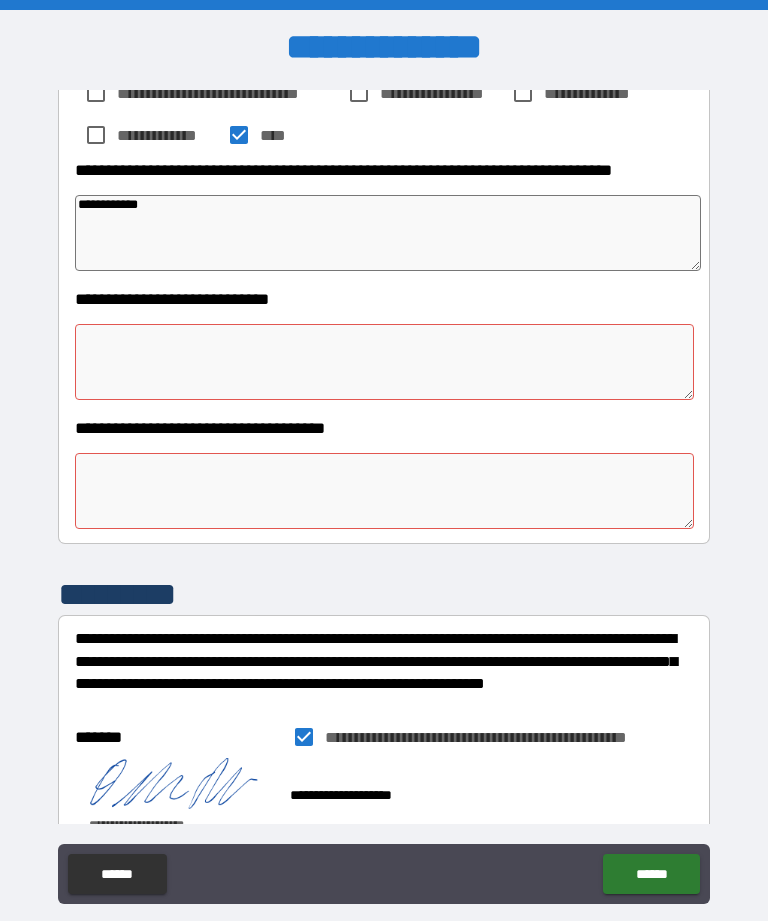 scroll, scrollTop: 2254, scrollLeft: 0, axis: vertical 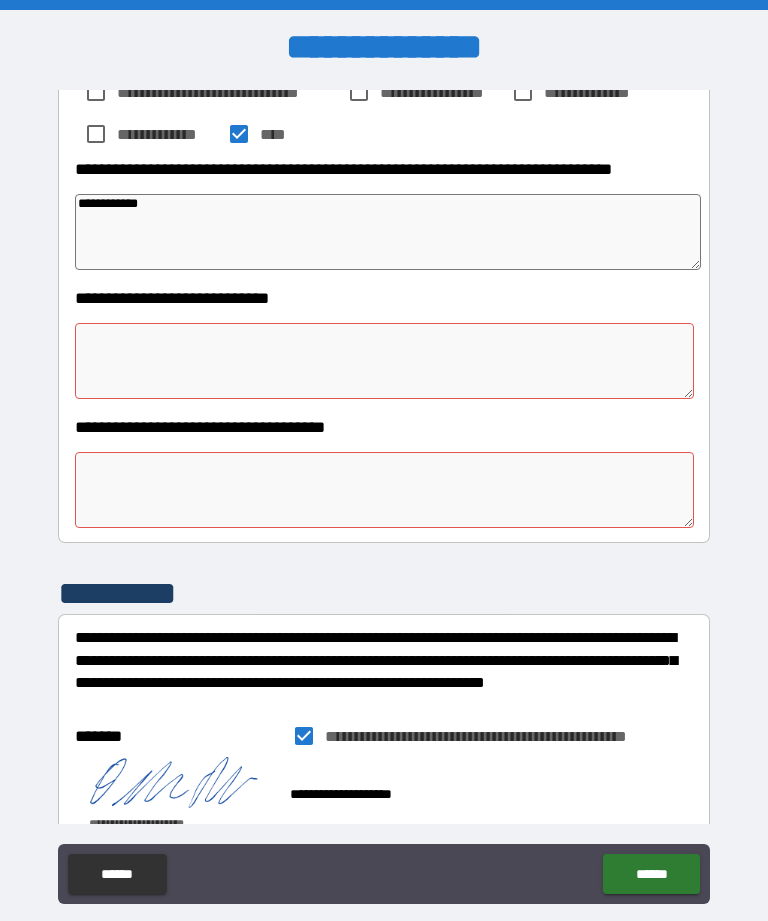 click at bounding box center (384, 361) 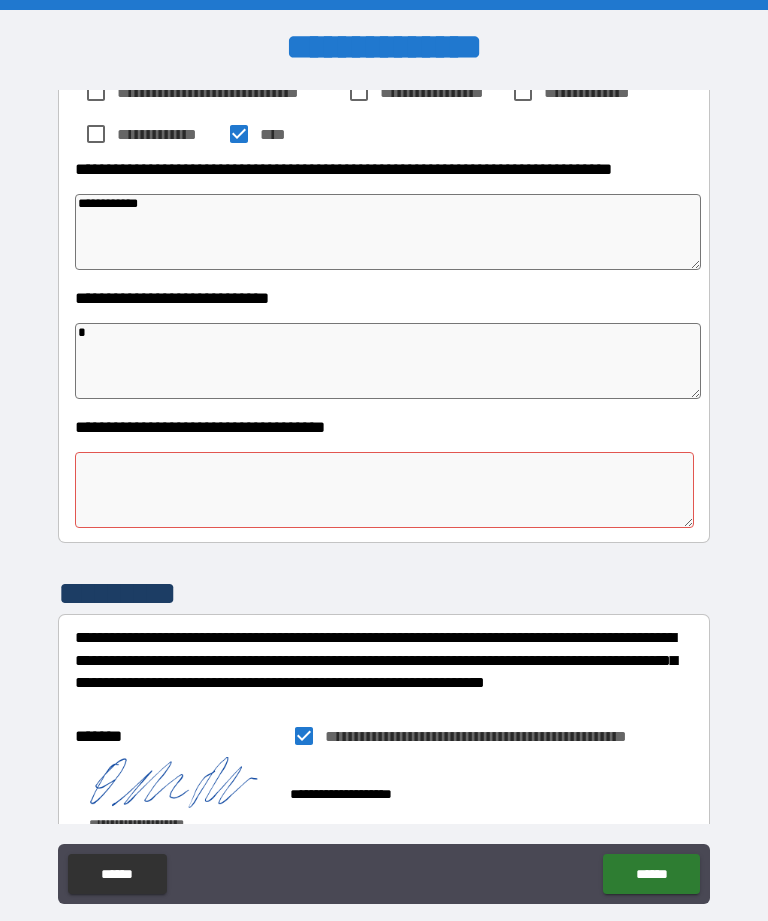 click at bounding box center (384, 490) 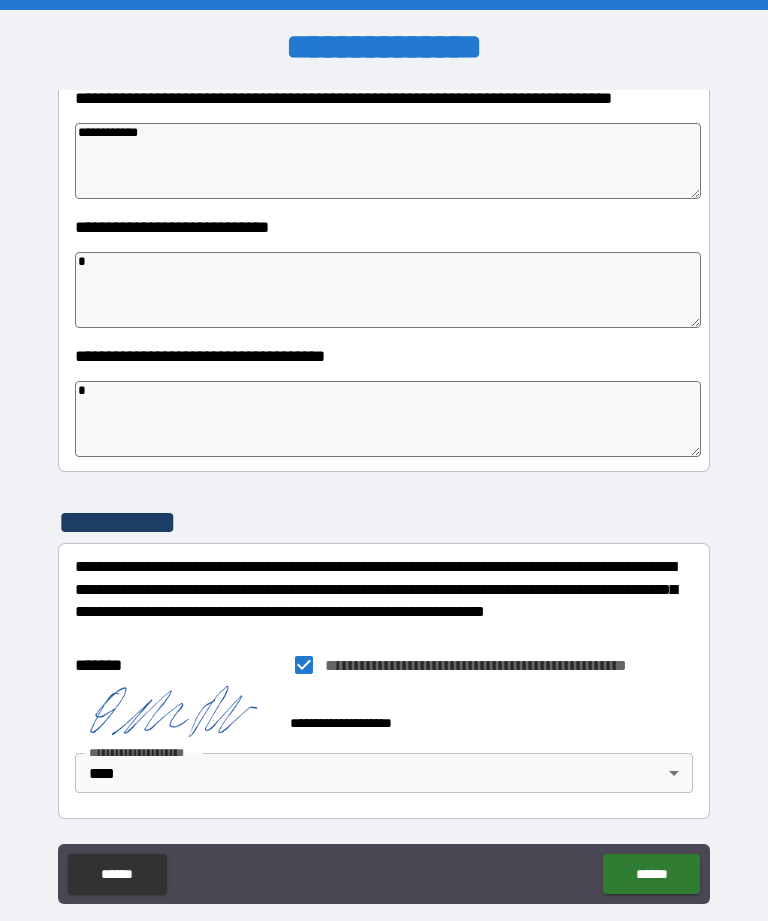 scroll, scrollTop: 2325, scrollLeft: 0, axis: vertical 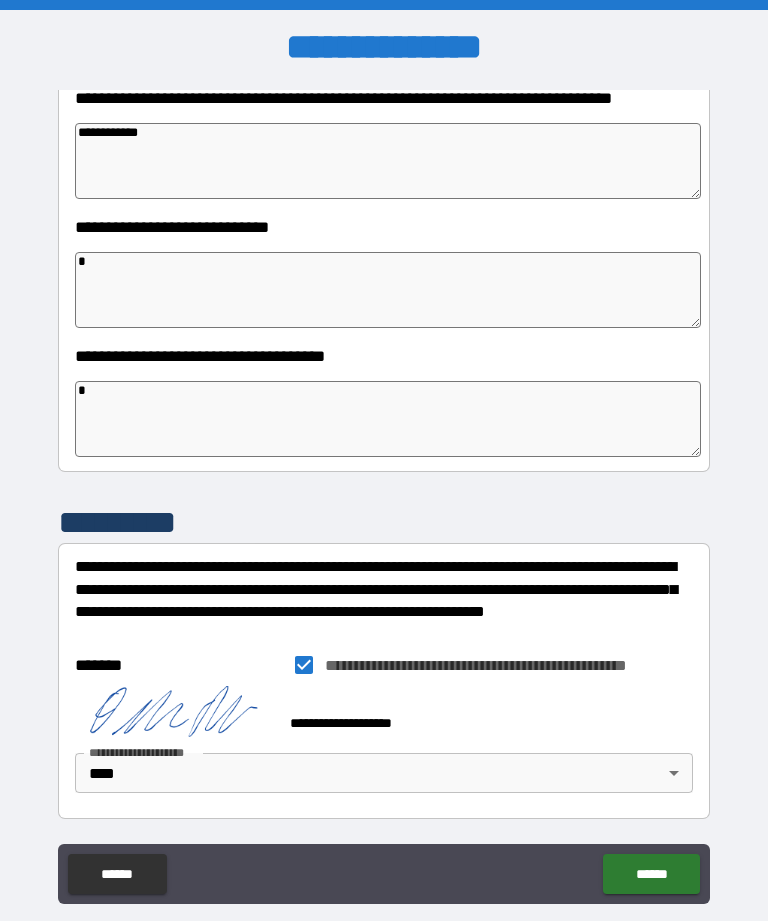 click on "**********" at bounding box center [384, 457] 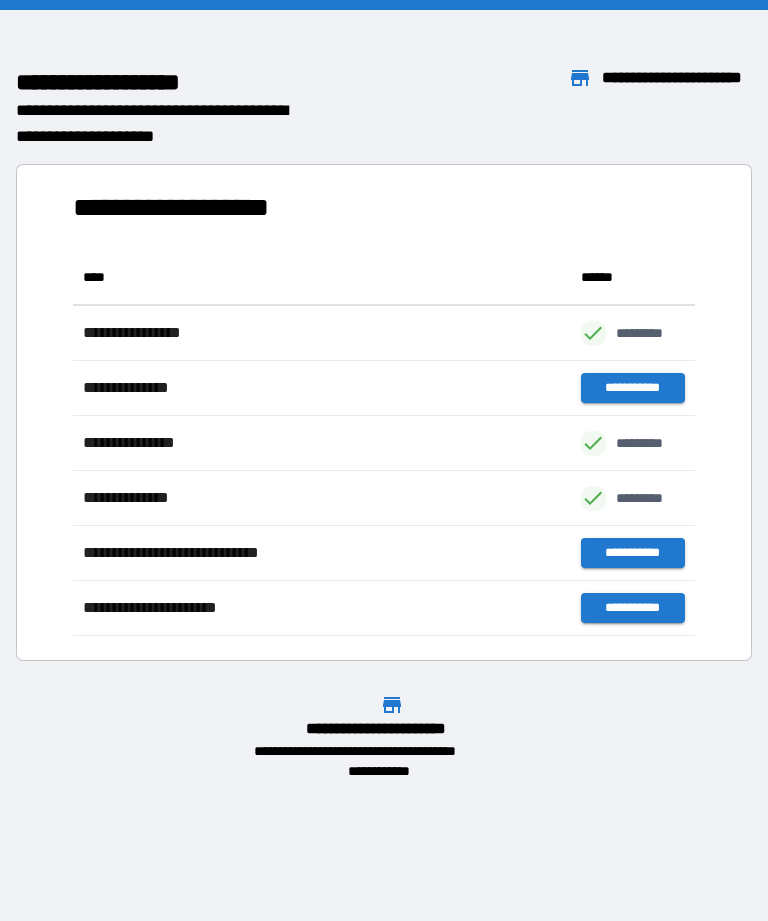 scroll, scrollTop: 1, scrollLeft: 1, axis: both 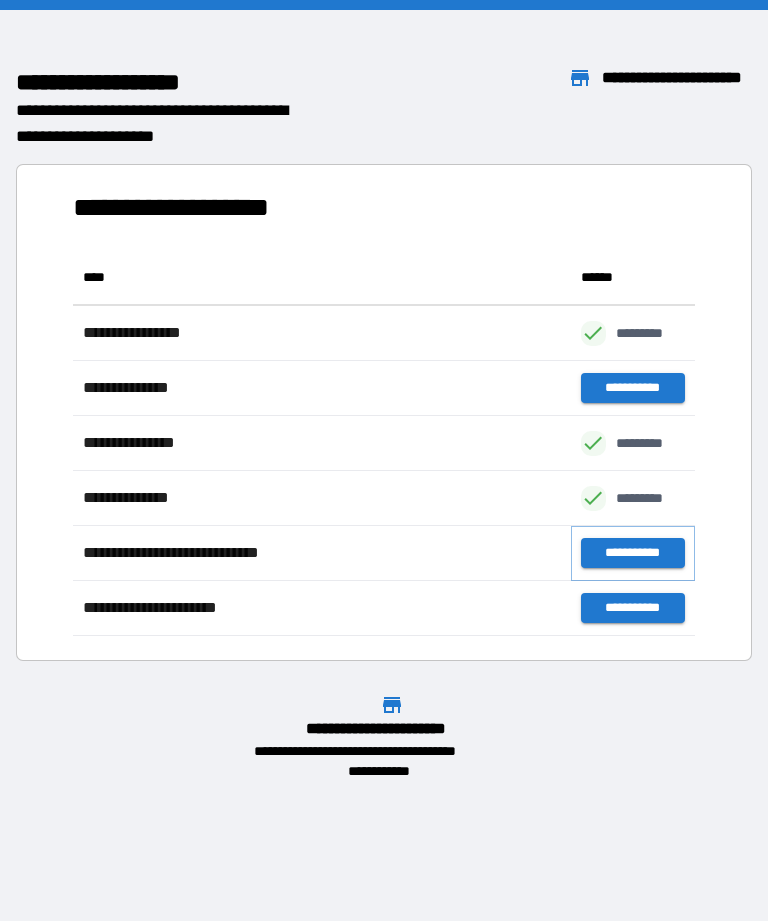 click on "**********" at bounding box center (633, 553) 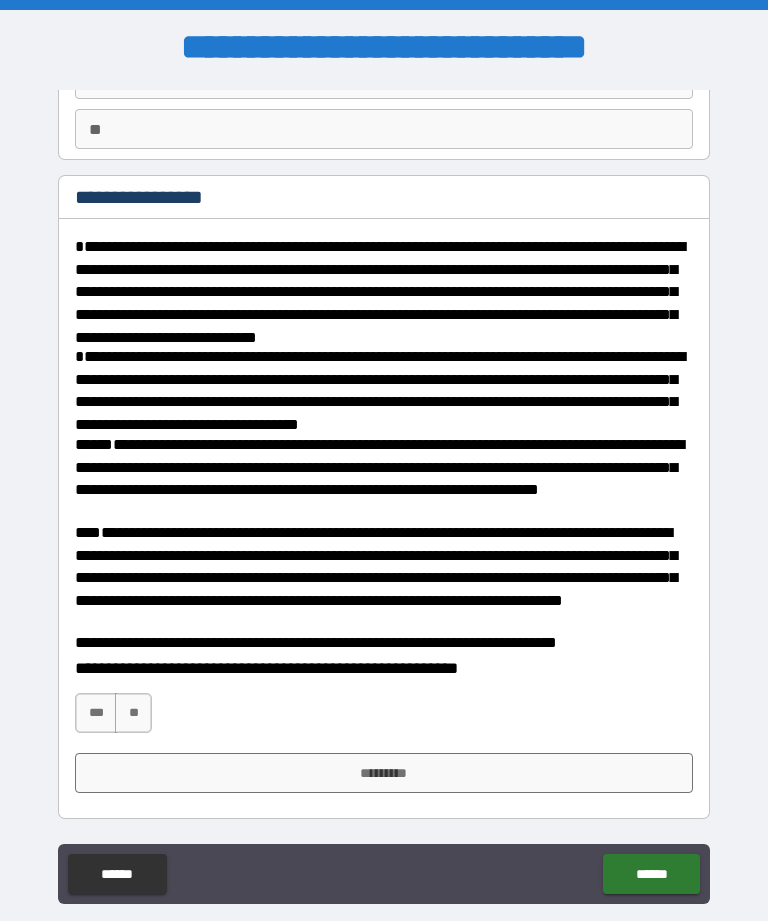 scroll, scrollTop: 174, scrollLeft: 0, axis: vertical 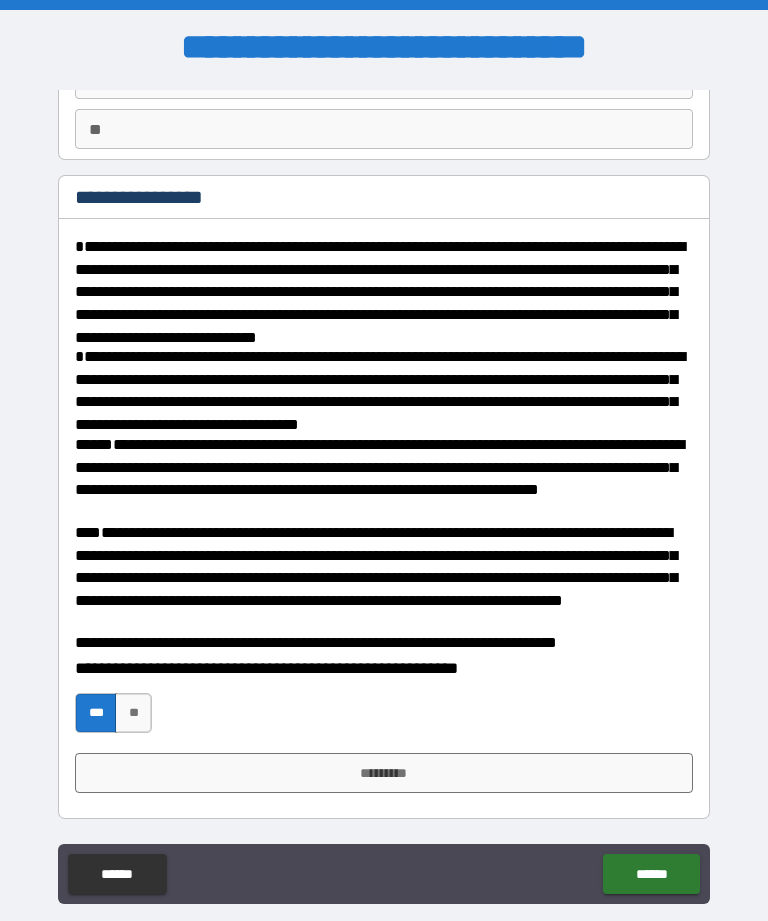 click on "*********" at bounding box center (384, 773) 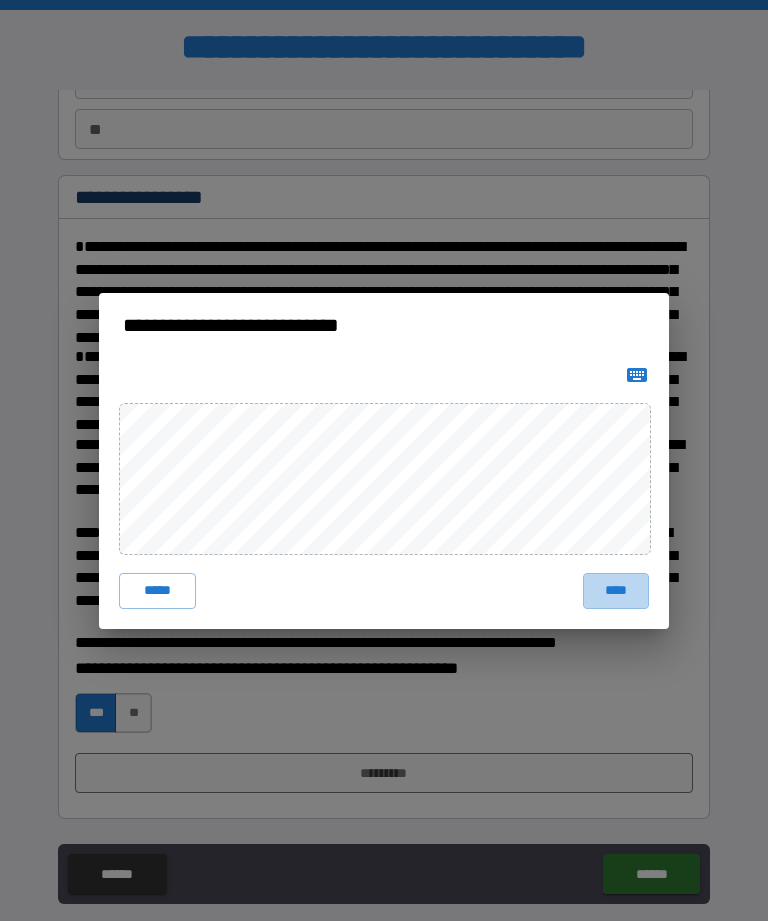 click on "****" at bounding box center (616, 591) 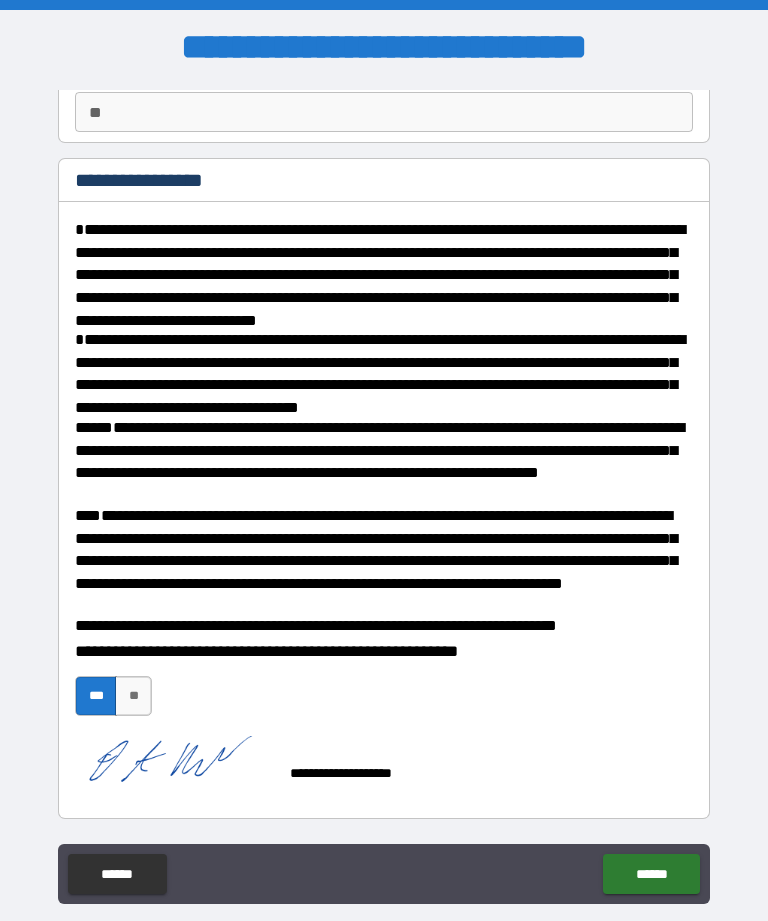 scroll, scrollTop: 192, scrollLeft: 0, axis: vertical 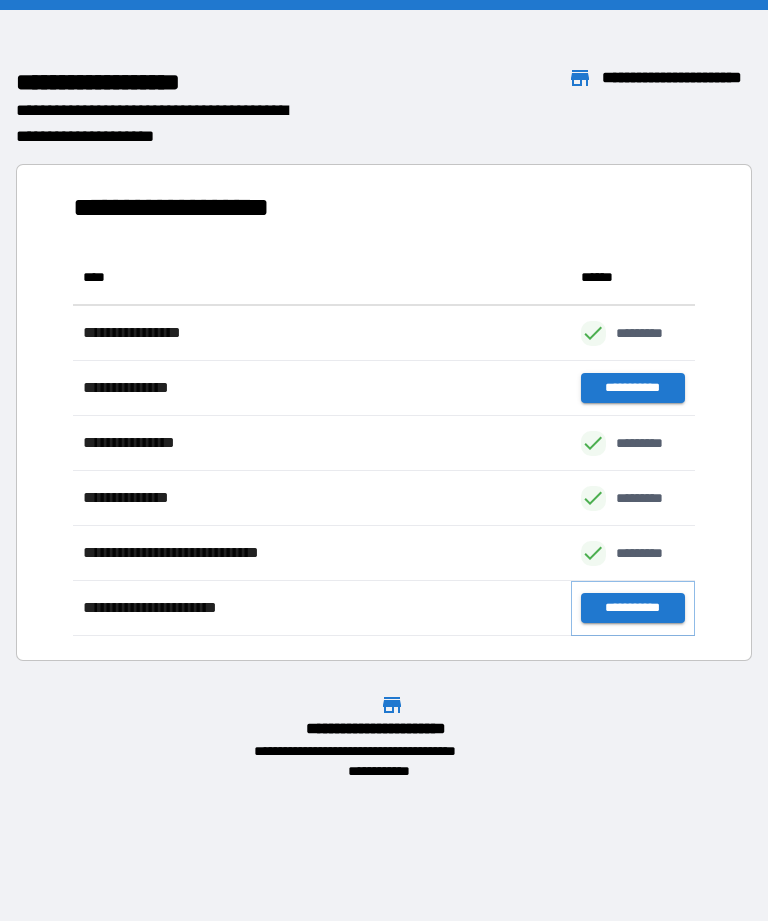 click on "**********" at bounding box center [633, 608] 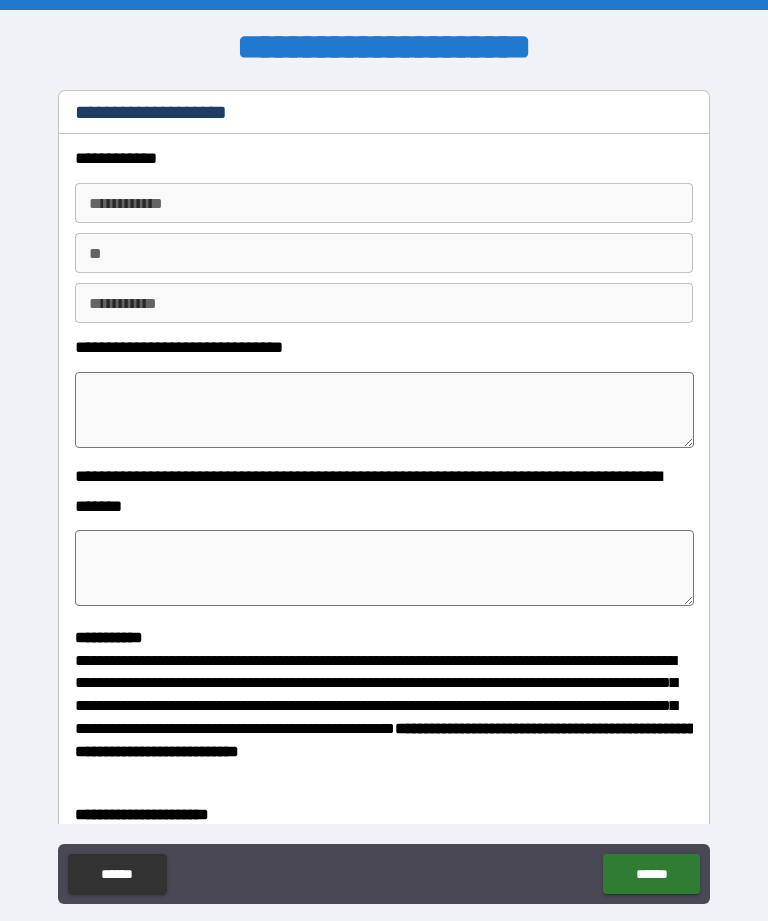 click on "**********" at bounding box center (384, 203) 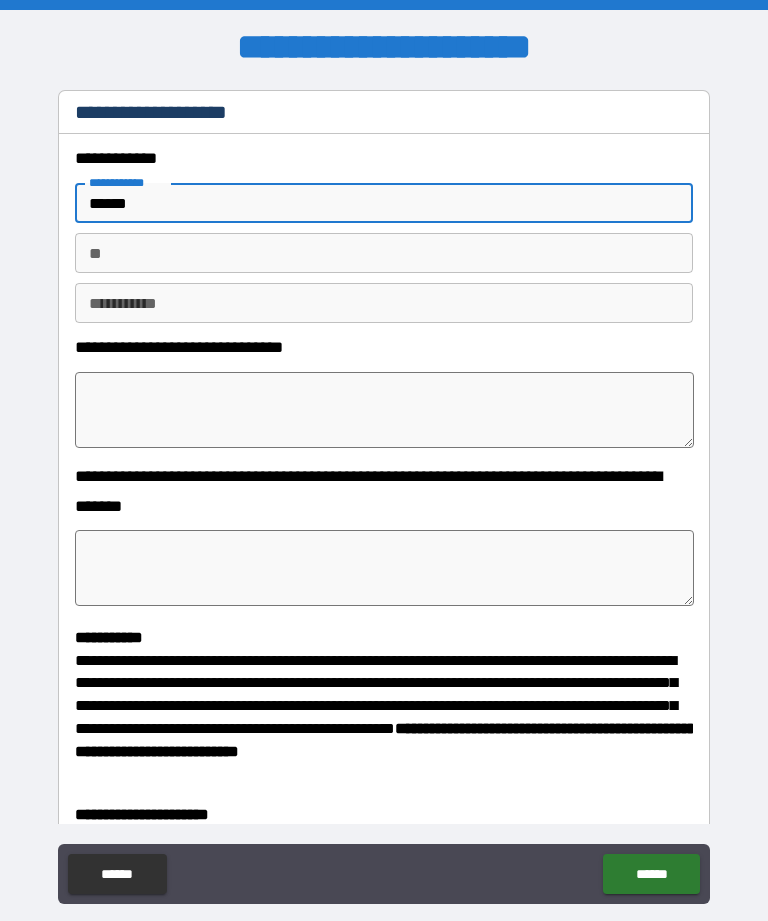 click on "**" at bounding box center (384, 253) 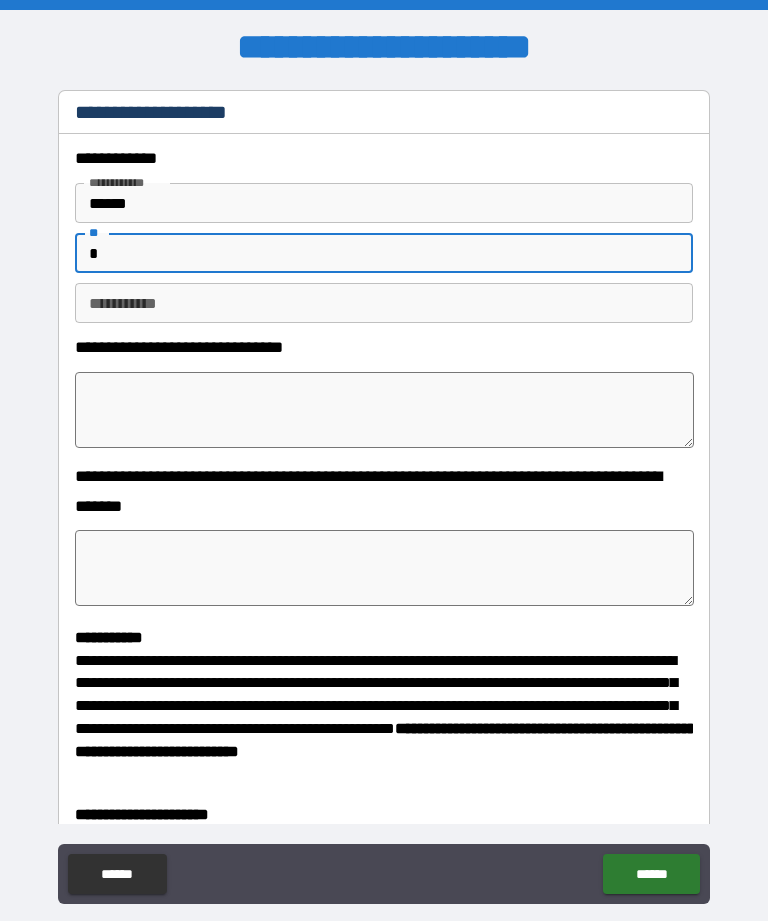 click on "*********   *" at bounding box center [384, 303] 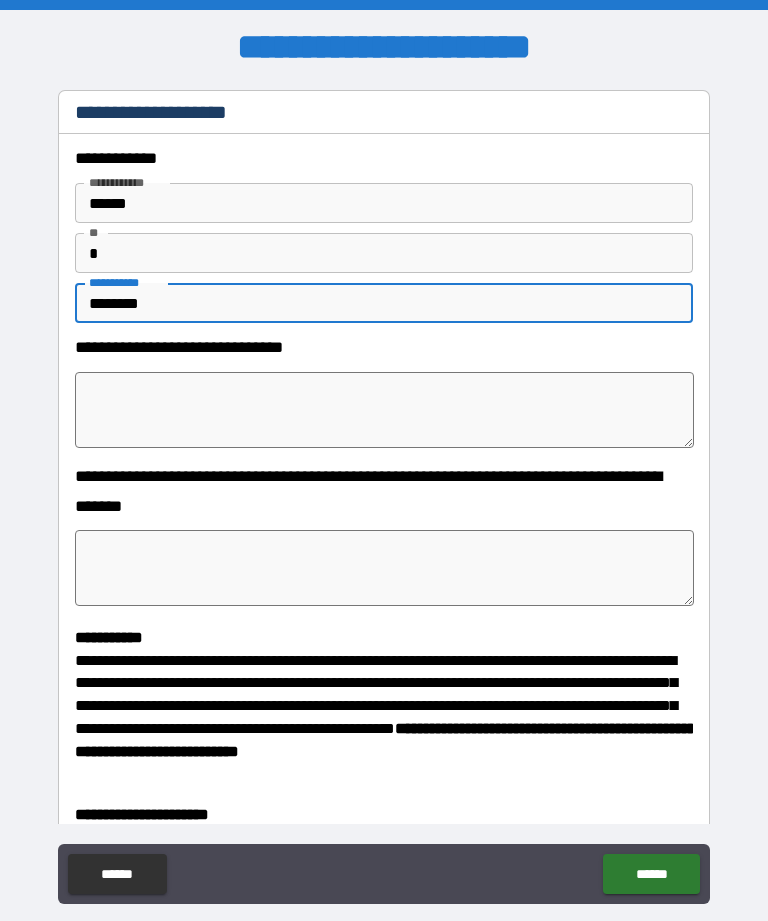 click at bounding box center (384, 410) 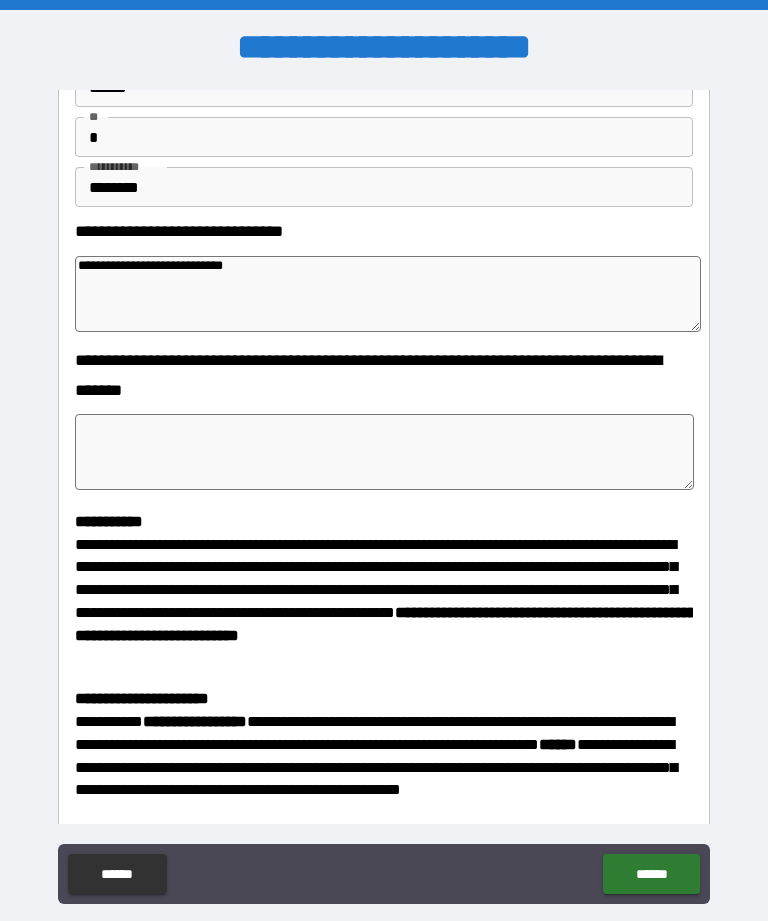 scroll, scrollTop: 147, scrollLeft: 0, axis: vertical 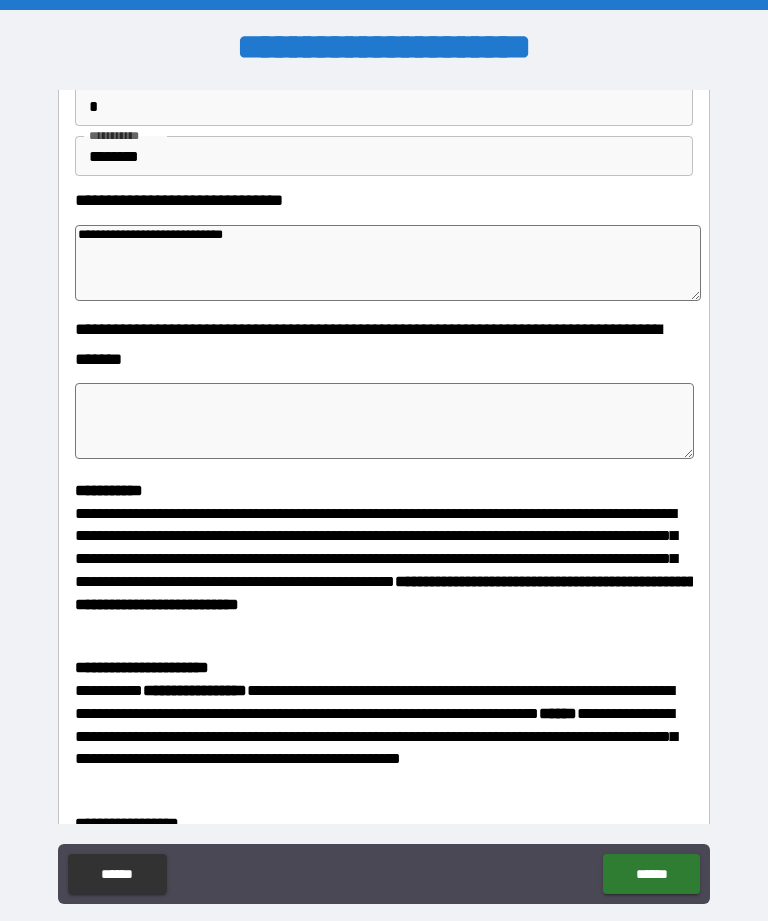 click at bounding box center [384, 421] 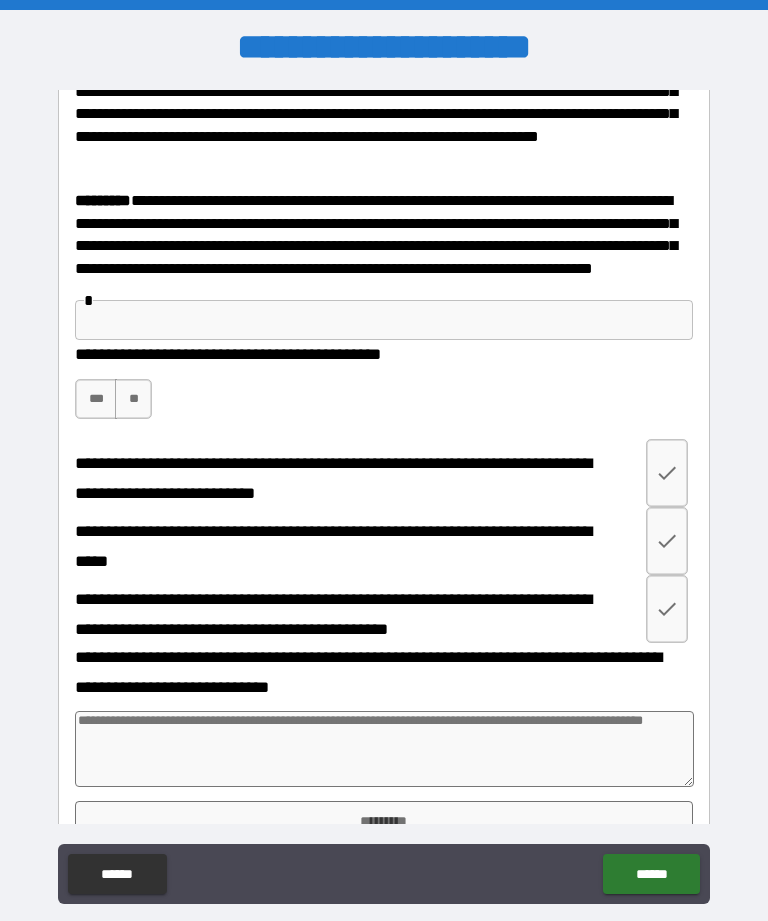 scroll, scrollTop: 1063, scrollLeft: 0, axis: vertical 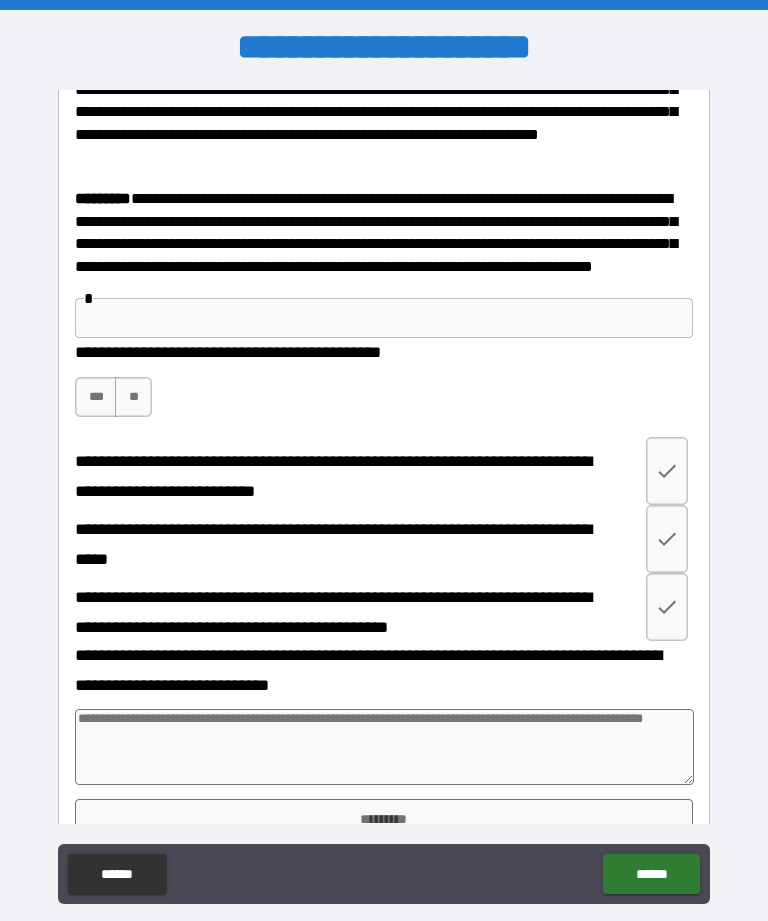 click on "***" at bounding box center (96, 397) 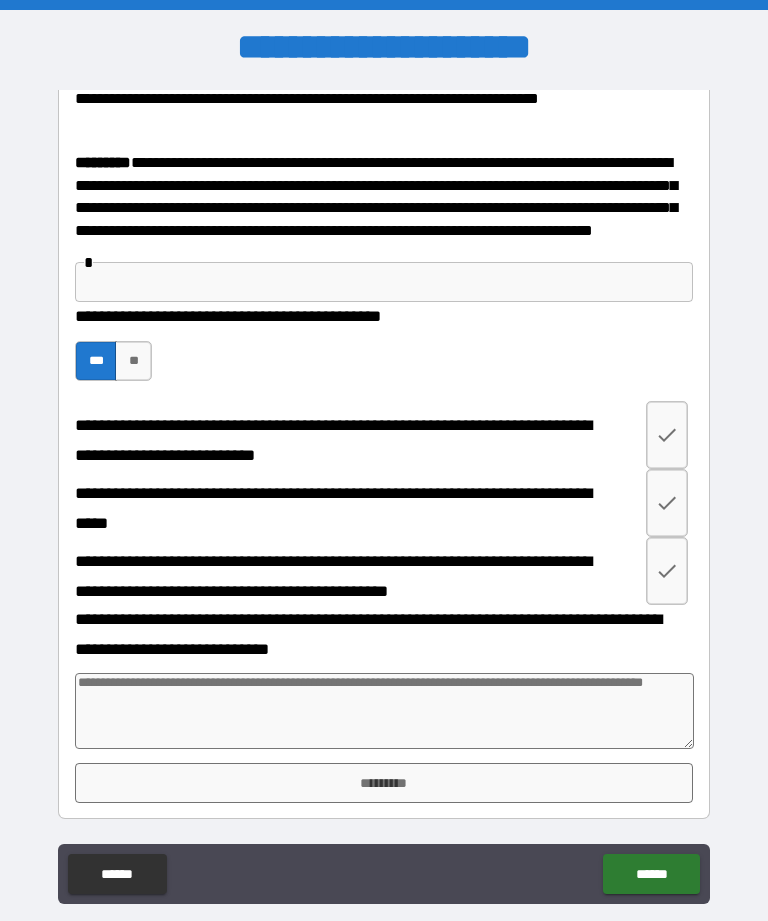 scroll, scrollTop: 1113, scrollLeft: 0, axis: vertical 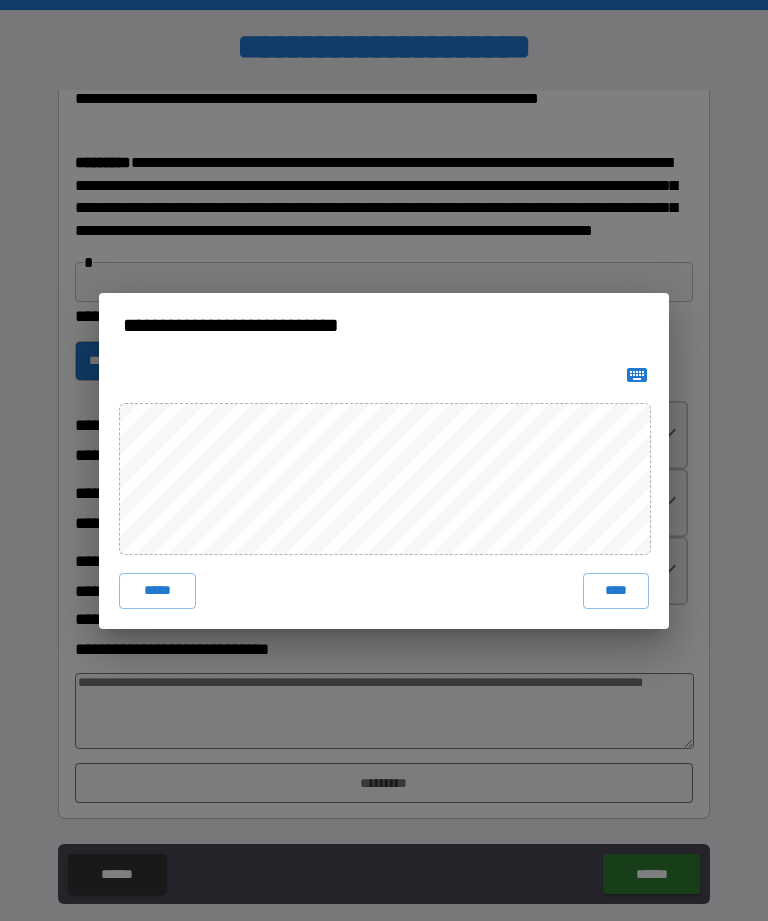 click on "****" at bounding box center [616, 591] 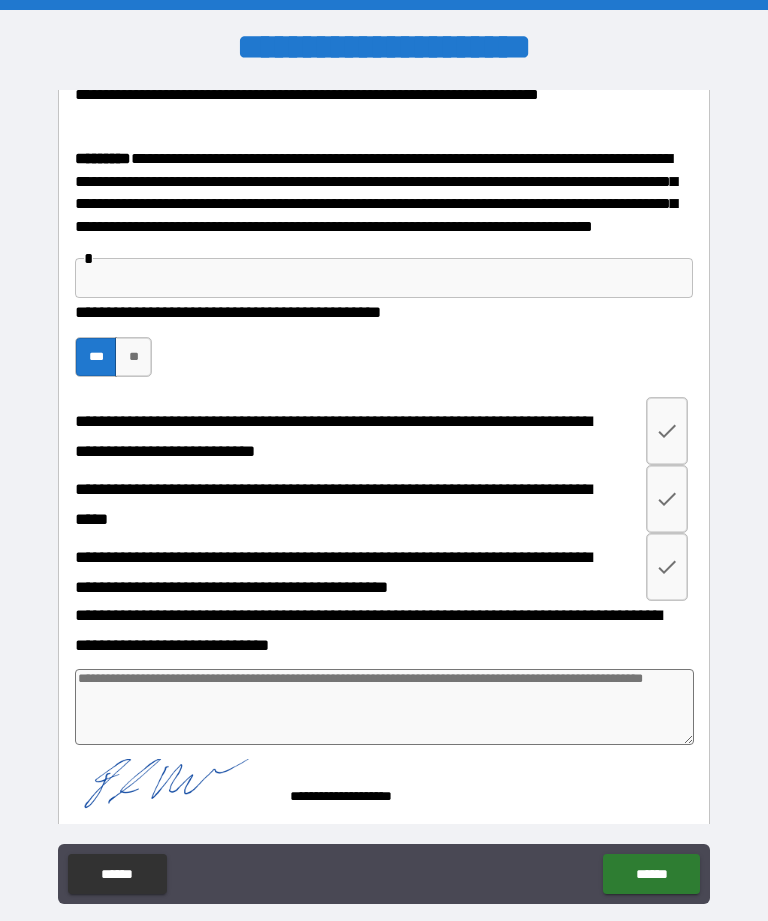 click on "******" at bounding box center (651, 874) 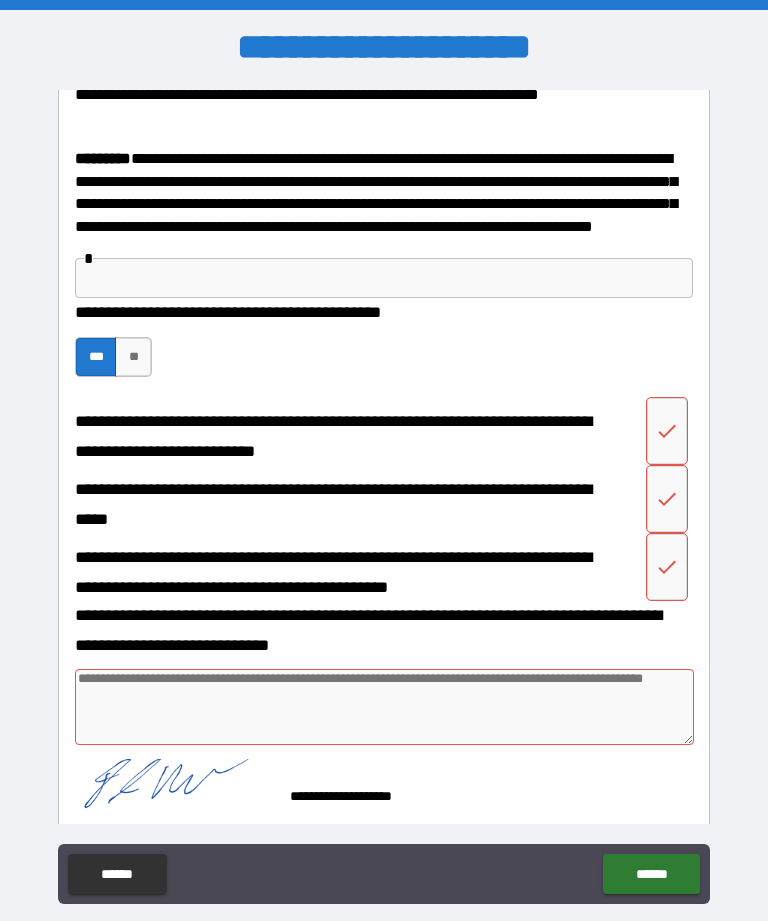 click at bounding box center (384, 707) 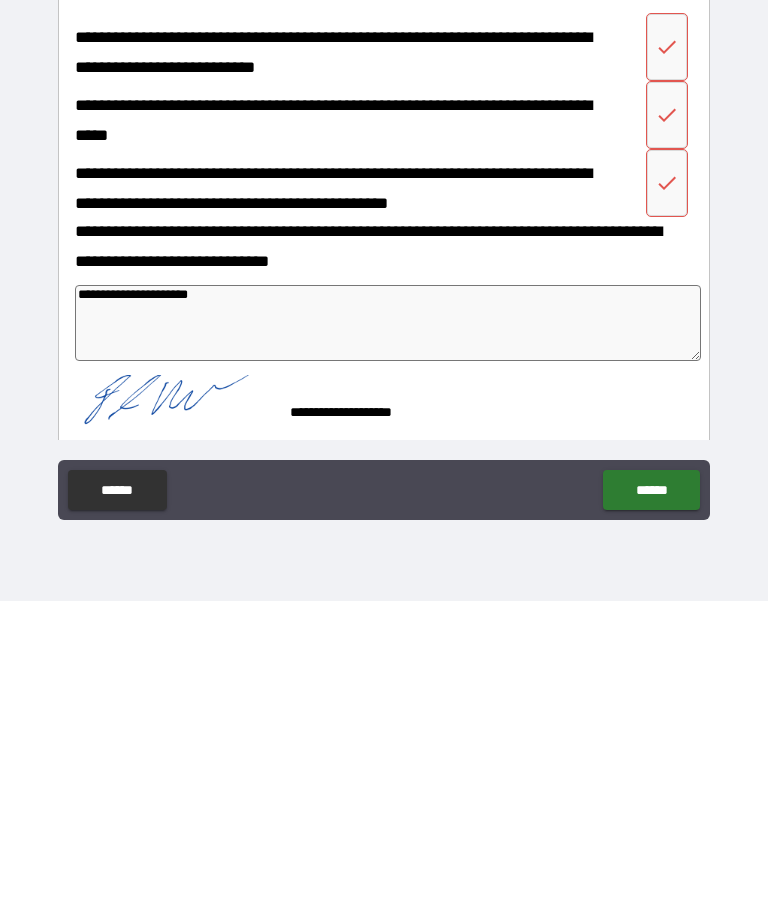 click on "******" at bounding box center [651, 810] 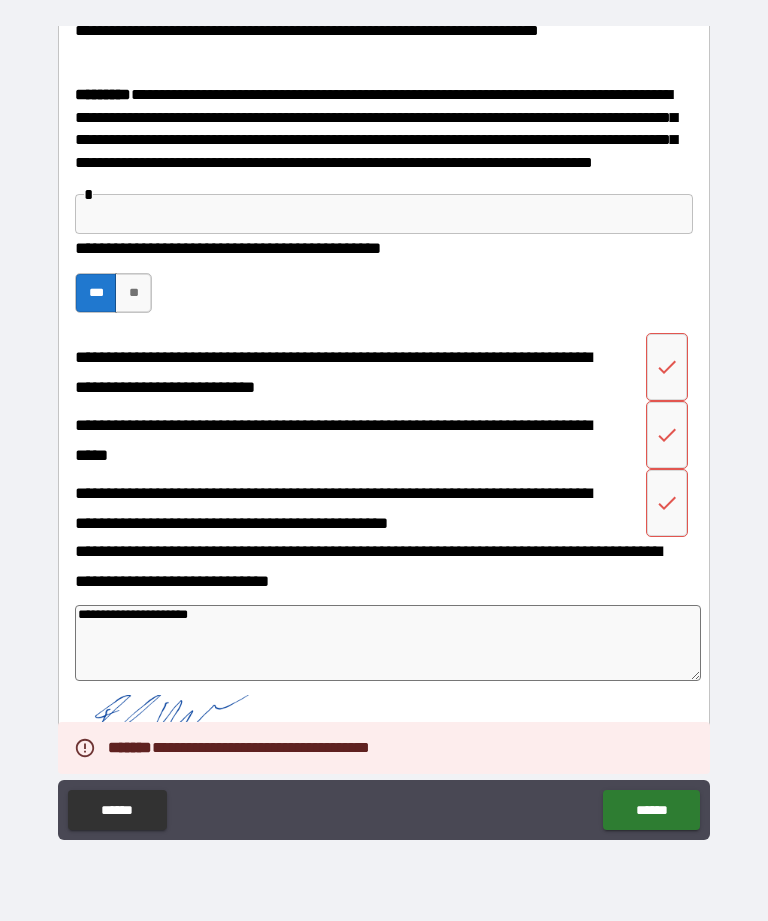 click 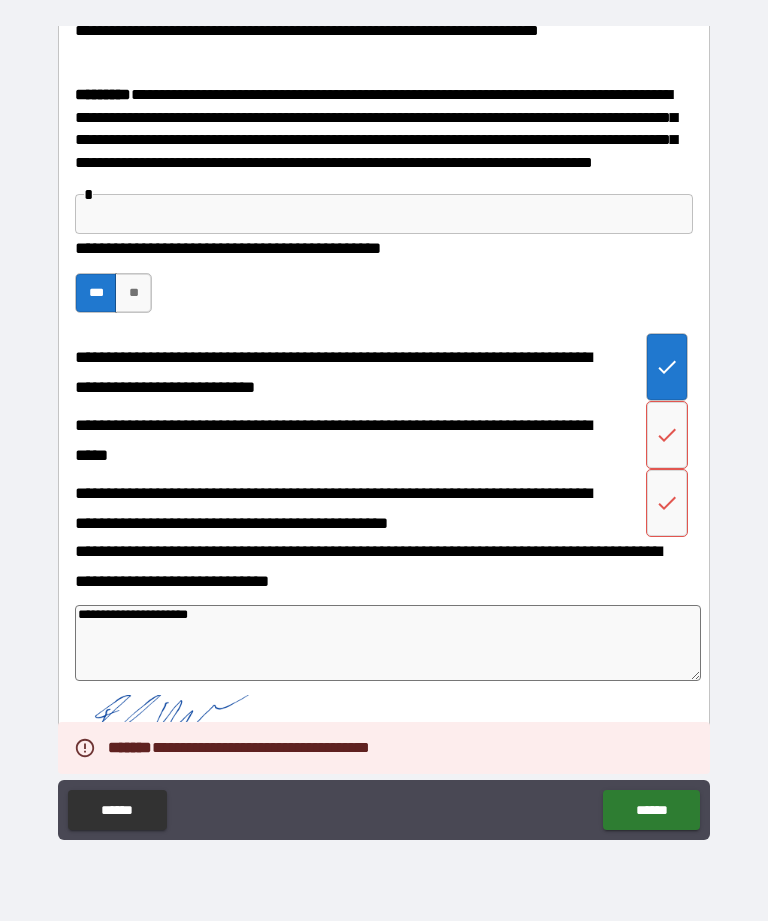click 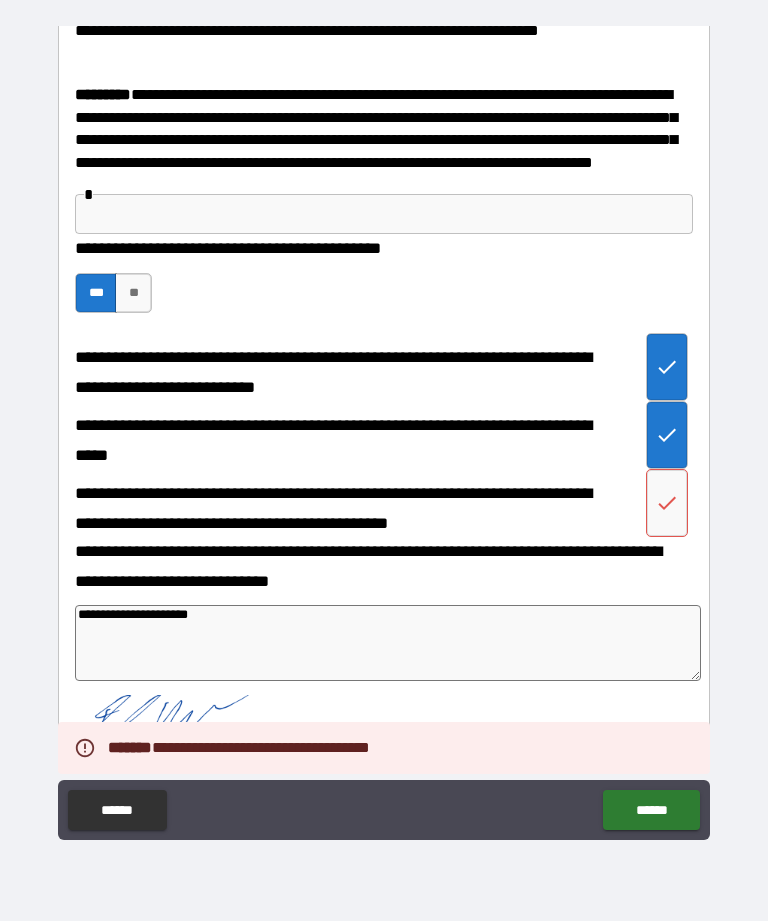 click at bounding box center [667, 503] 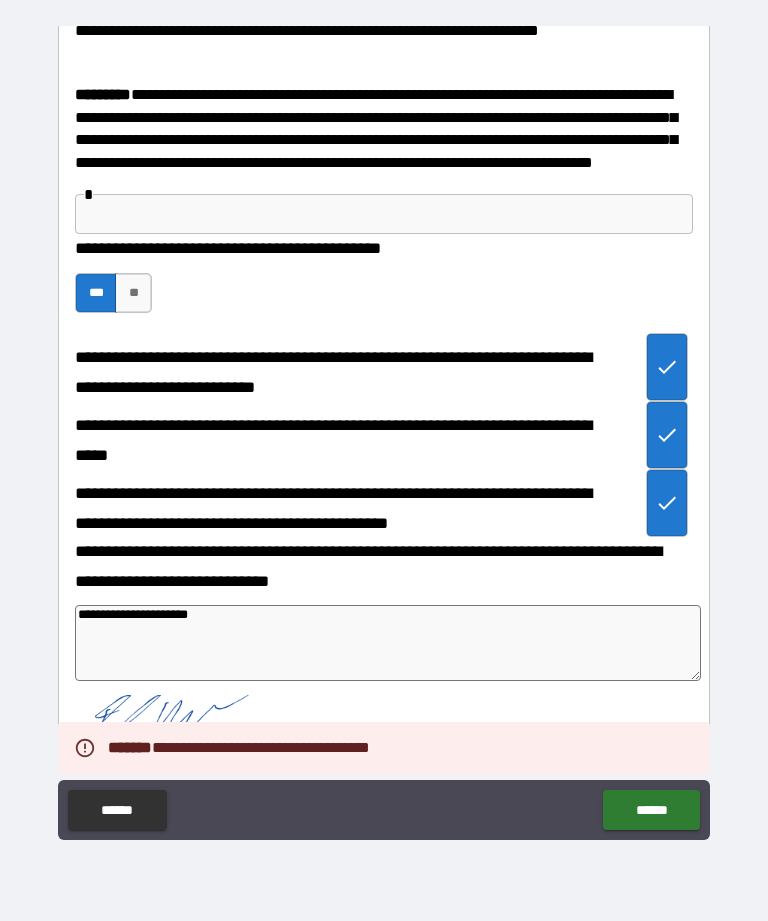 click on "******" at bounding box center (651, 810) 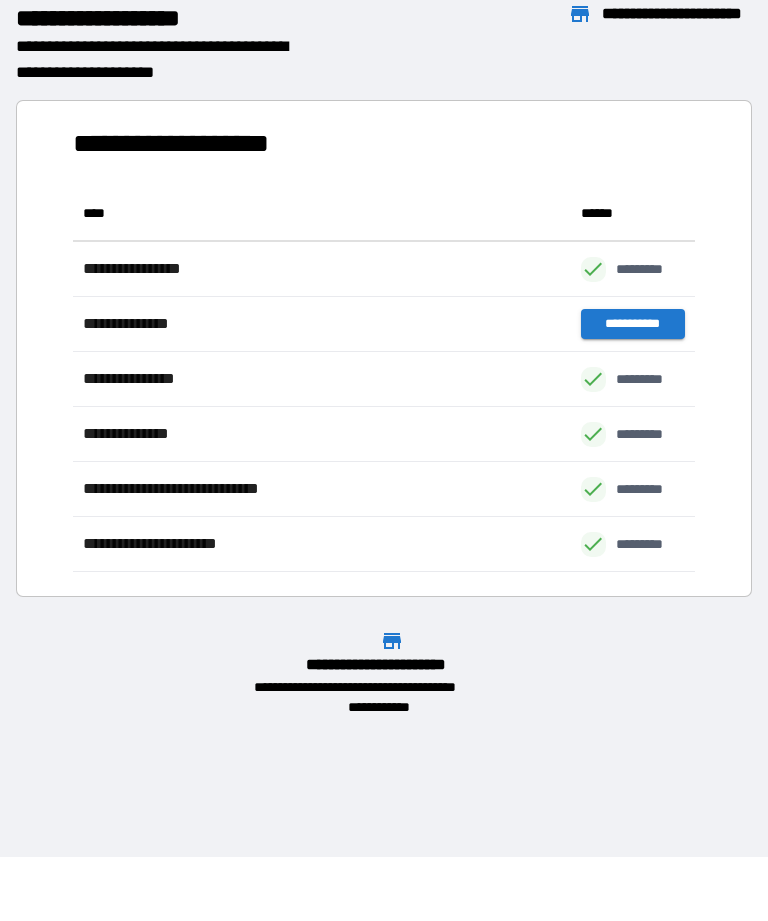 scroll, scrollTop: 386, scrollLeft: 622, axis: both 